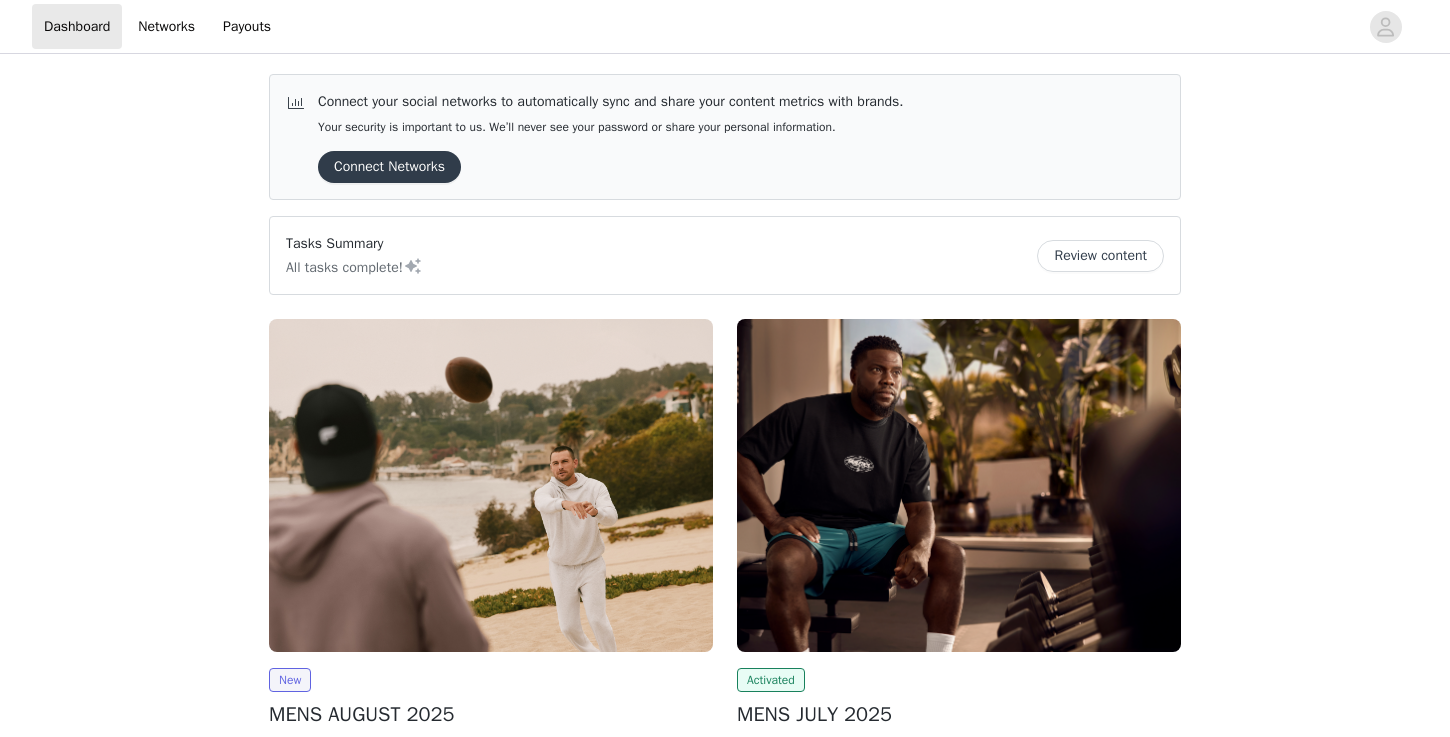 scroll, scrollTop: 0, scrollLeft: 0, axis: both 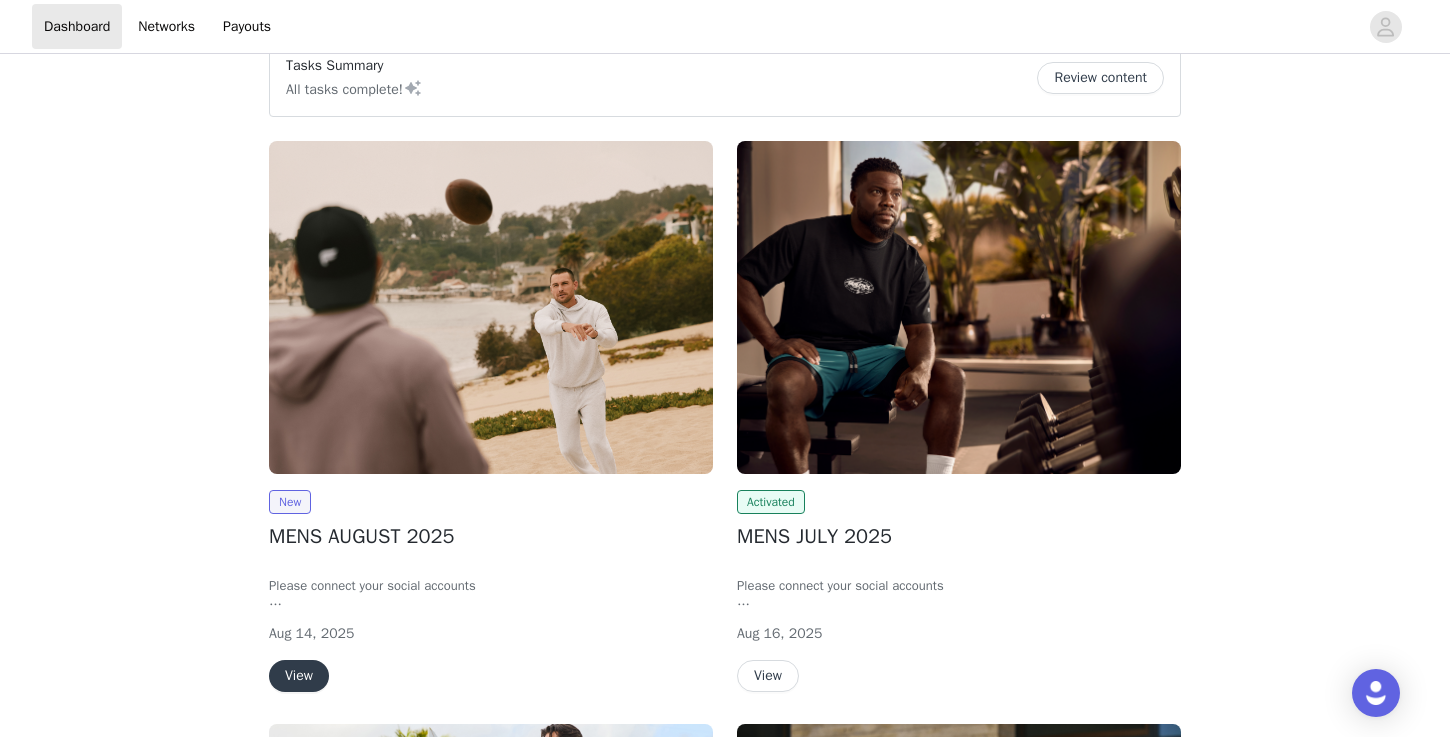 click on "View" at bounding box center [299, 676] 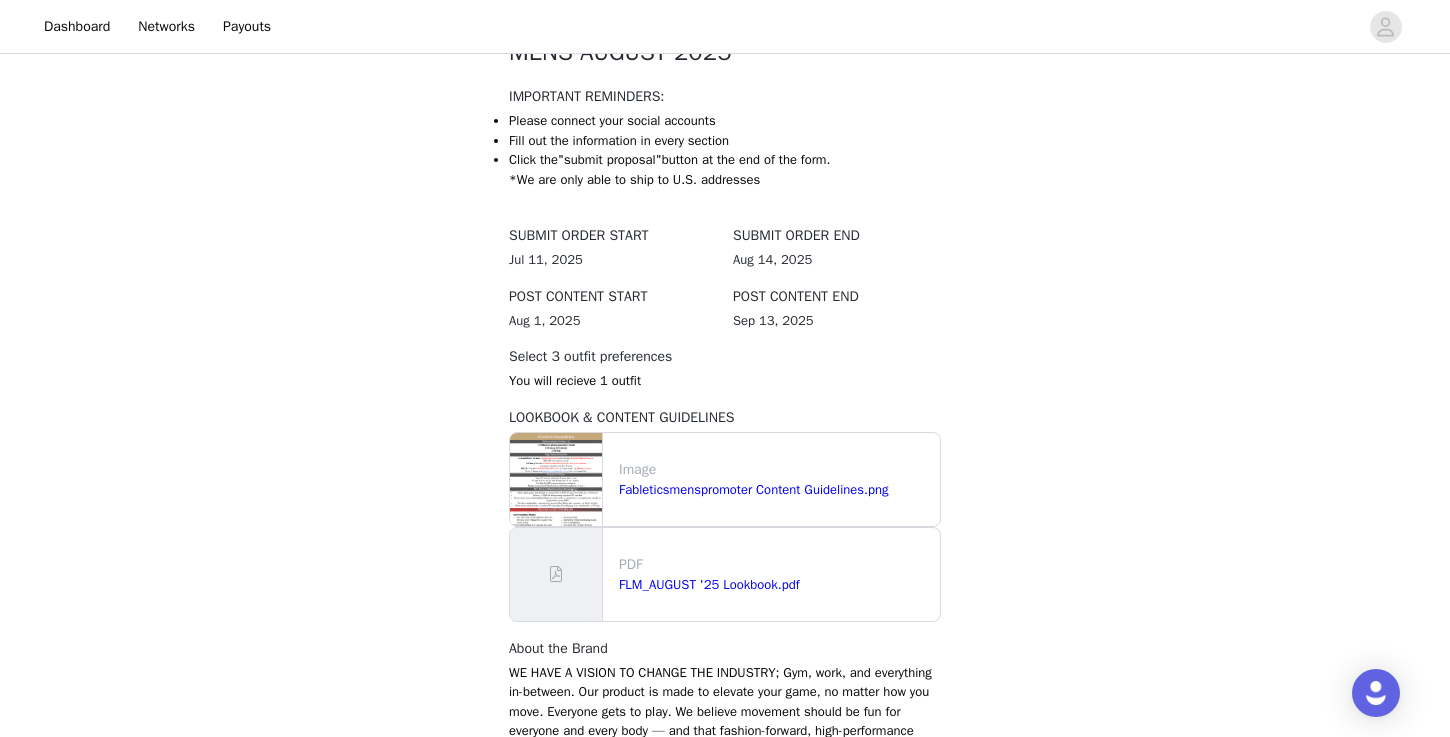 scroll, scrollTop: 420, scrollLeft: 0, axis: vertical 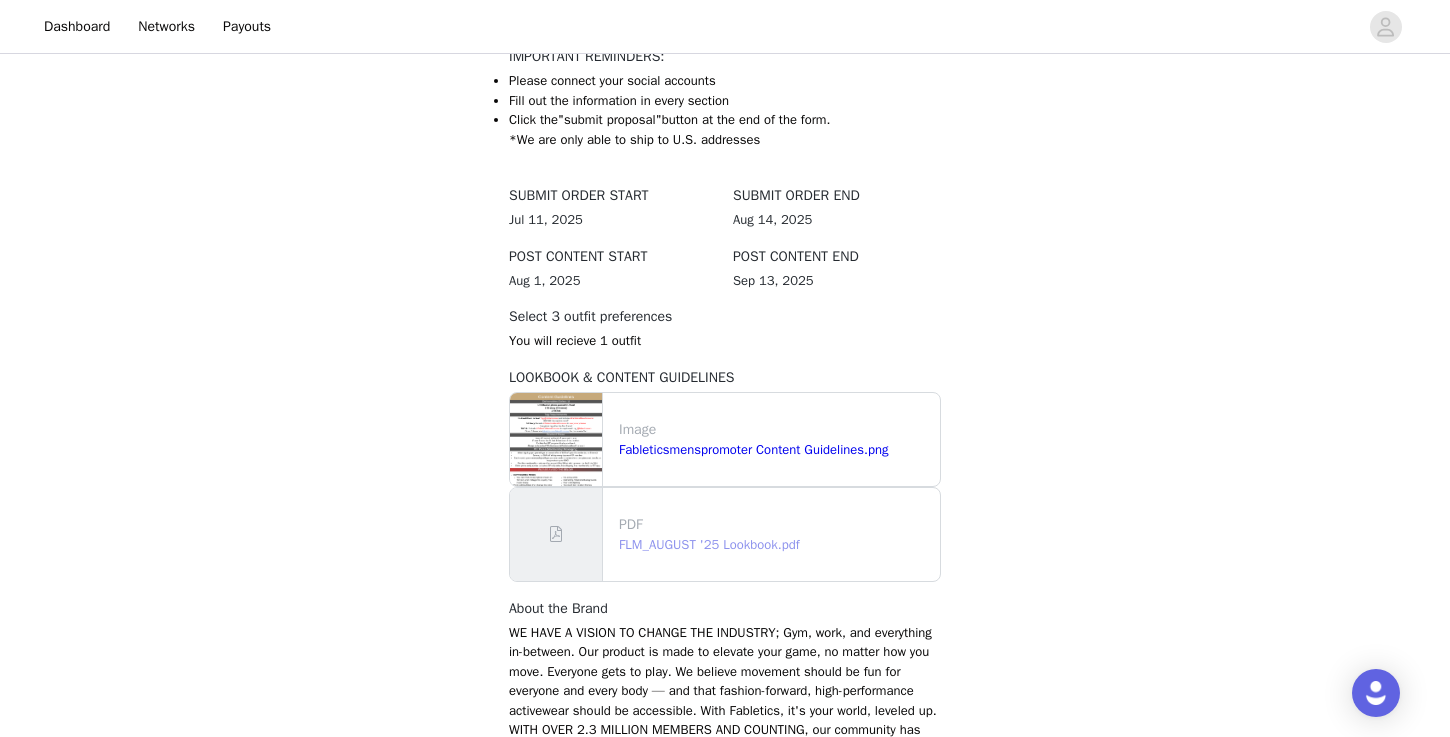 click on "FLM_AUGUST '25 Lookbook.pdf" at bounding box center [709, 544] 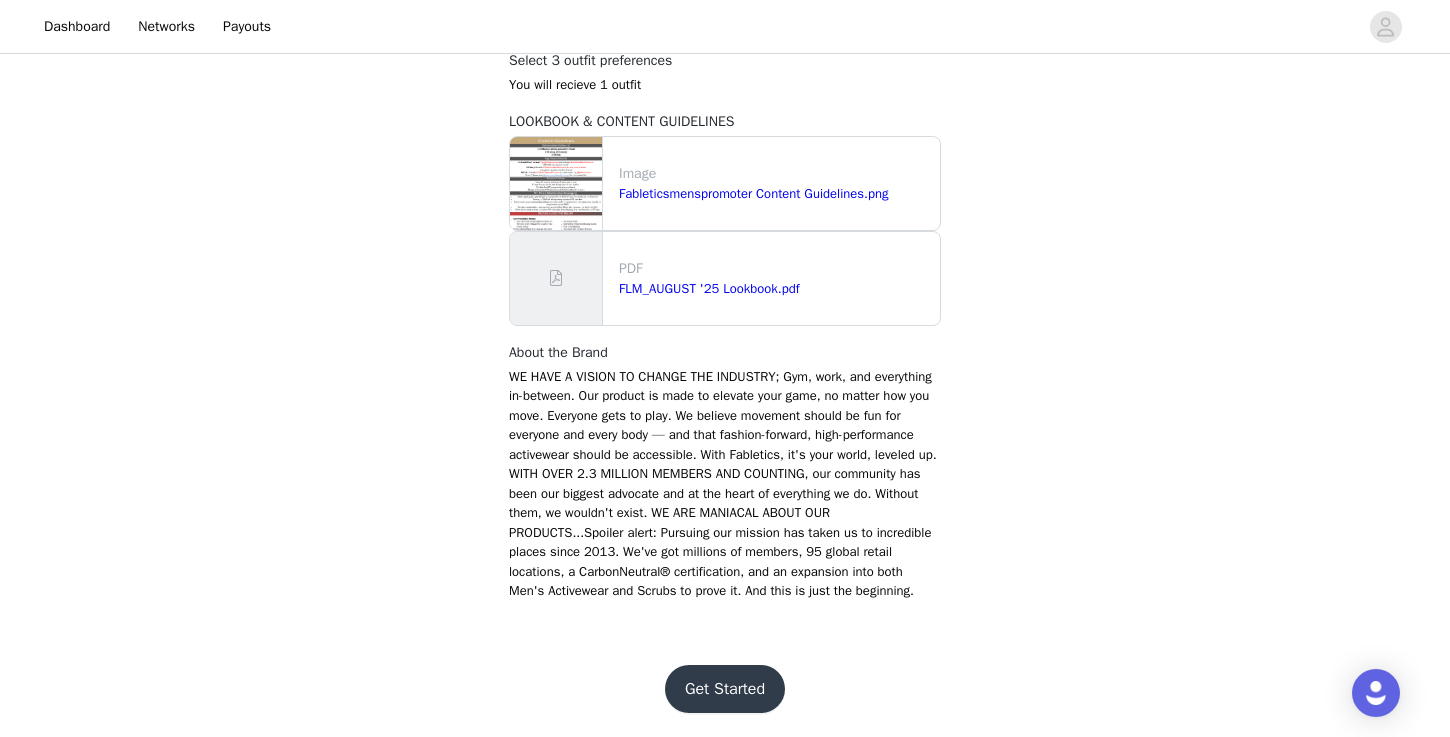 scroll, scrollTop: 684, scrollLeft: 0, axis: vertical 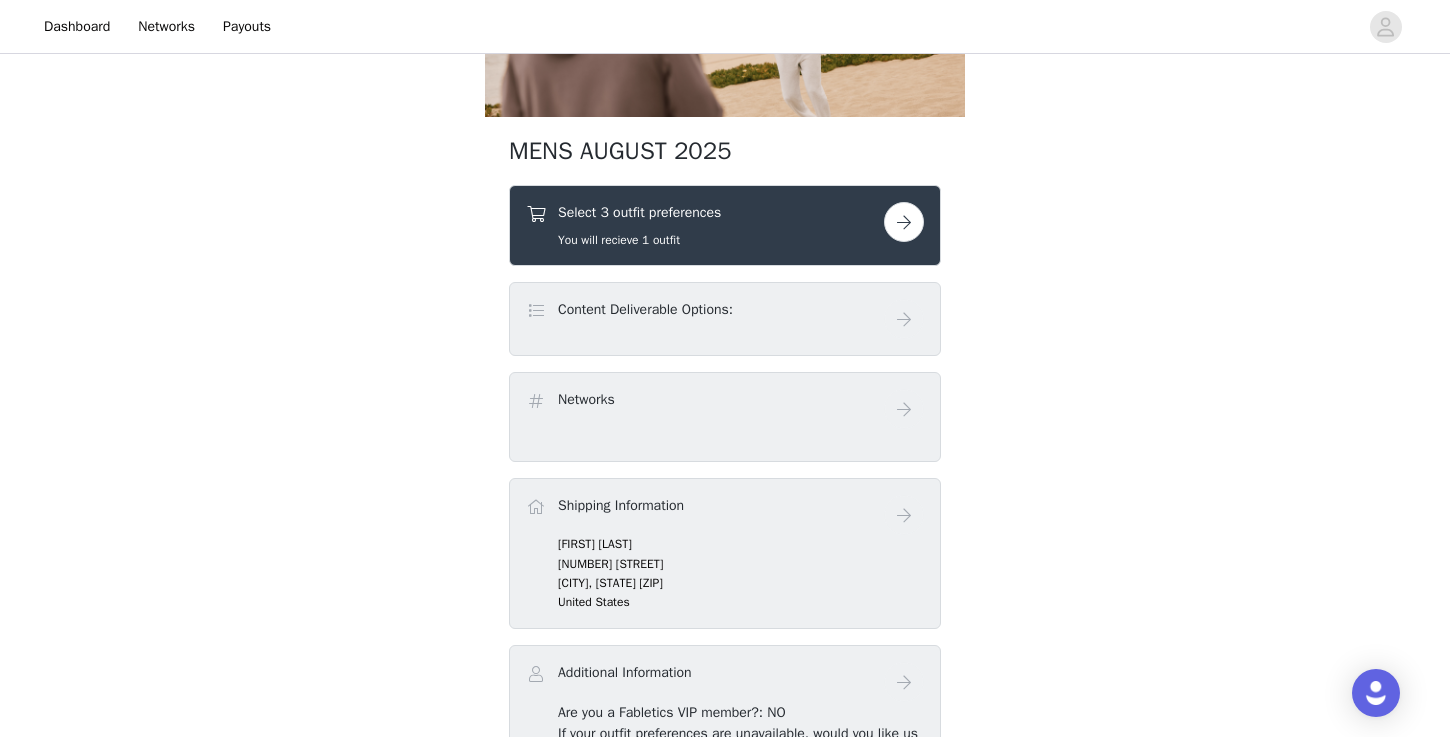 click at bounding box center (904, 222) 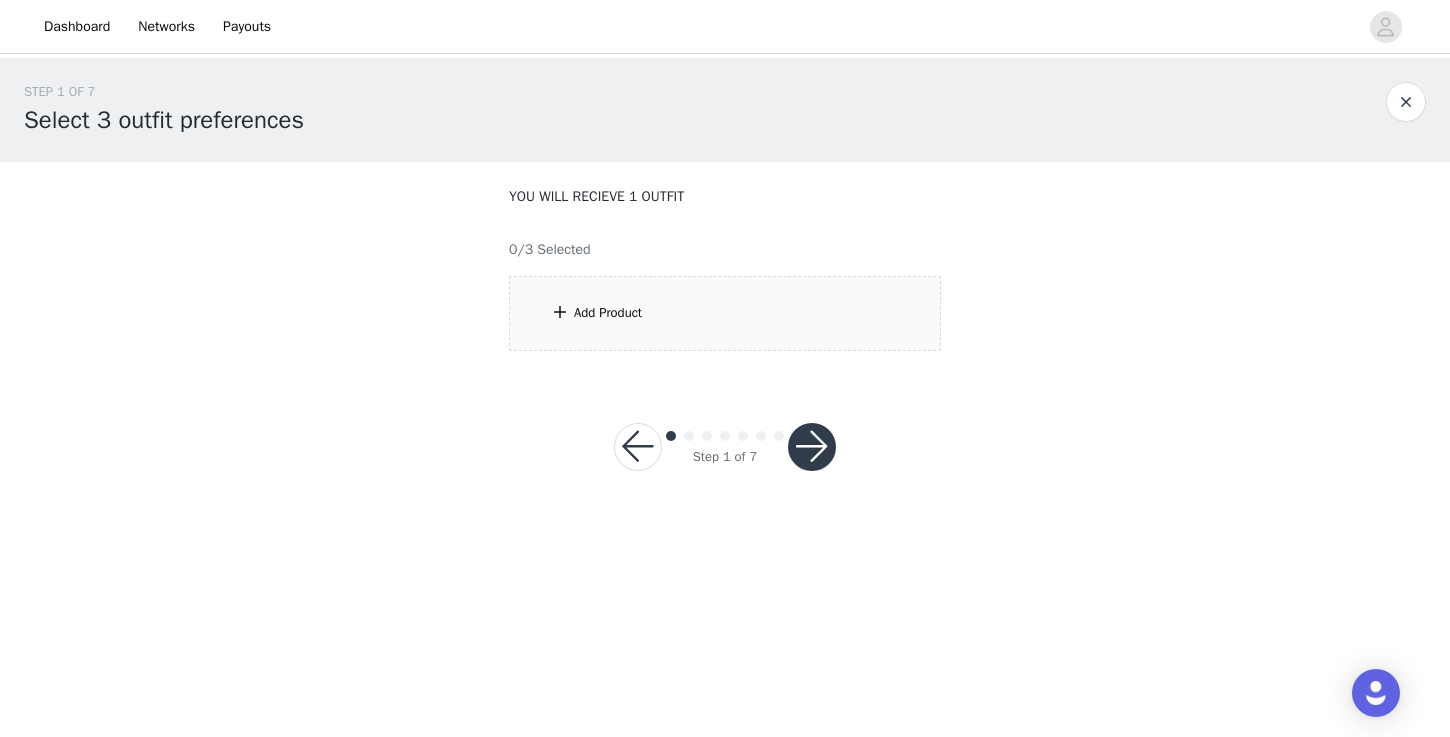 scroll, scrollTop: 0, scrollLeft: 0, axis: both 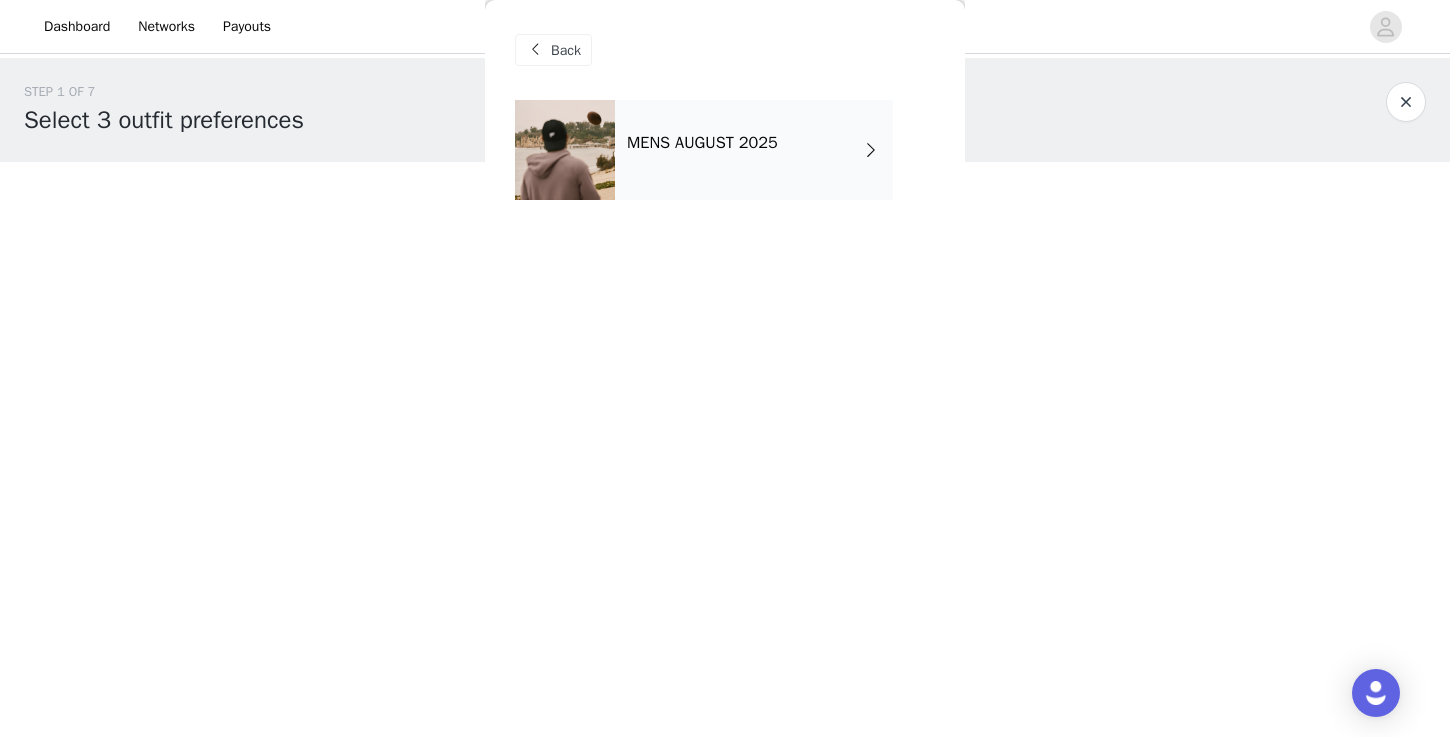 click on "MENS AUGUST 2025" at bounding box center (754, 150) 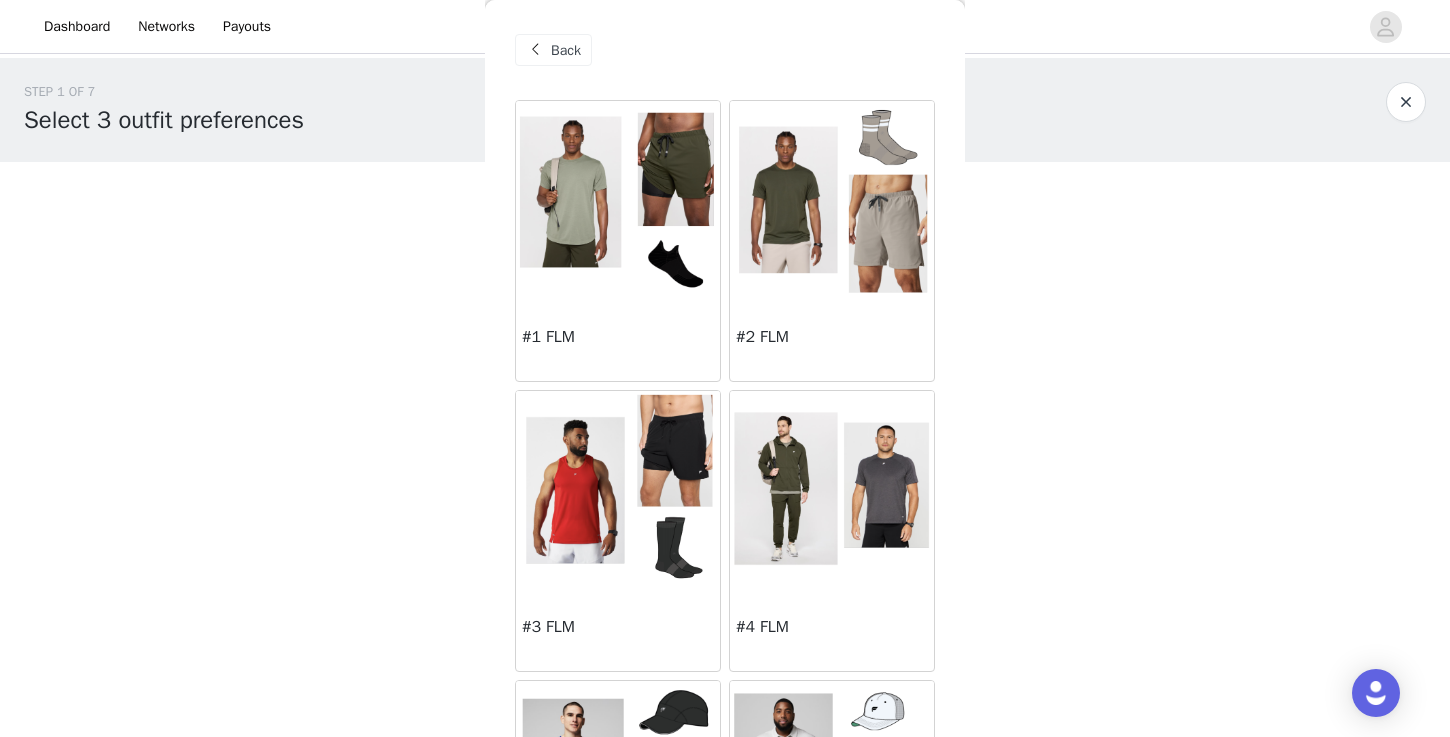 click at bounding box center [618, 201] 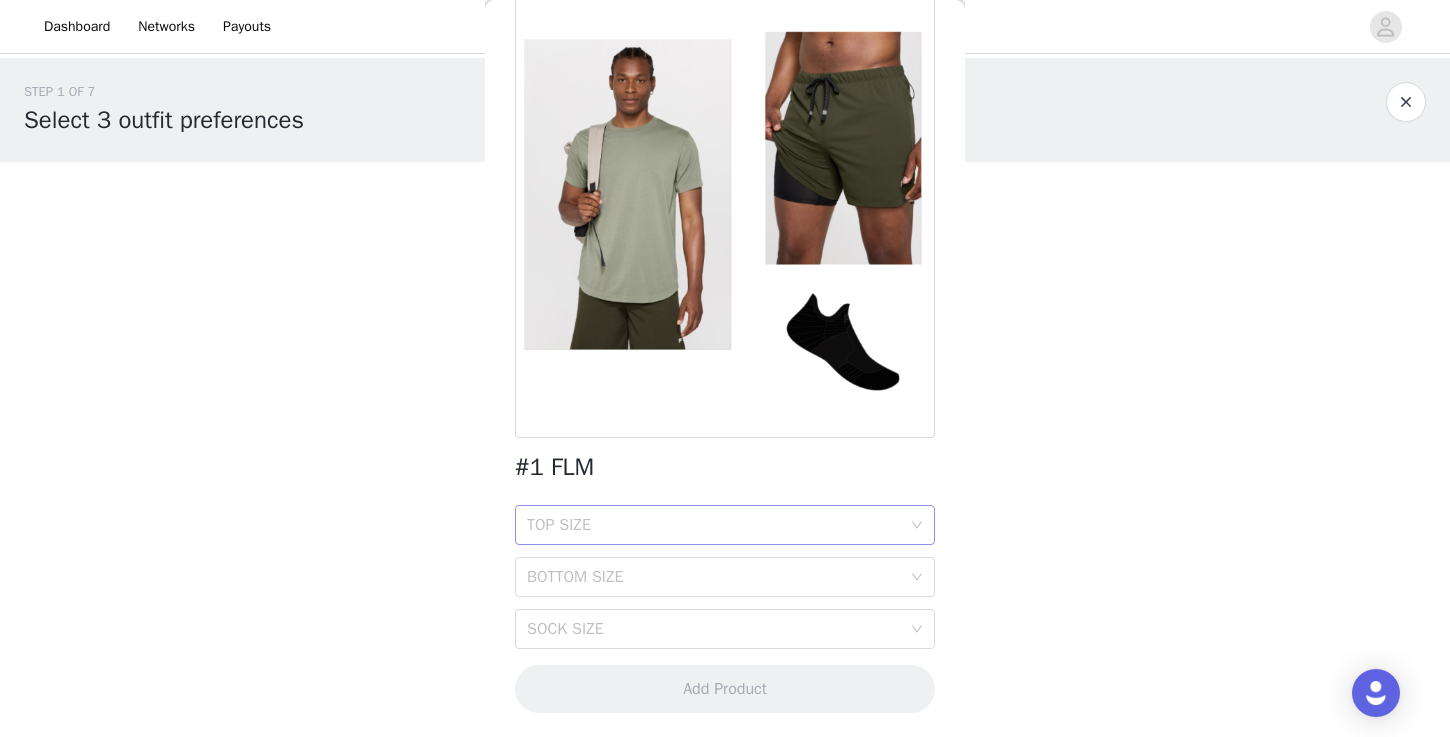 scroll, scrollTop: 112, scrollLeft: 0, axis: vertical 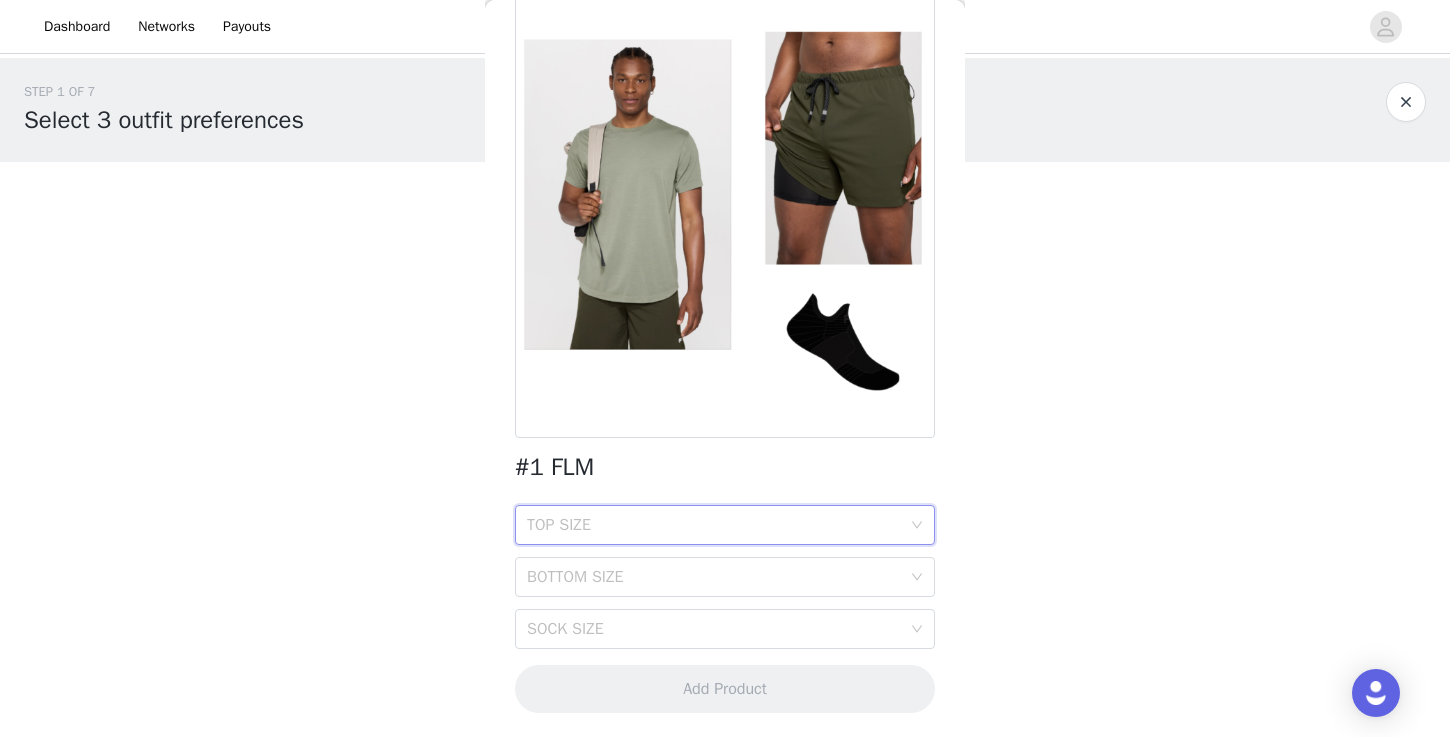 click on "TOP SIZE" at bounding box center [718, 525] 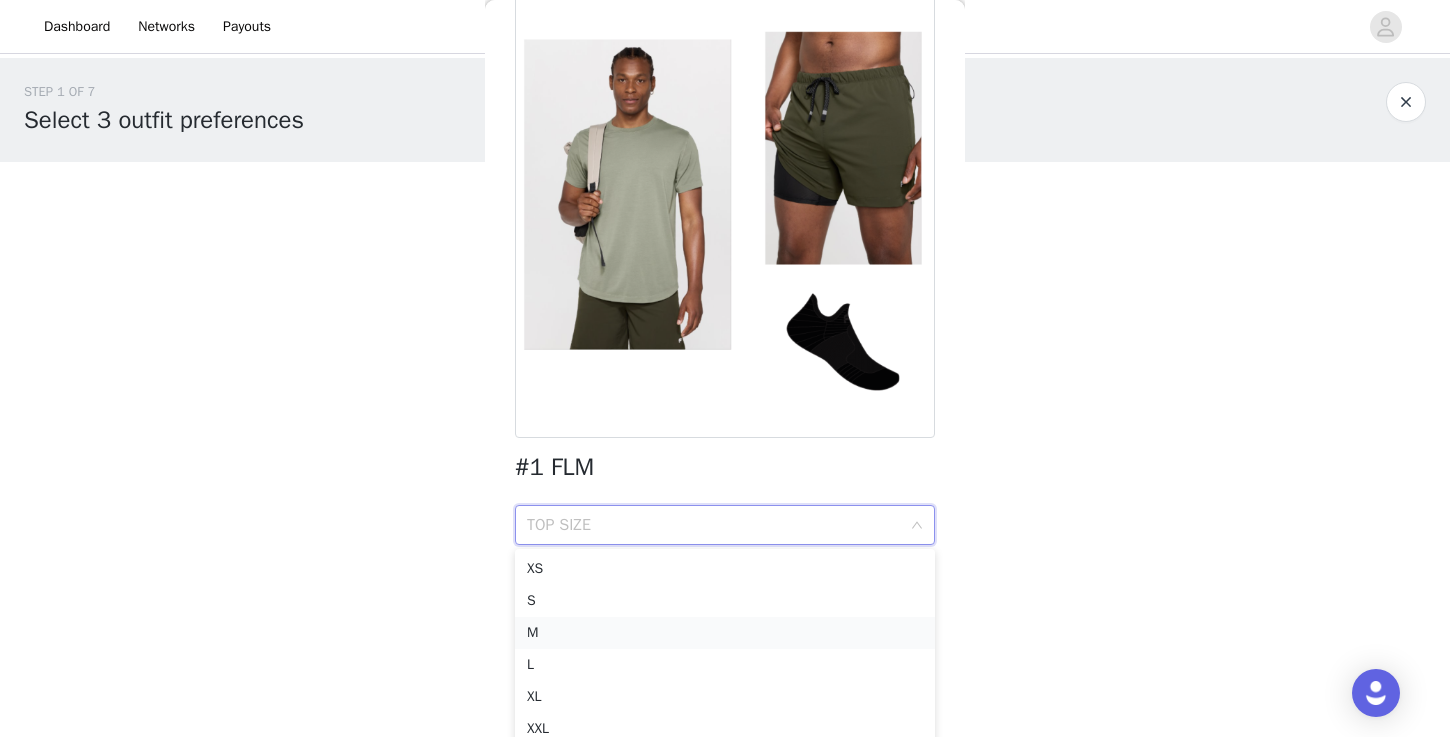 click on "M" at bounding box center (725, 633) 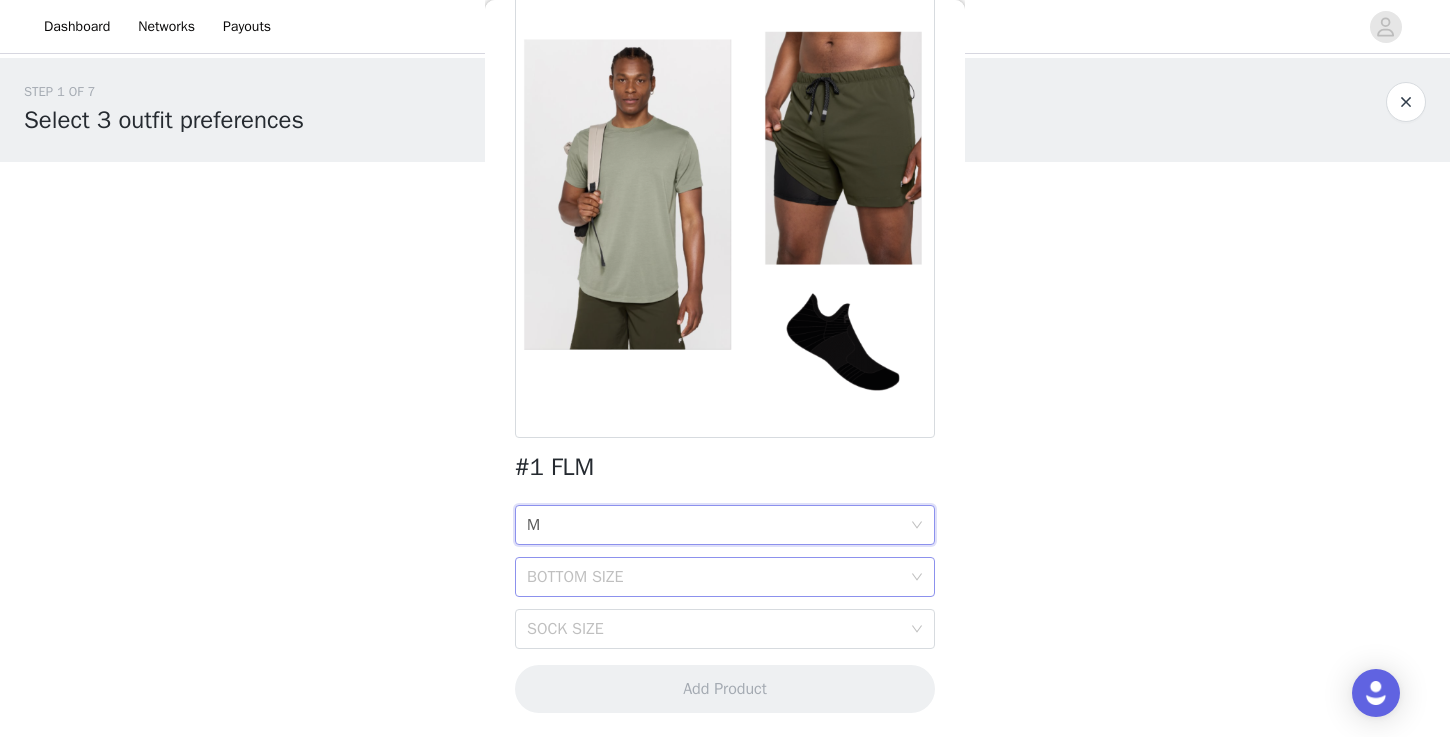click on "BOTTOM SIZE" at bounding box center (714, 577) 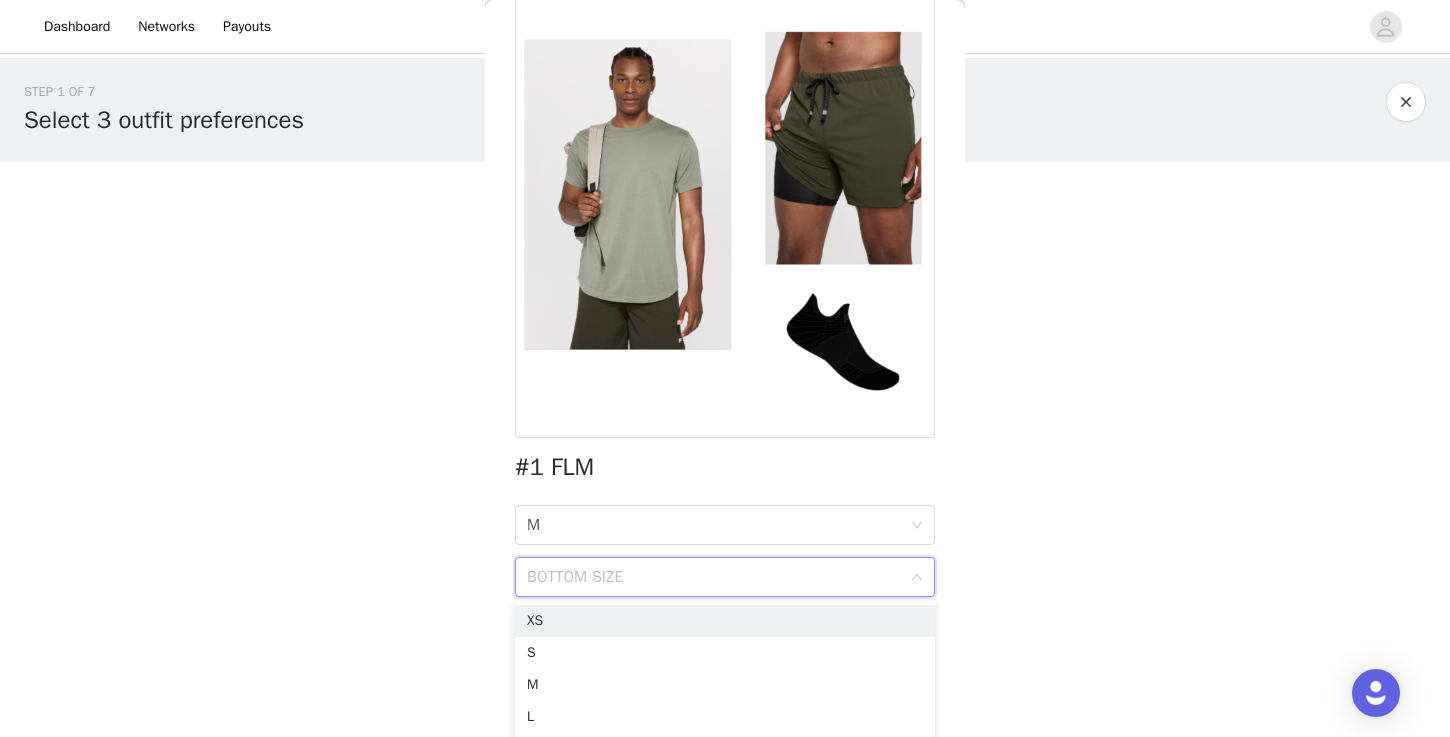scroll, scrollTop: 3, scrollLeft: 0, axis: vertical 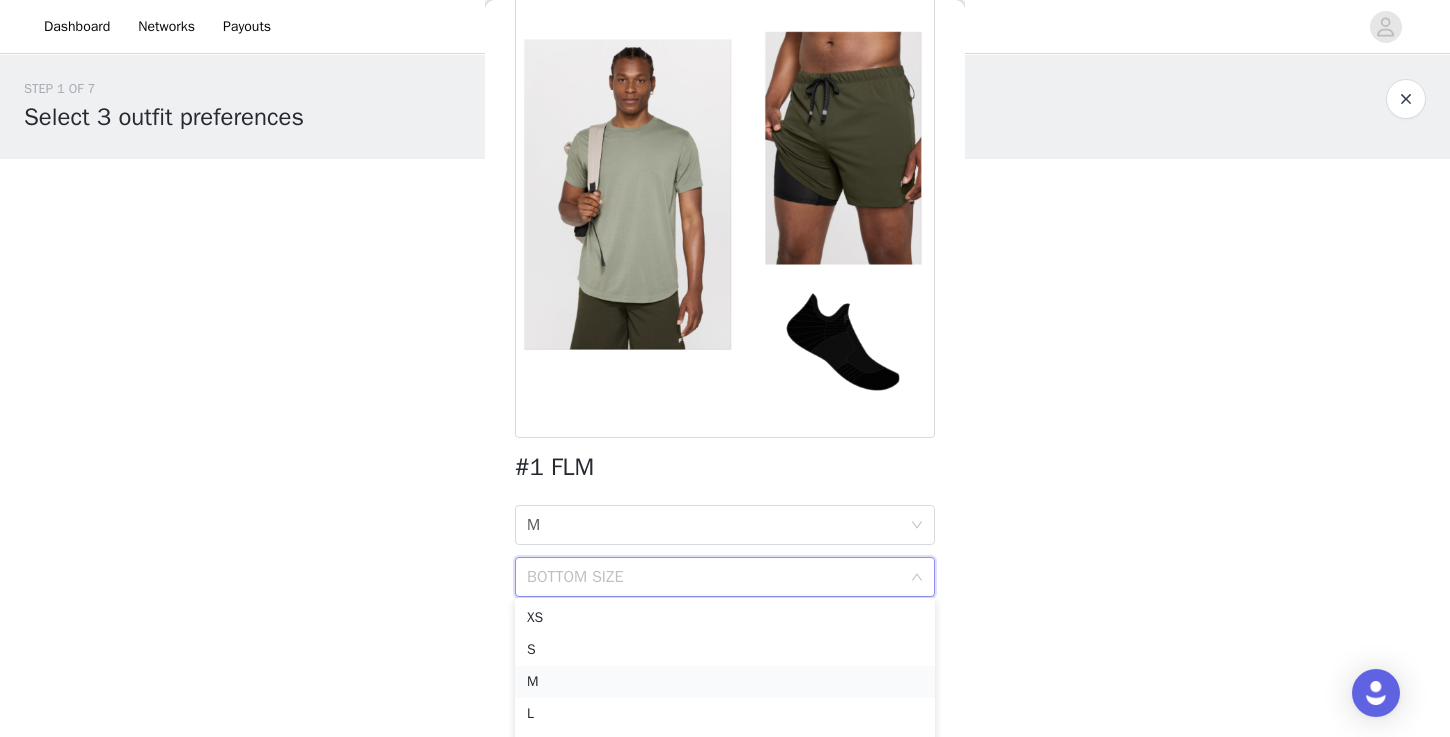 click on "M" at bounding box center (725, 682) 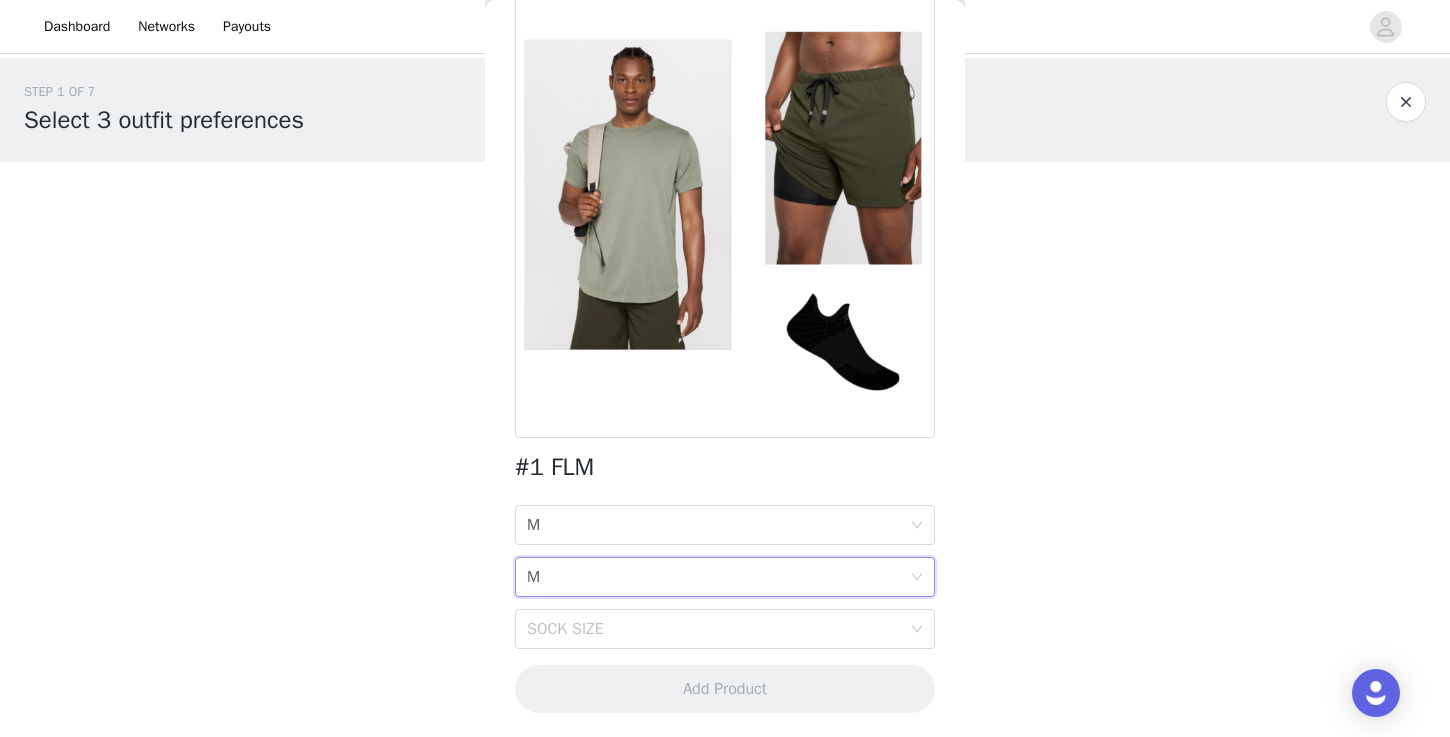 scroll, scrollTop: 0, scrollLeft: 0, axis: both 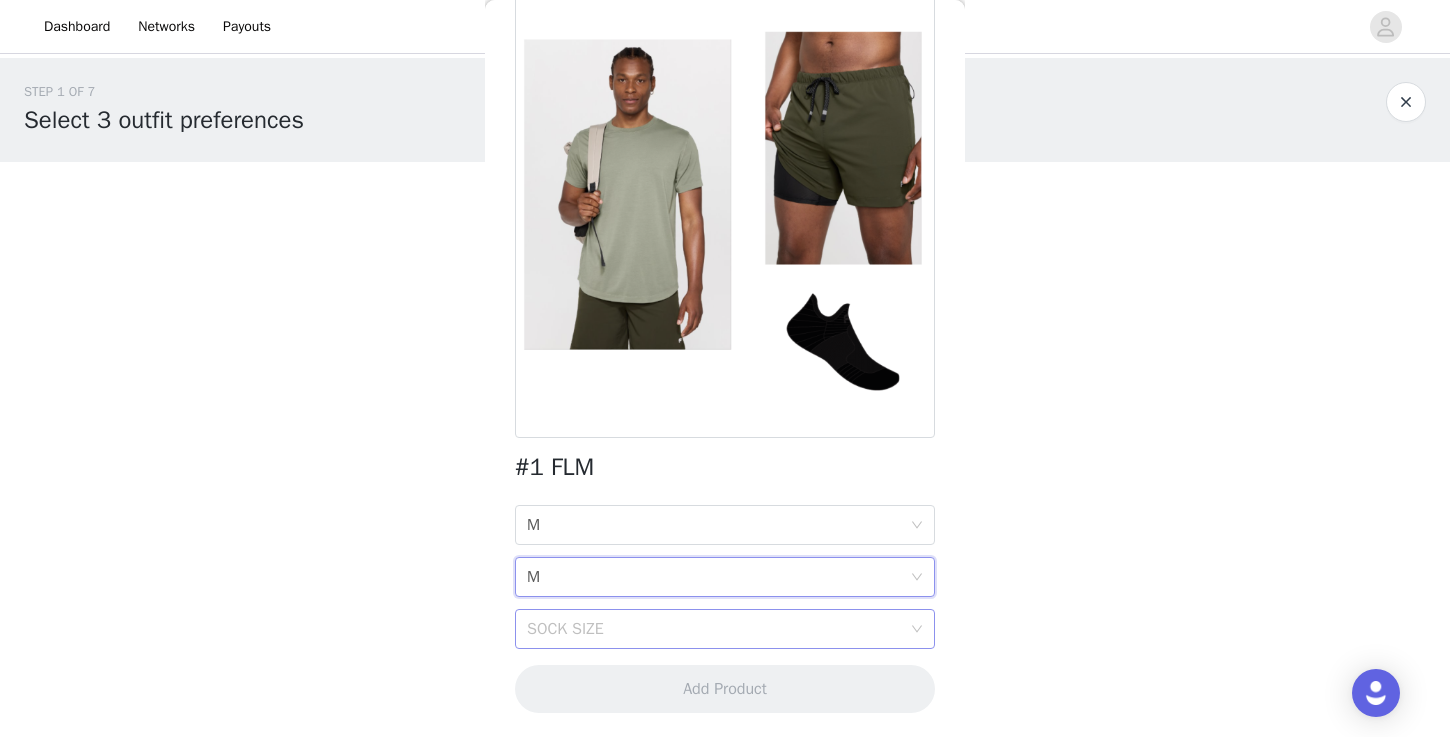 click on "SOCK SIZE" at bounding box center [718, 629] 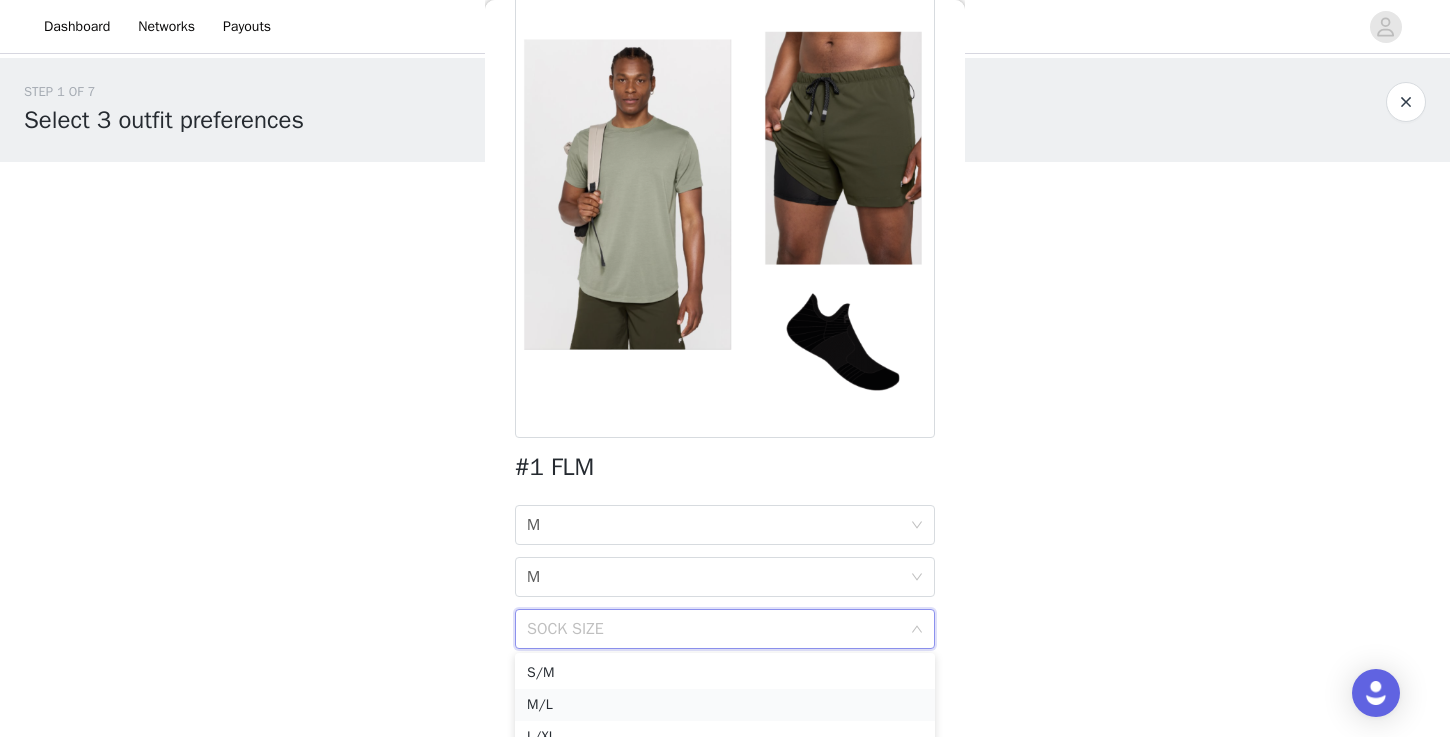 click on "M/L" at bounding box center [725, 705] 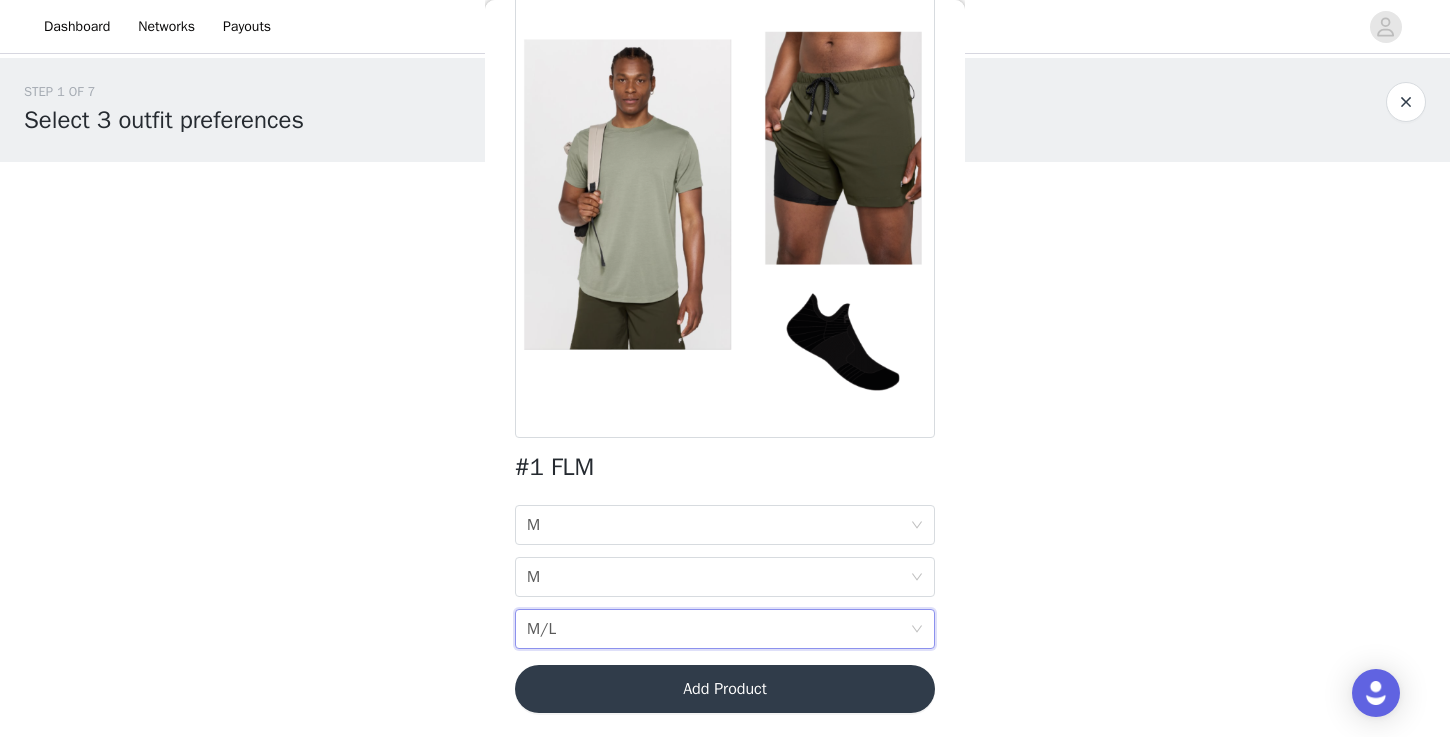 click on "SOCK SIZE M/L" at bounding box center [718, 629] 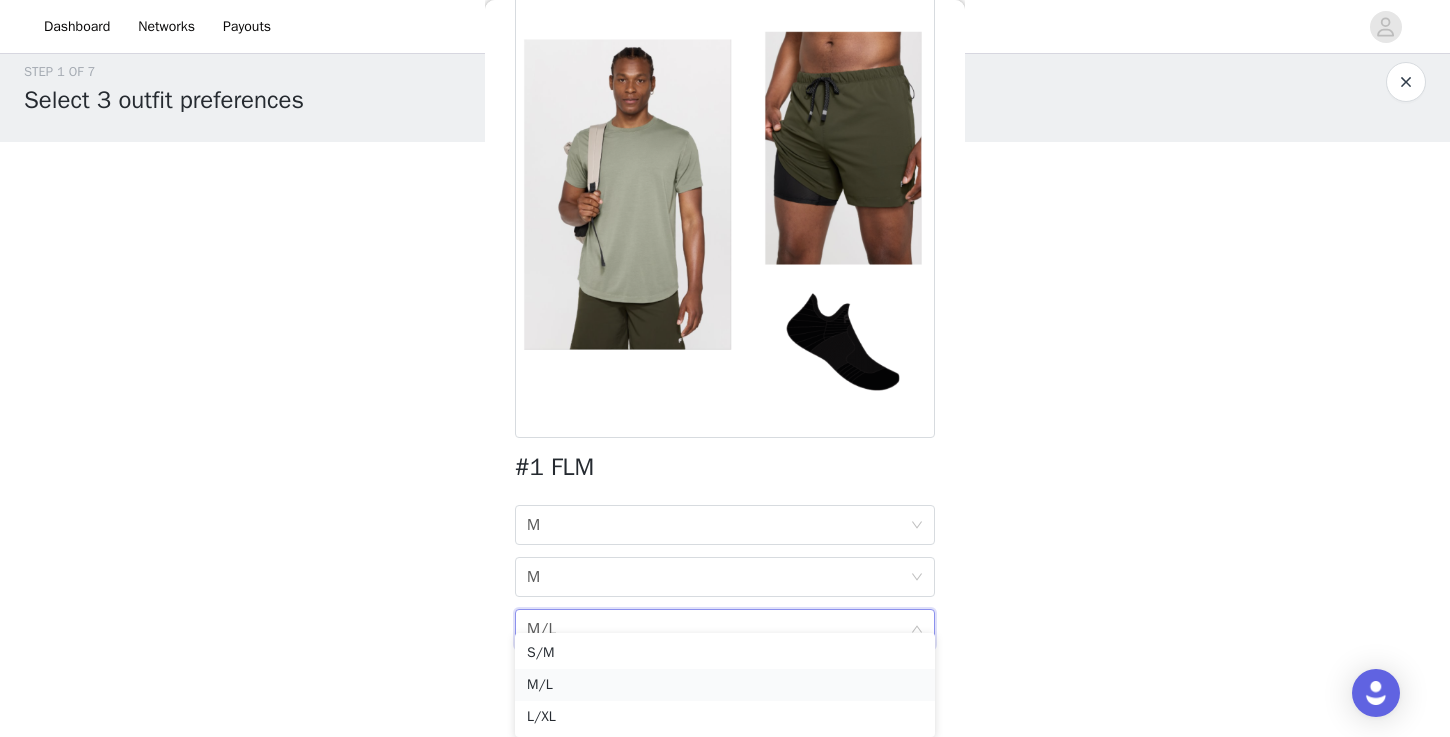 scroll, scrollTop: 20, scrollLeft: 0, axis: vertical 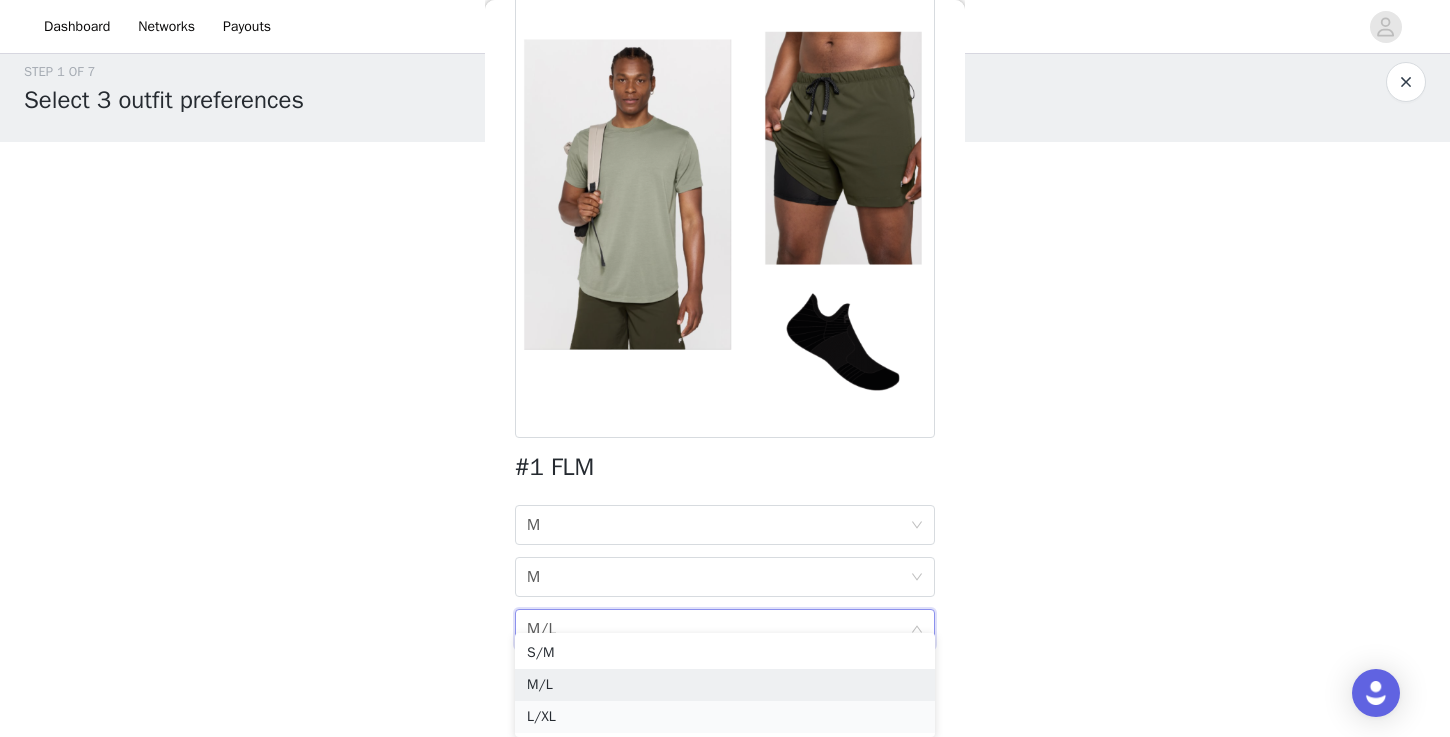 click on "L/XL" at bounding box center (725, 717) 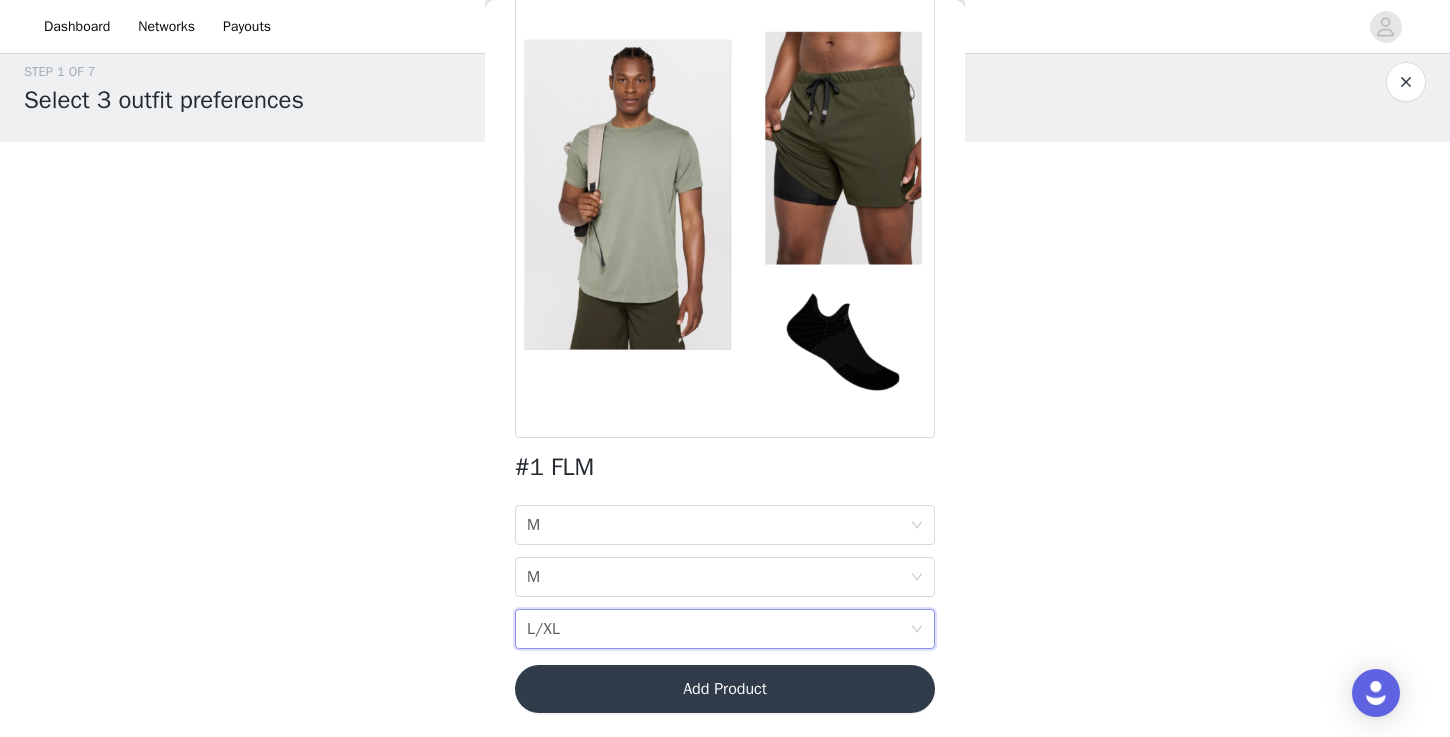 scroll, scrollTop: 0, scrollLeft: 0, axis: both 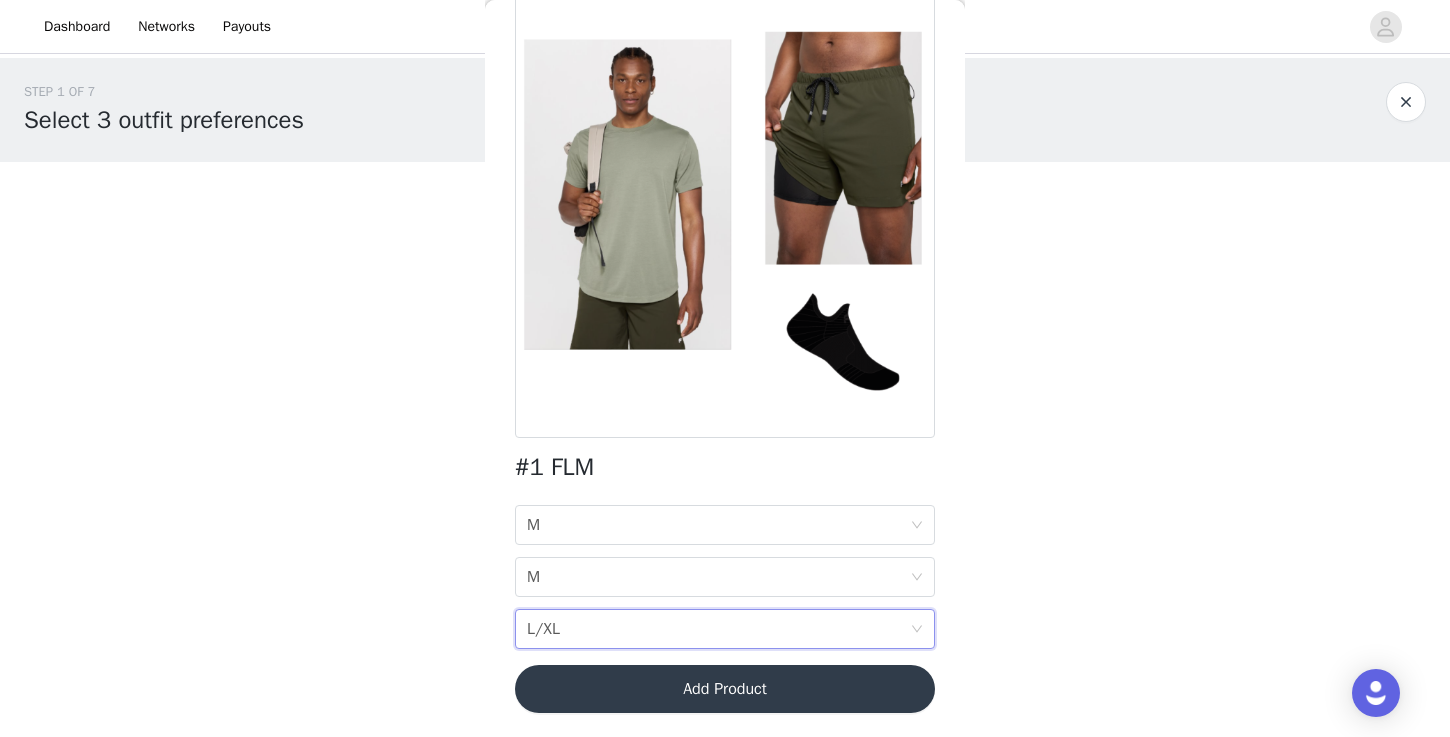 click on "Add Product" at bounding box center (725, 689) 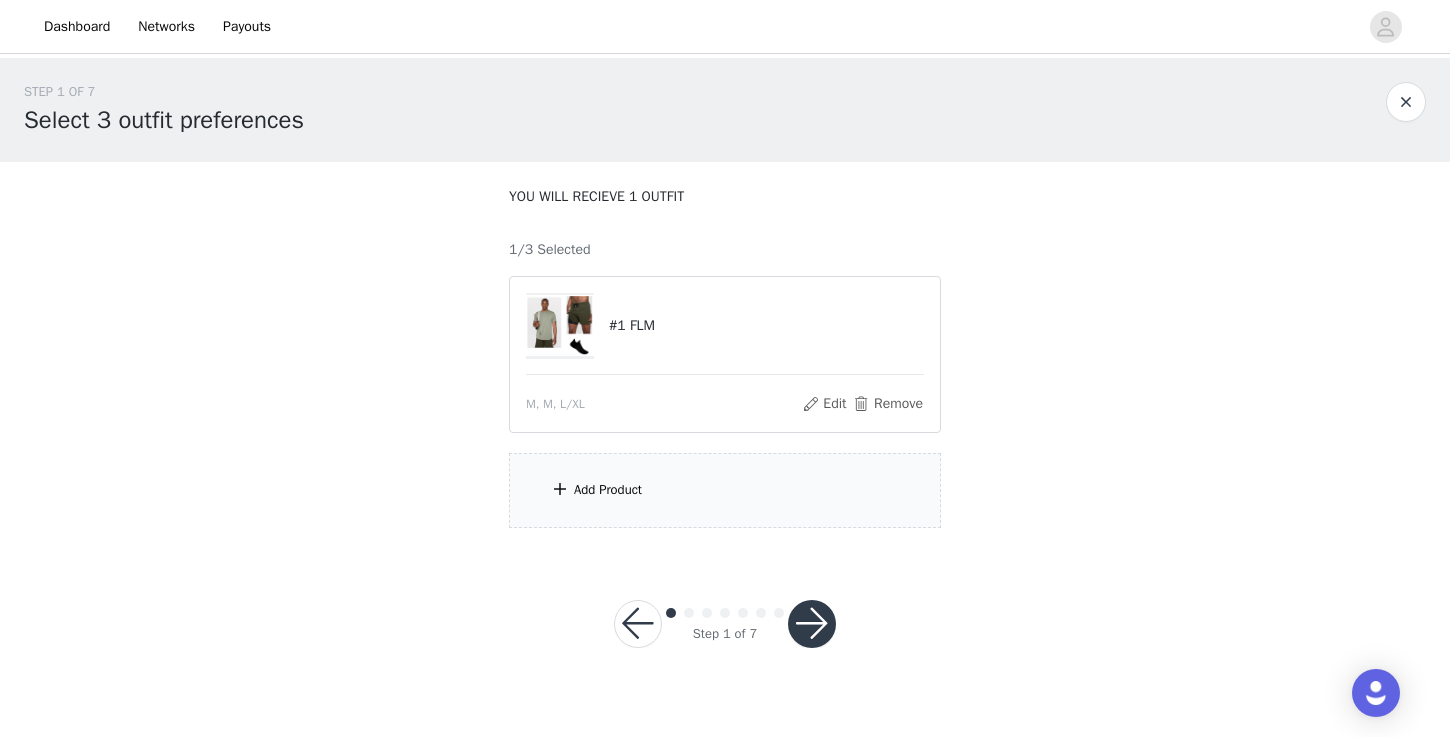 click on "Add Product" at bounding box center (608, 490) 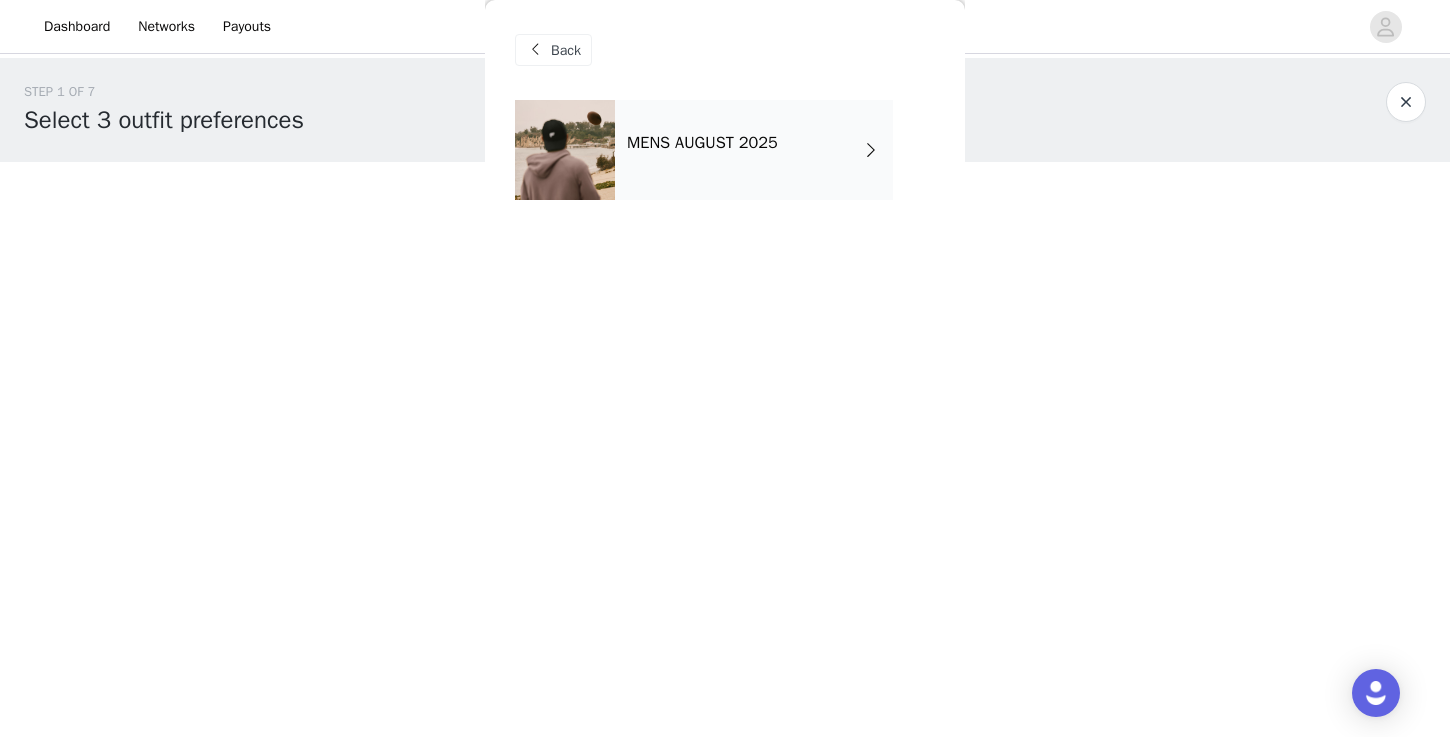 click on "MENS AUGUST 2025" at bounding box center [754, 150] 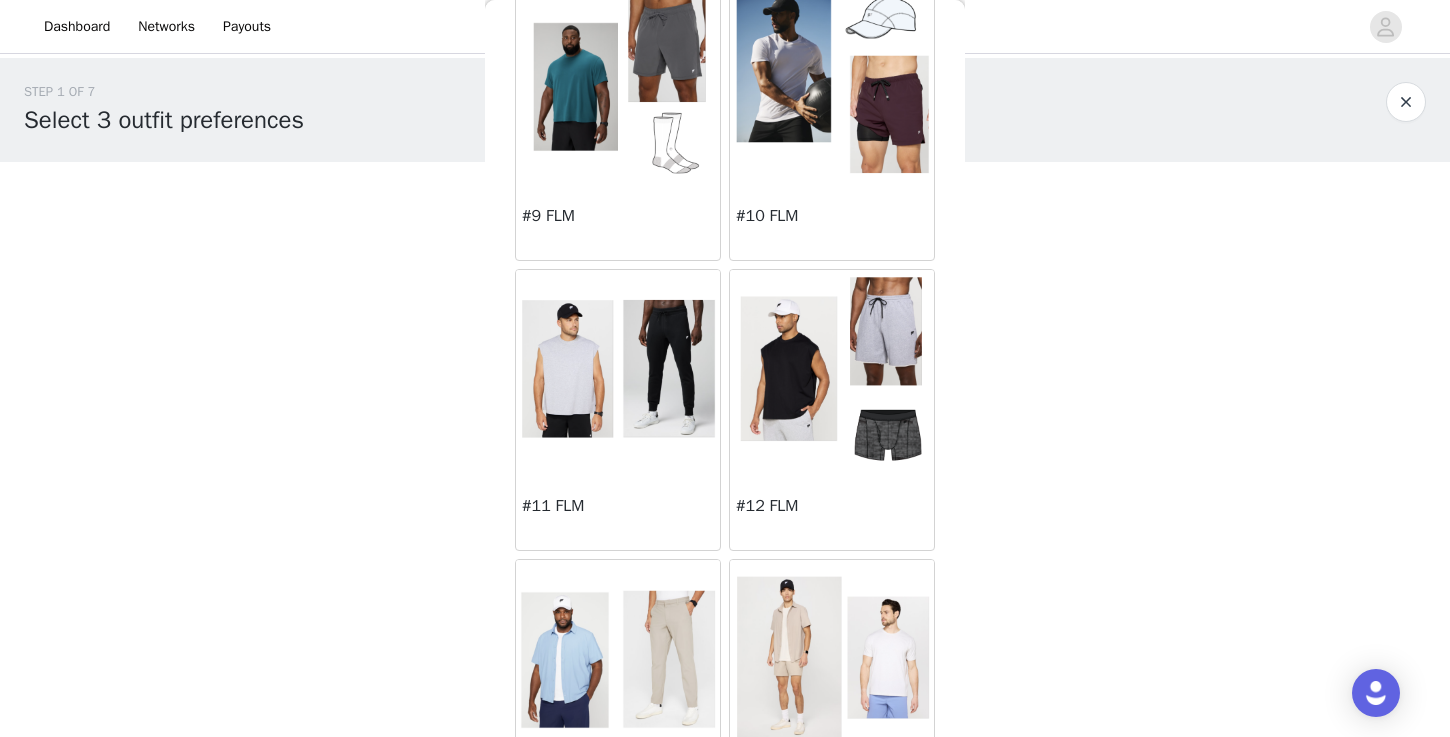 scroll, scrollTop: 1273, scrollLeft: 0, axis: vertical 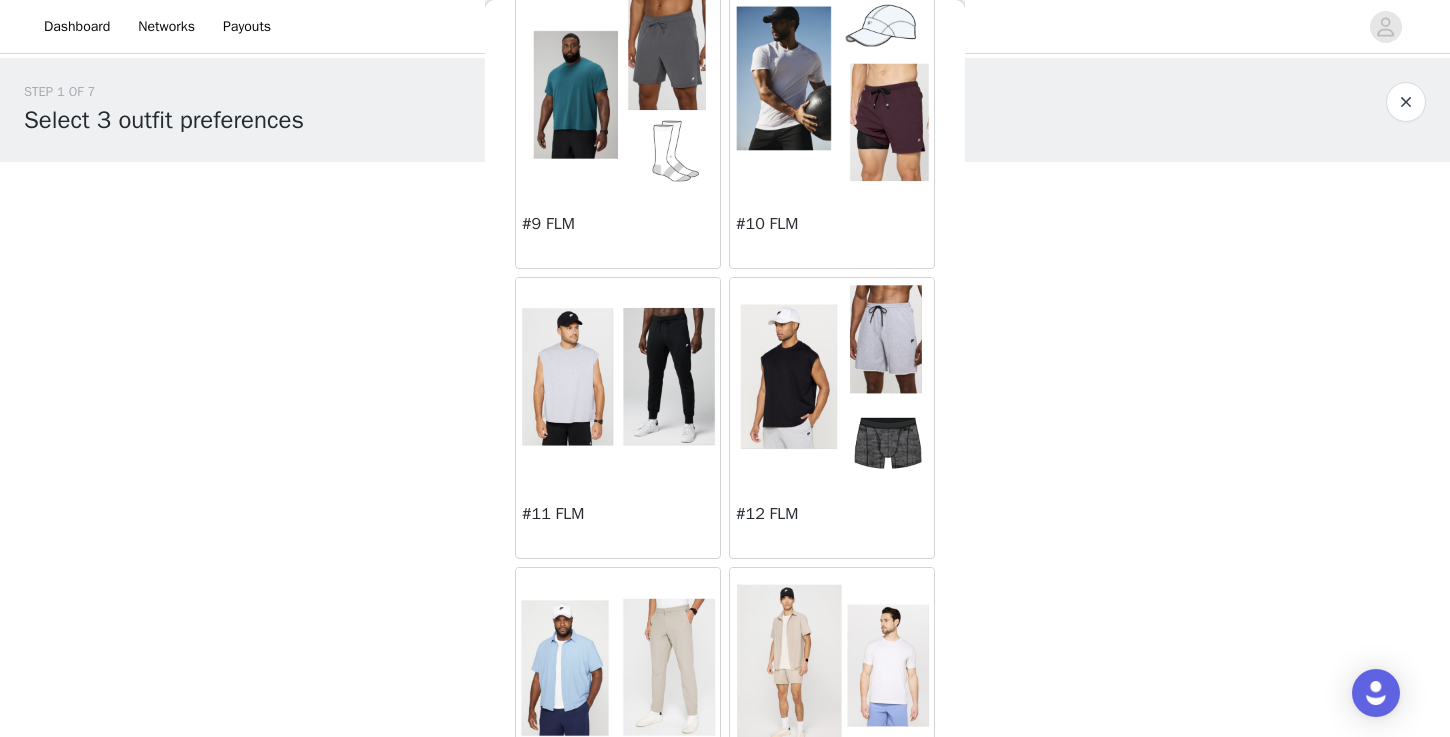 click at bounding box center [832, 87] 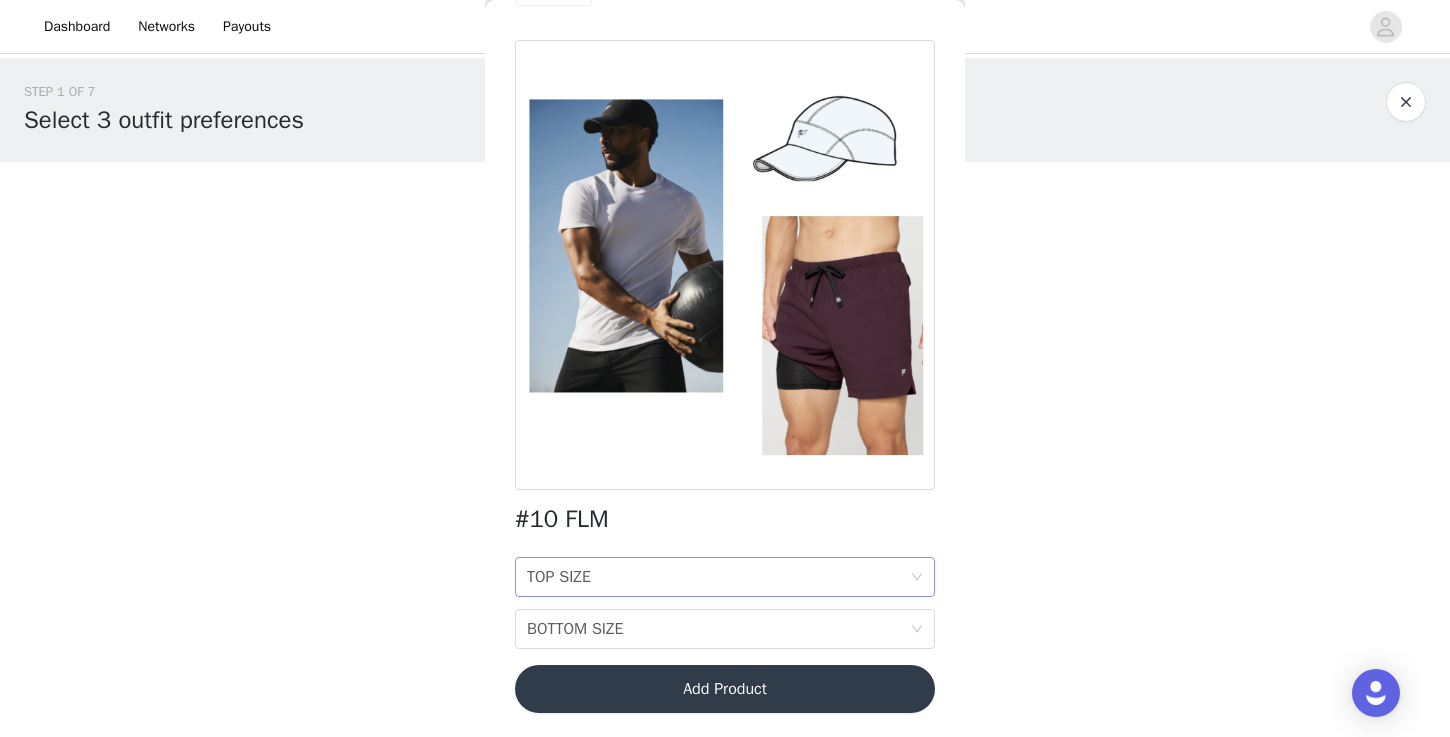 scroll, scrollTop: 60, scrollLeft: 0, axis: vertical 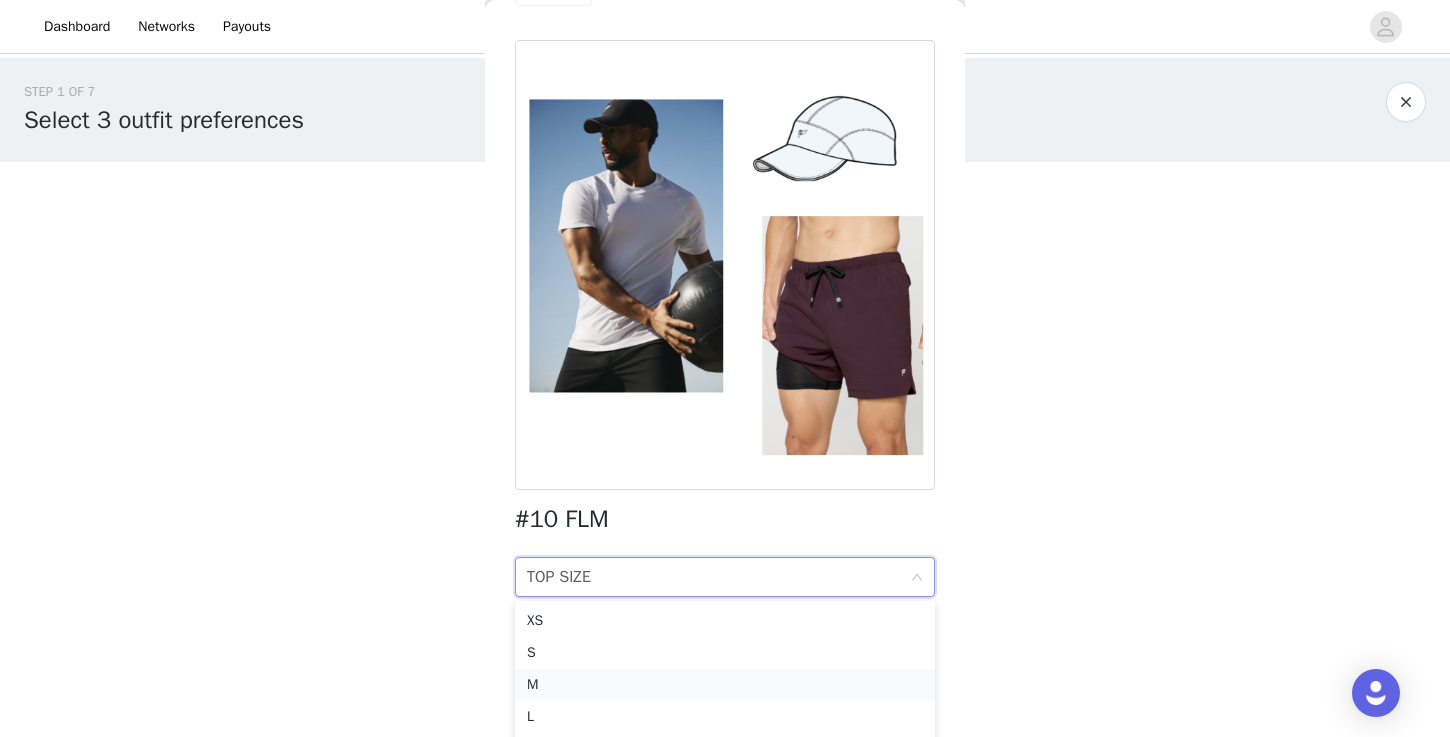 click on "M" at bounding box center (725, 685) 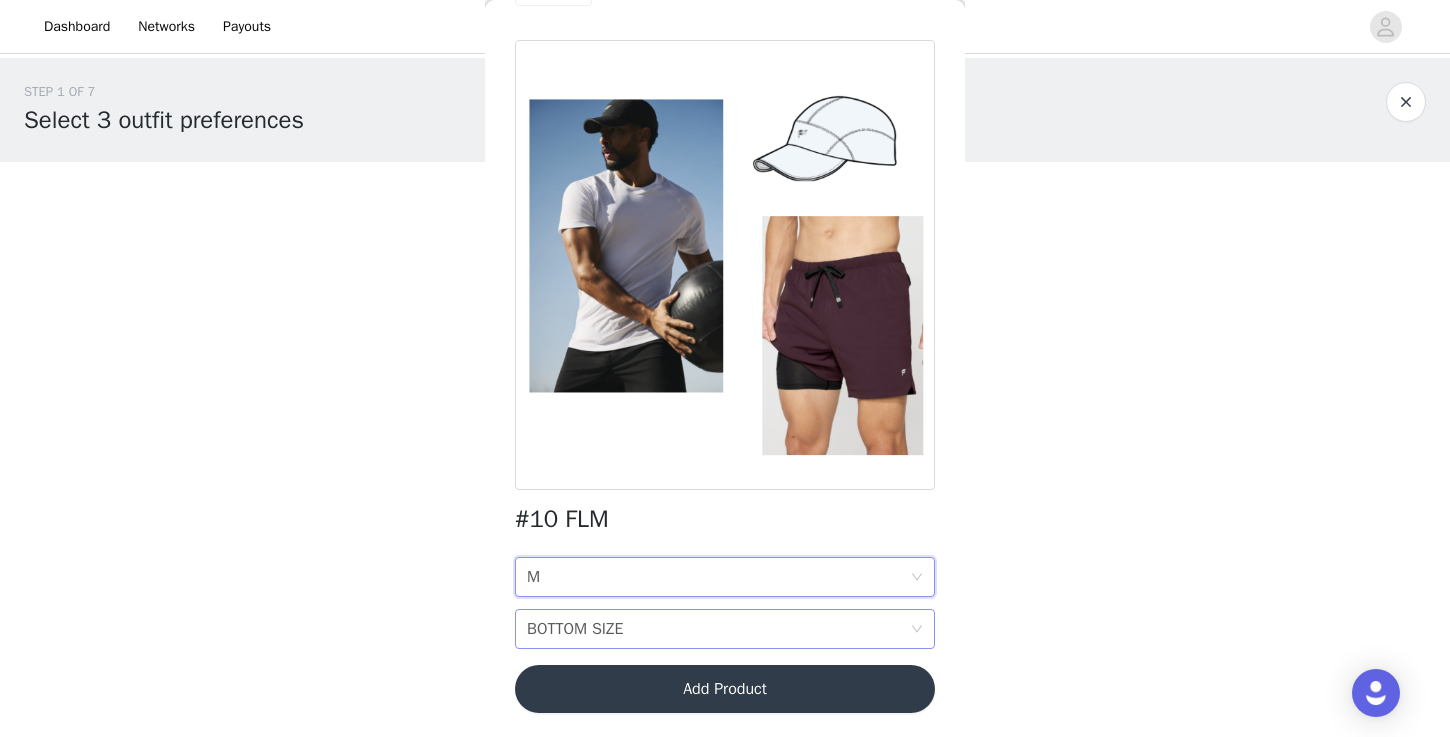 click on "BOTTOM SIZE BOTTOM SIZE" at bounding box center [718, 629] 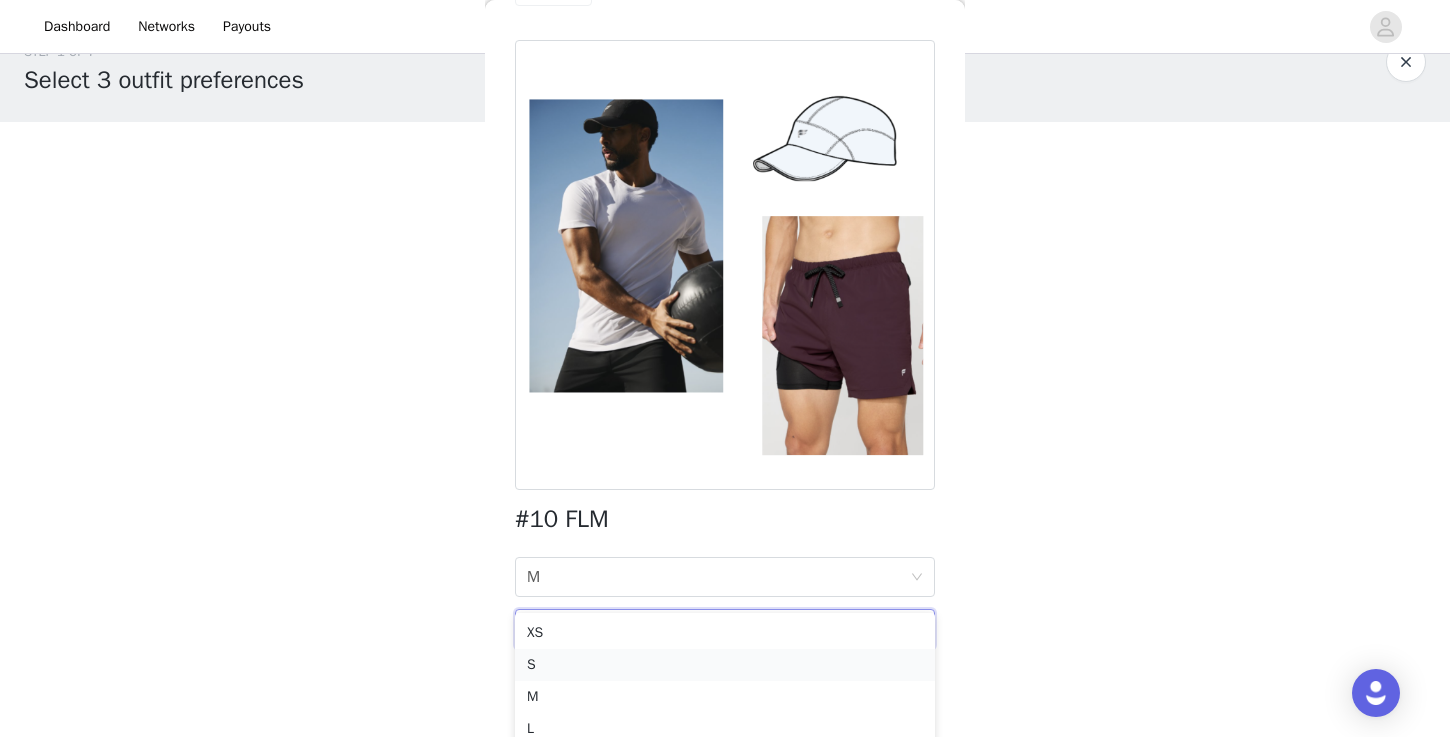 scroll, scrollTop: 54, scrollLeft: 0, axis: vertical 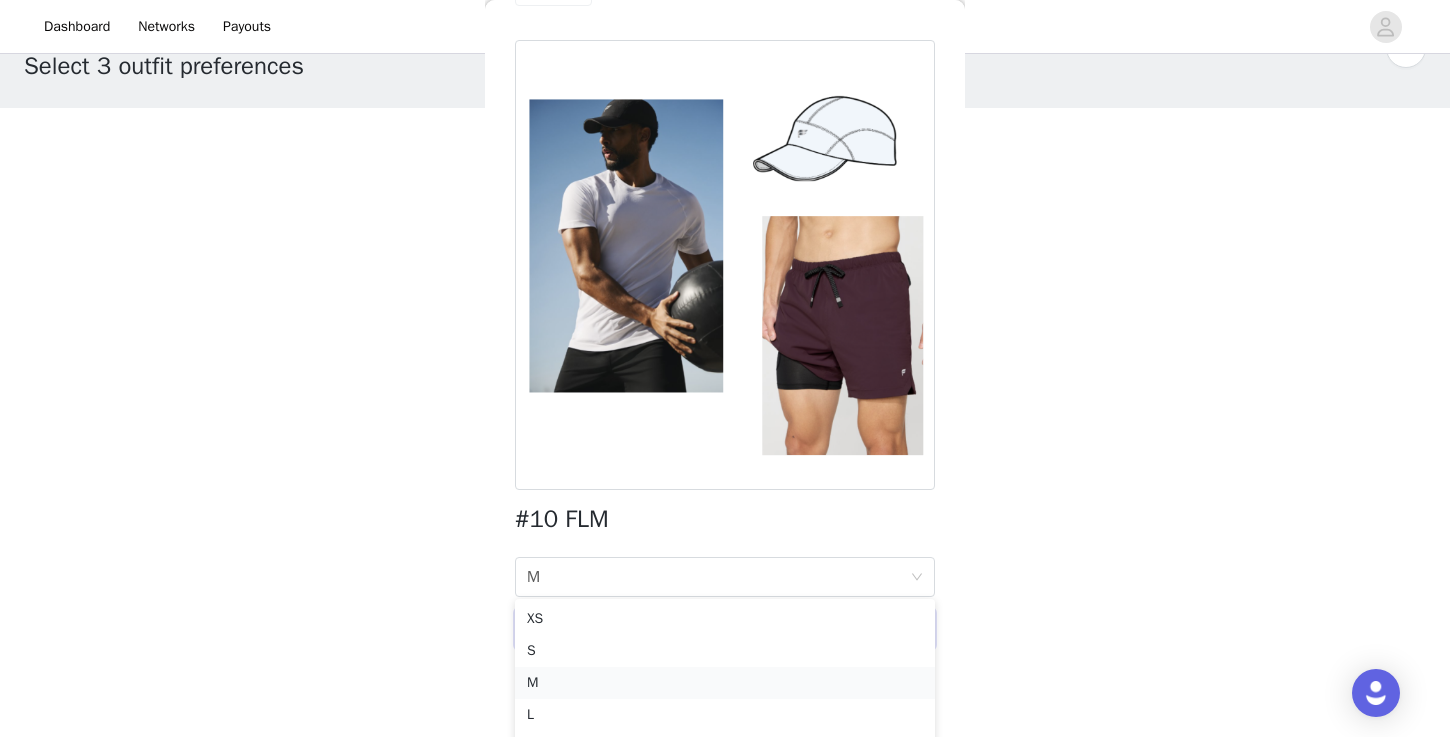 click on "M" at bounding box center [725, 683] 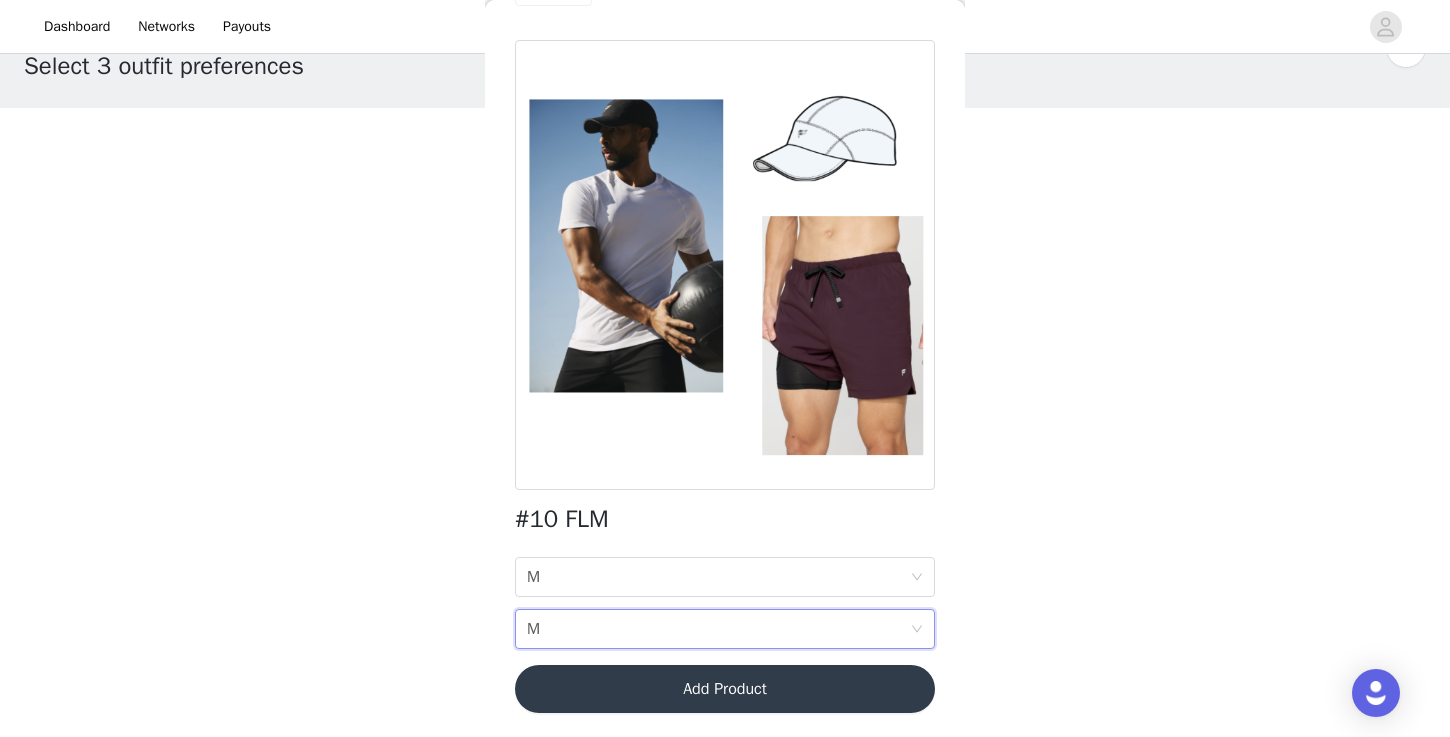 scroll, scrollTop: 0, scrollLeft: 0, axis: both 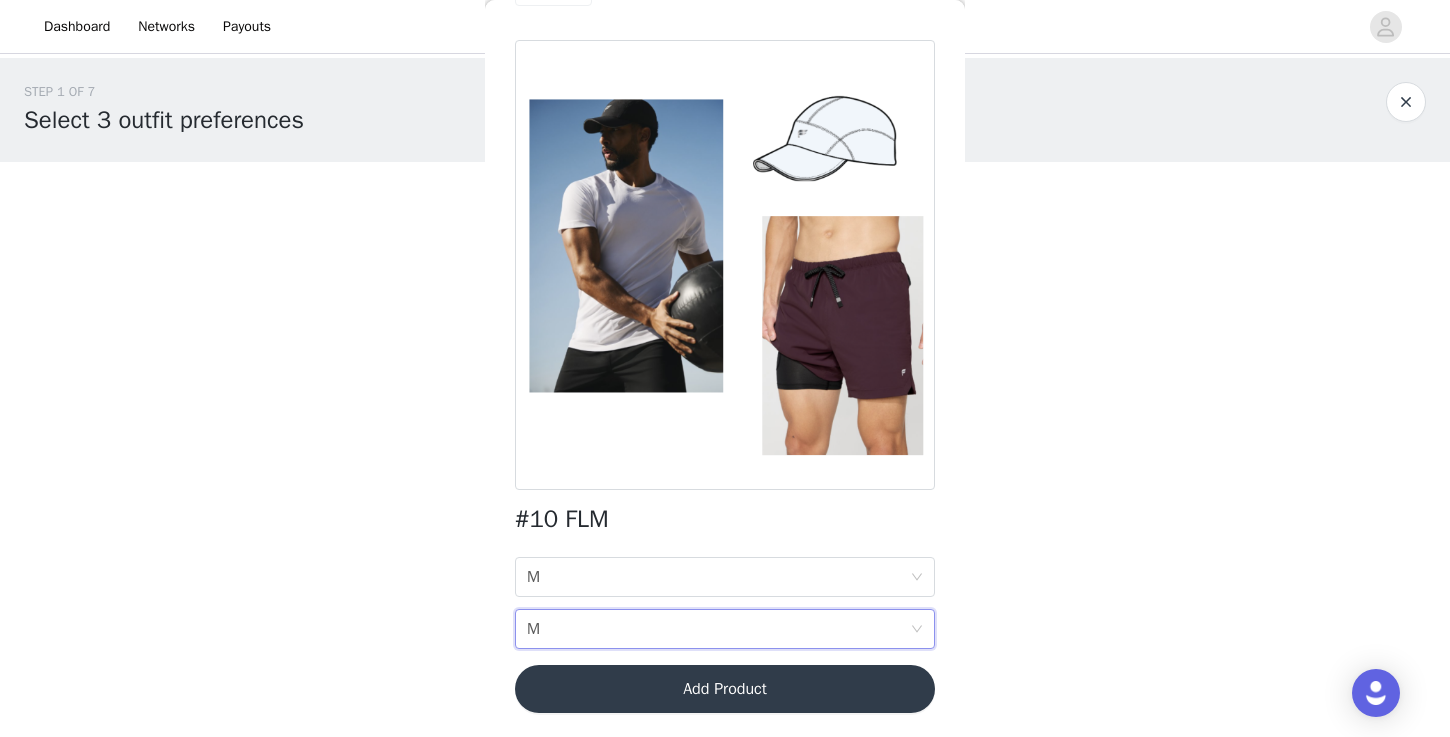 click on "Add Product" at bounding box center (725, 689) 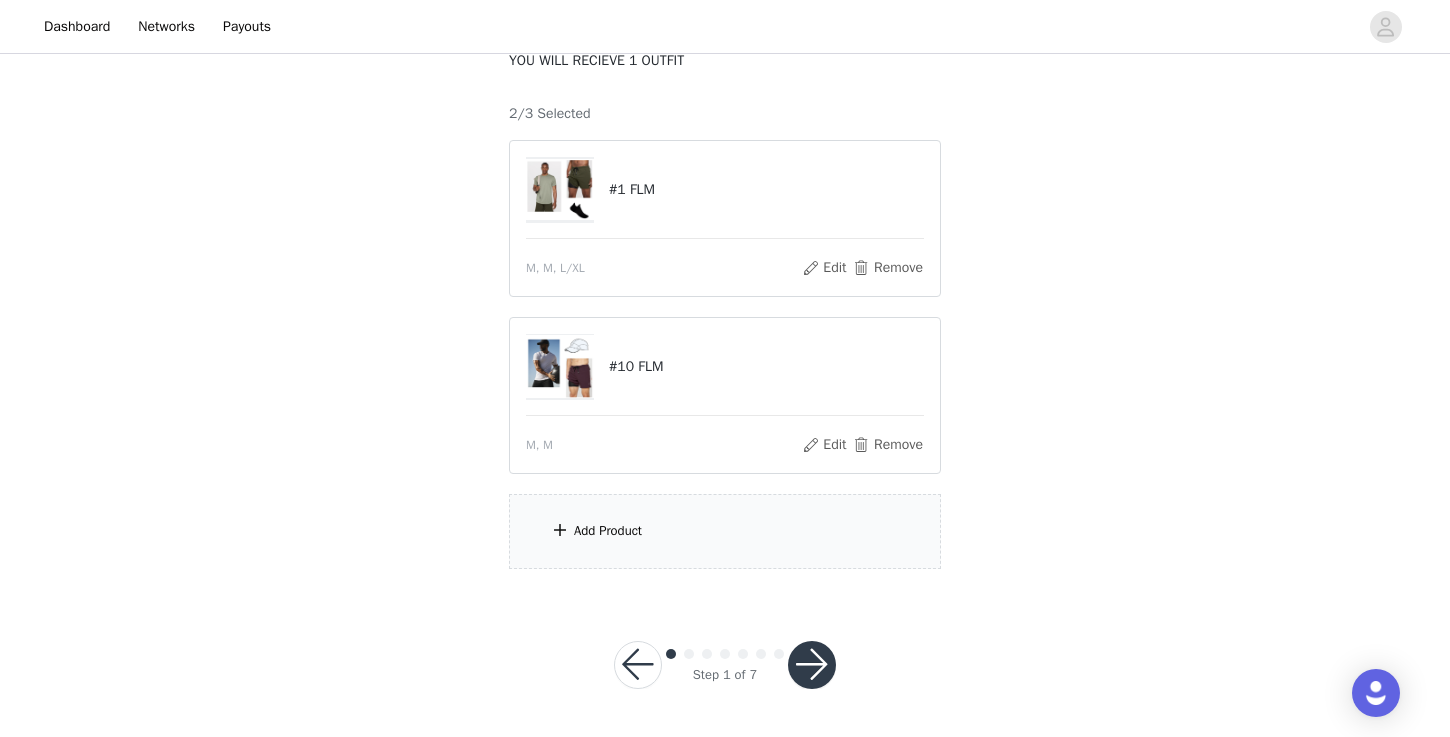 scroll, scrollTop: 135, scrollLeft: 0, axis: vertical 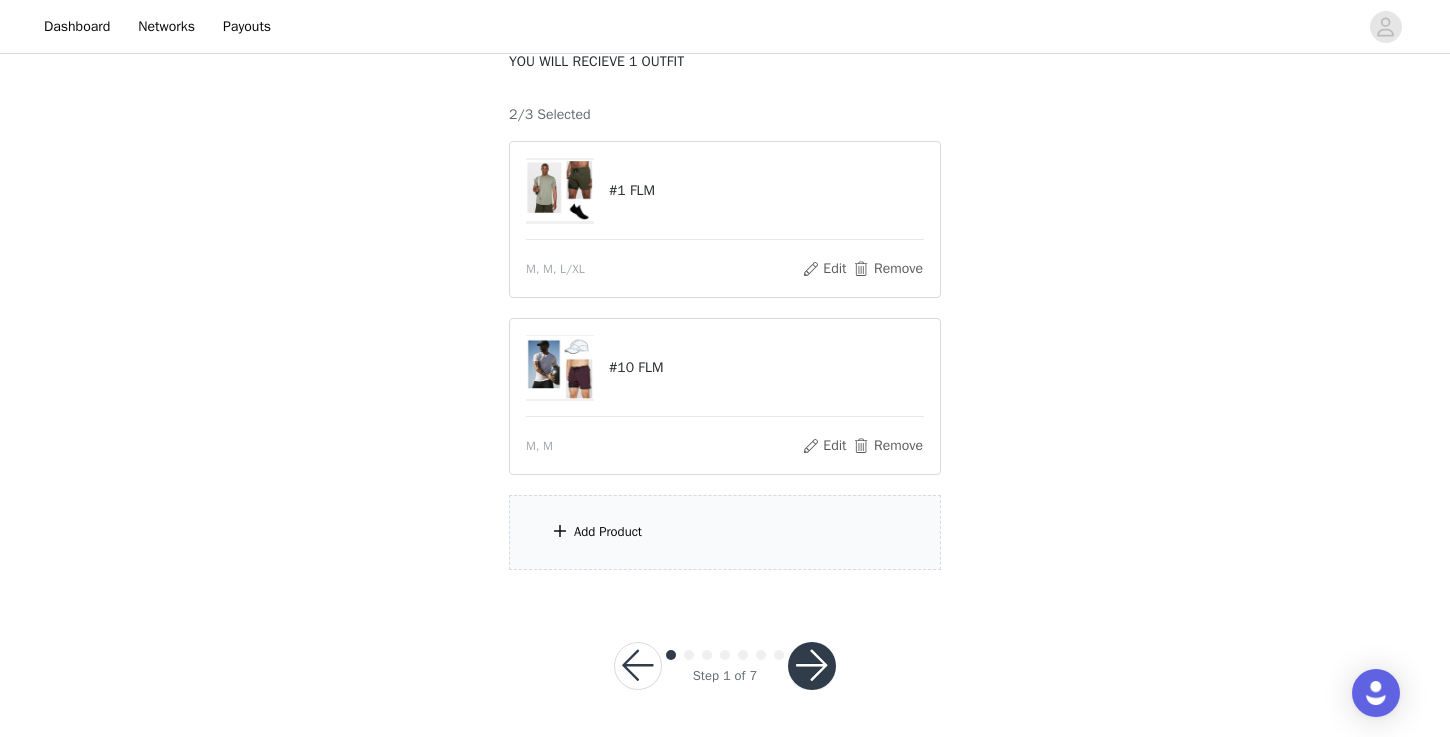 click on "Add Product" at bounding box center [725, 532] 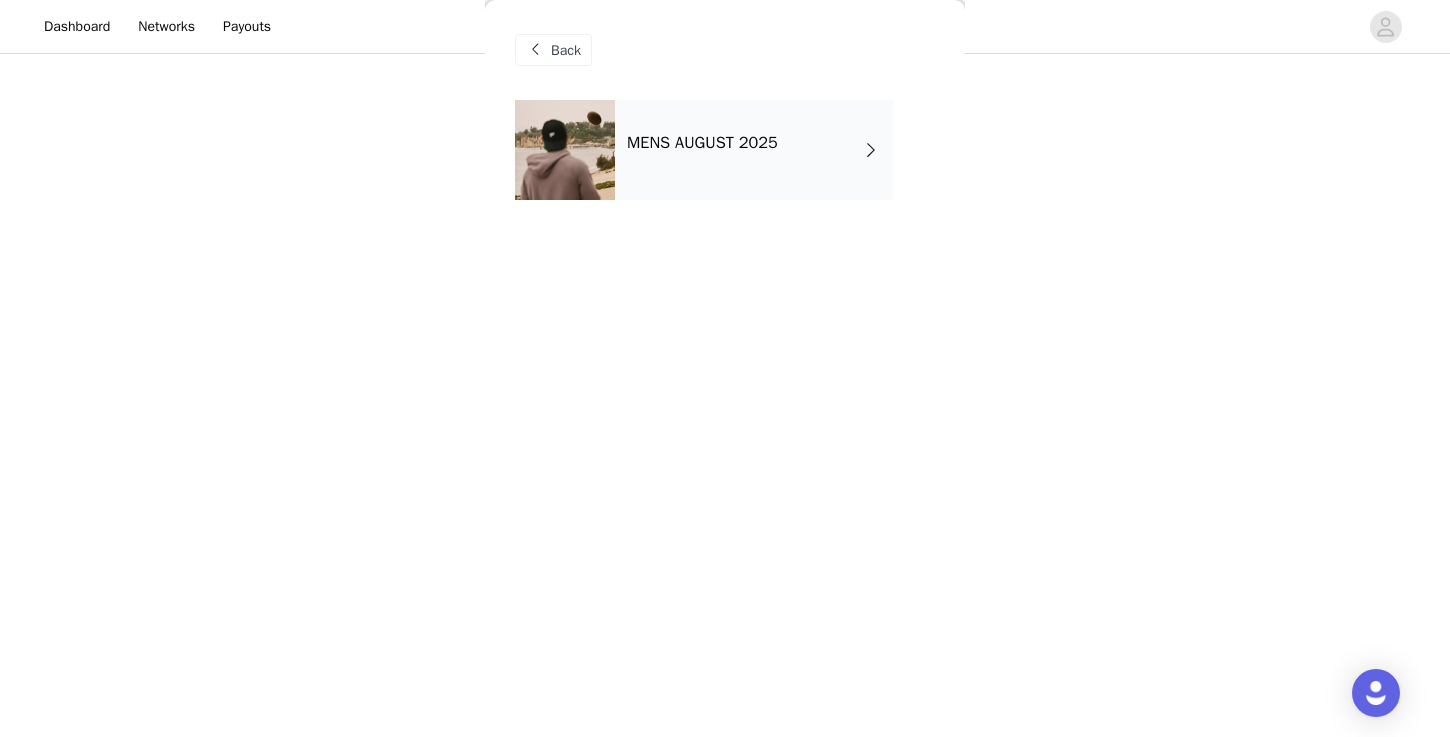 click on "MENS AUGUST 2025" at bounding box center (754, 150) 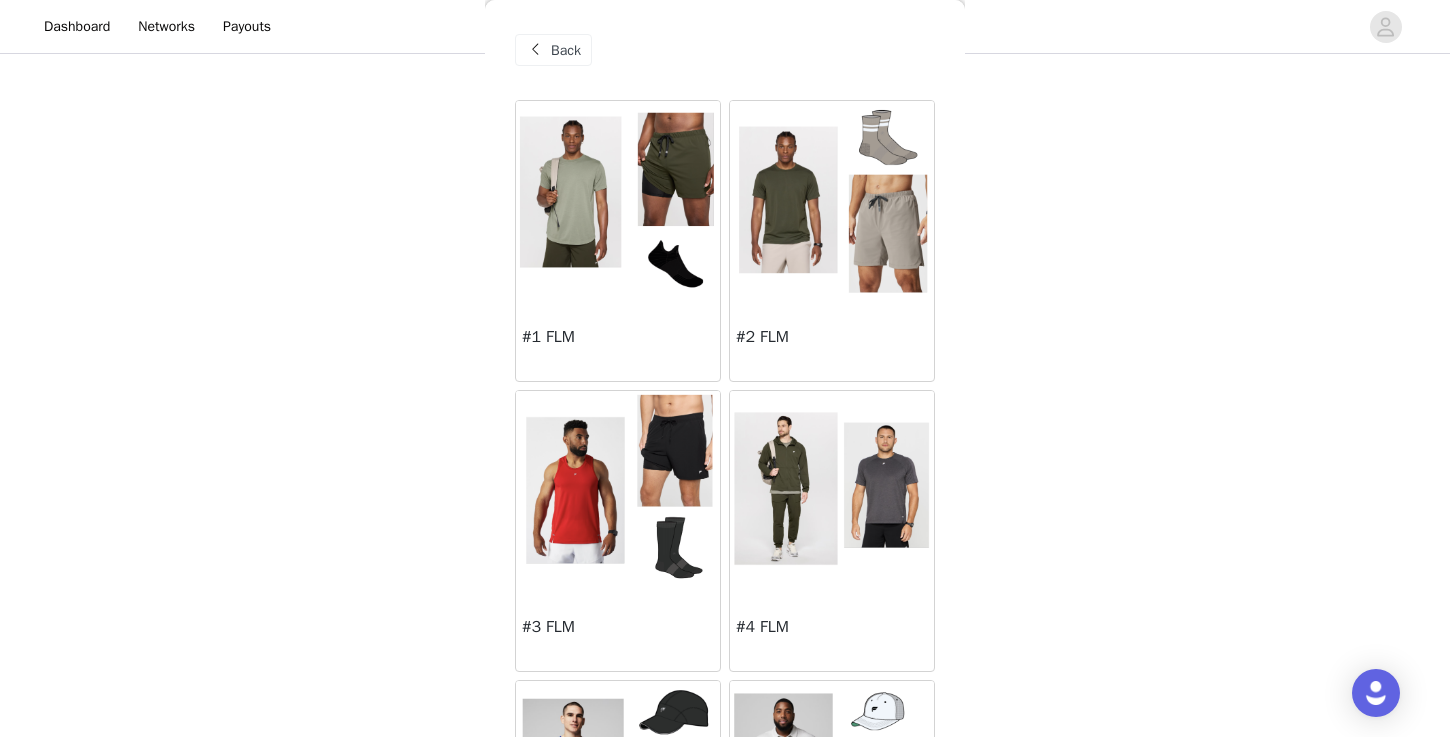 scroll, scrollTop: 0, scrollLeft: 0, axis: both 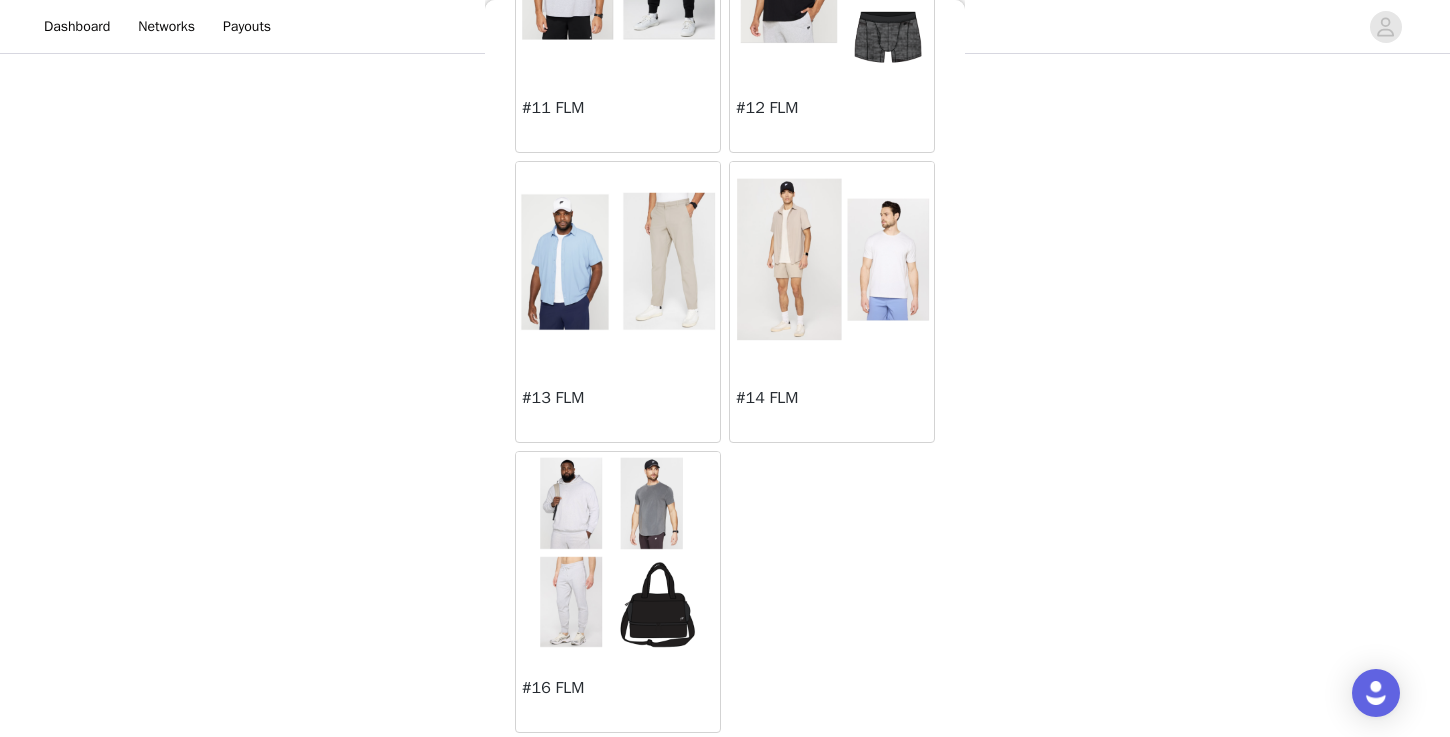 click at bounding box center [617, 552] 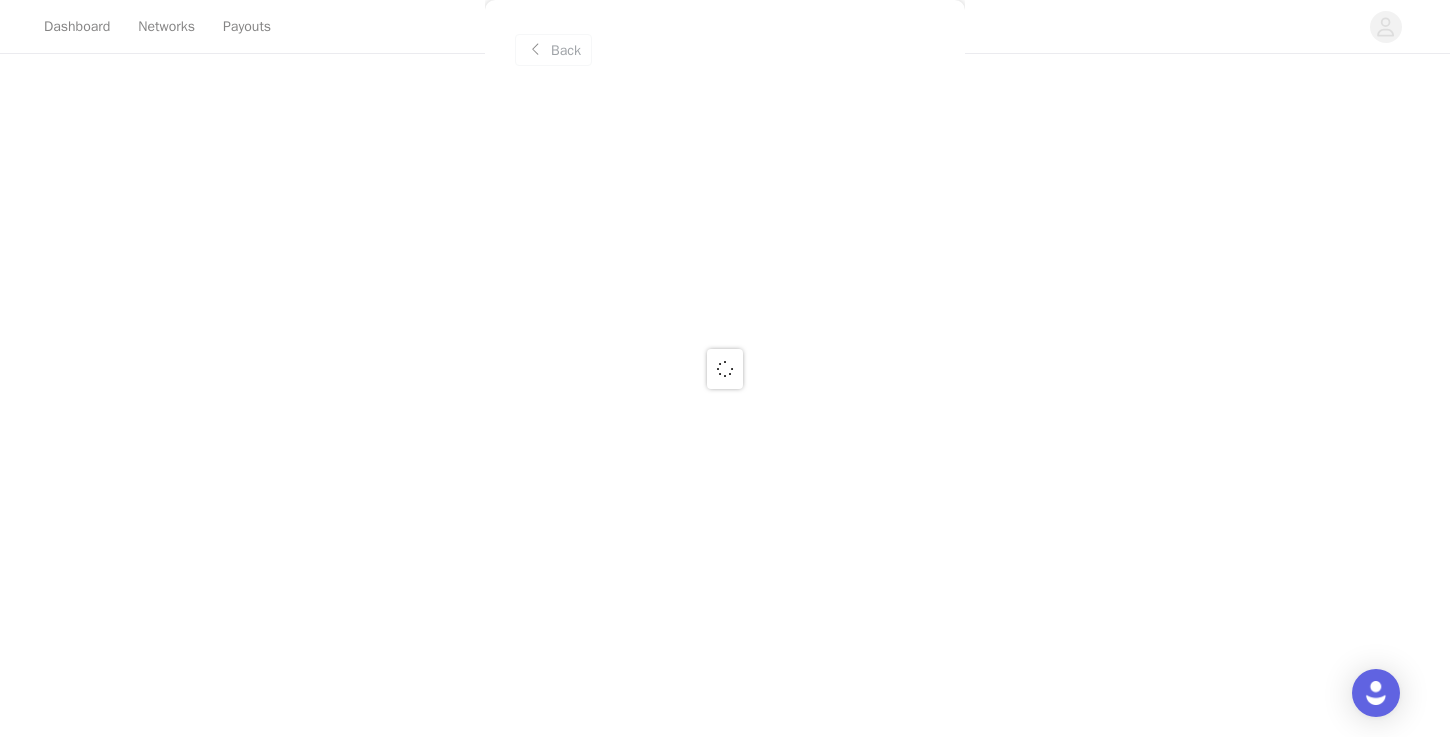 scroll, scrollTop: 0, scrollLeft: 0, axis: both 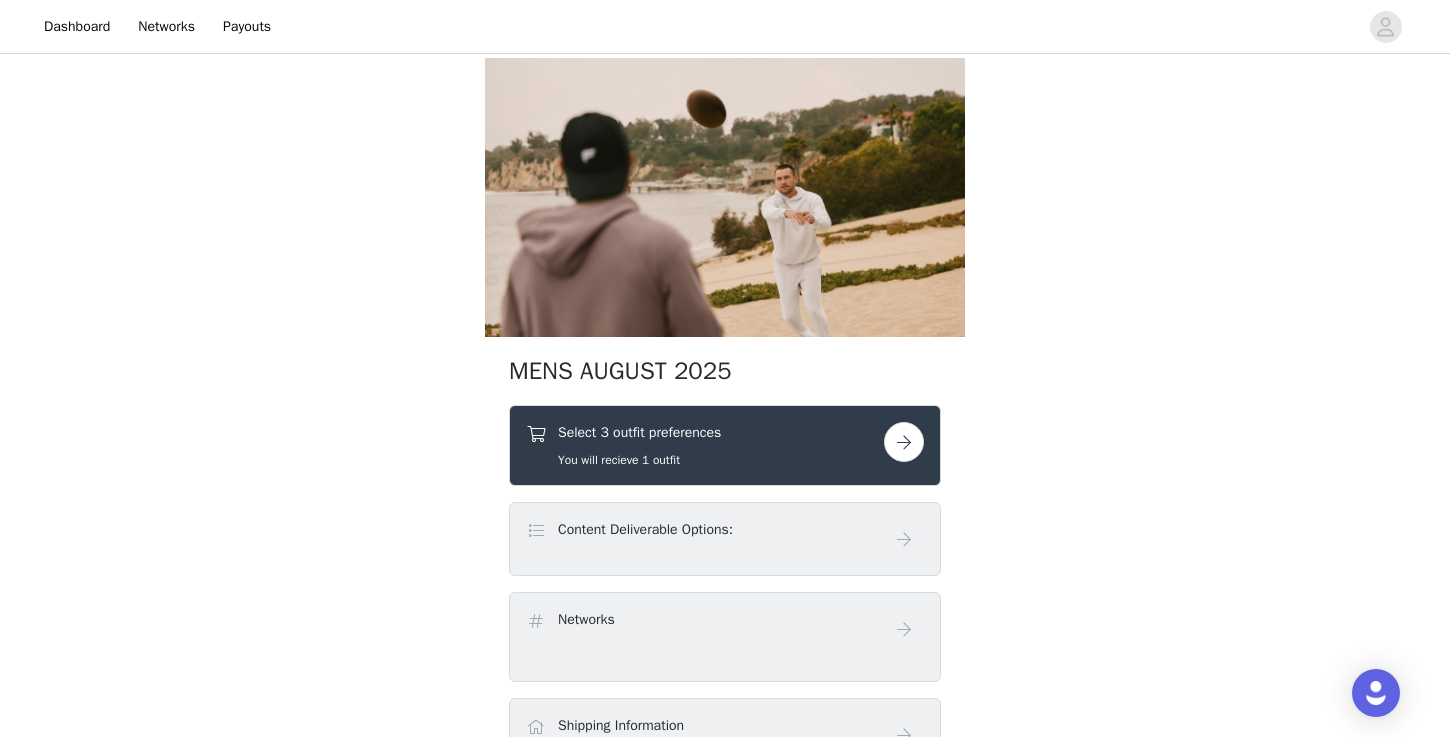 click at bounding box center [904, 442] 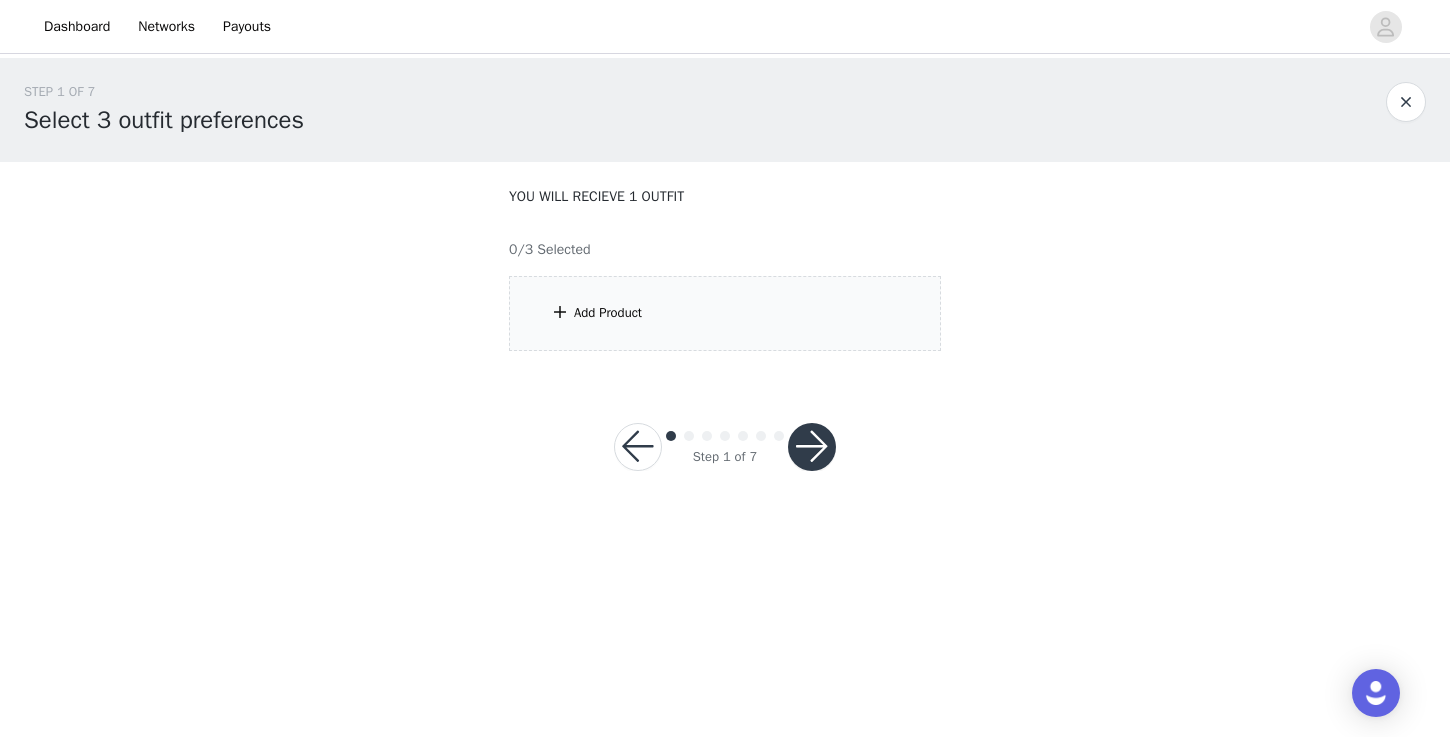 click on "Add Product" at bounding box center [608, 313] 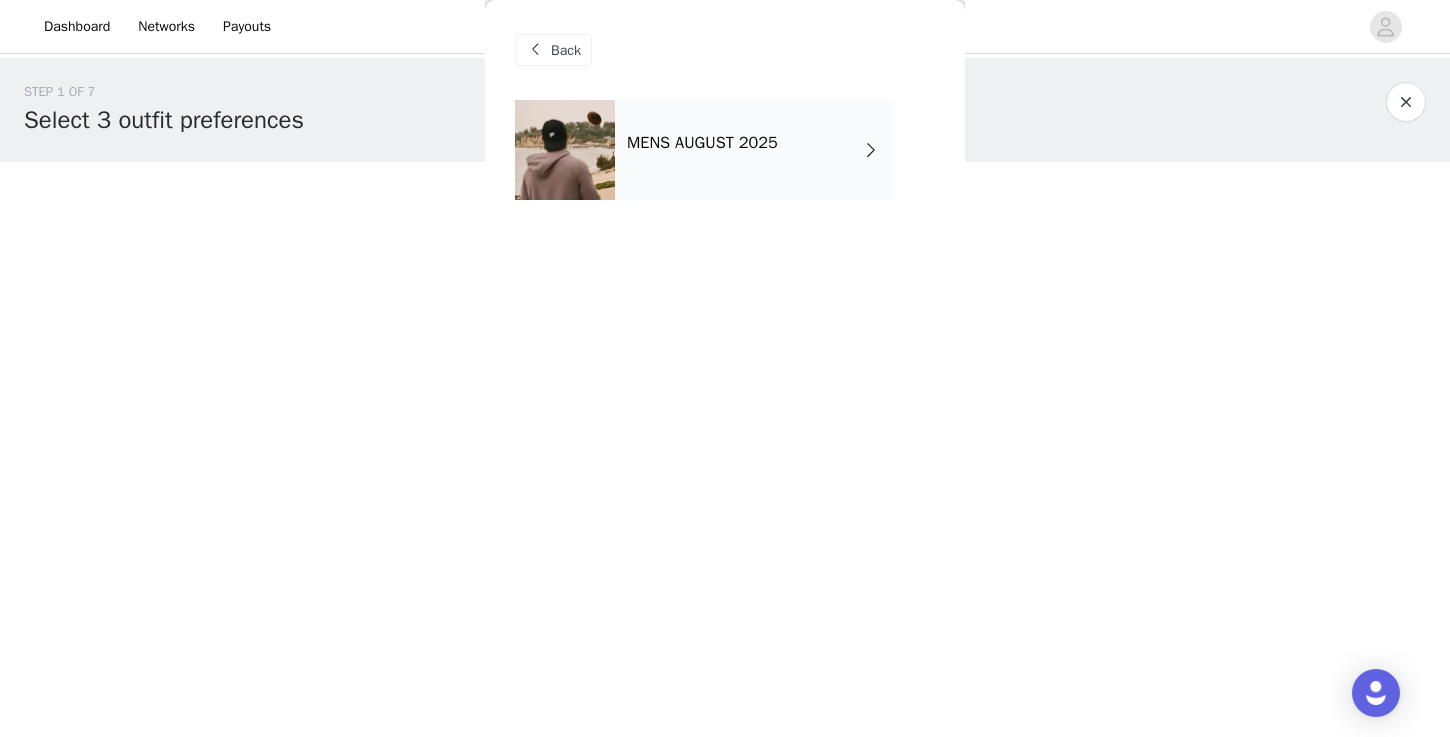 click on "Back" at bounding box center (725, 50) 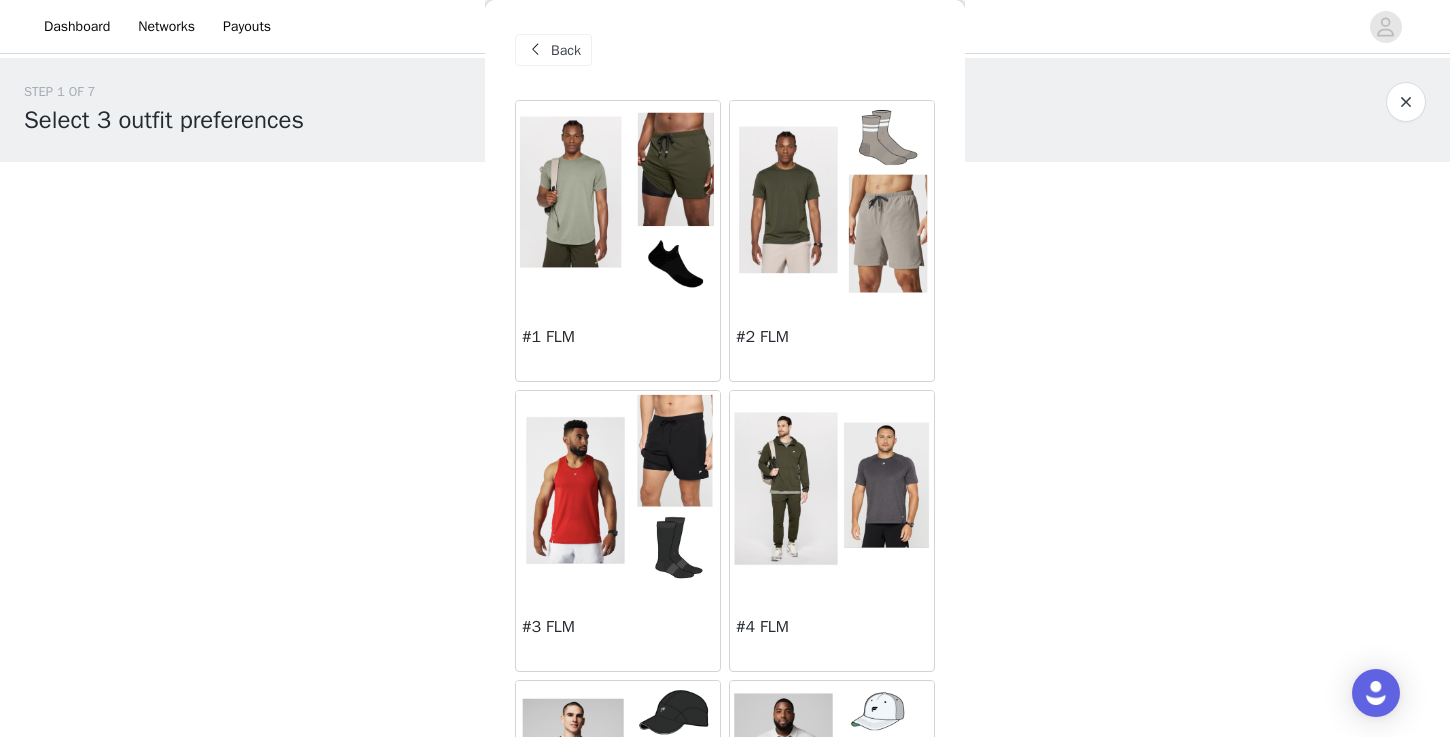 click at bounding box center (618, 201) 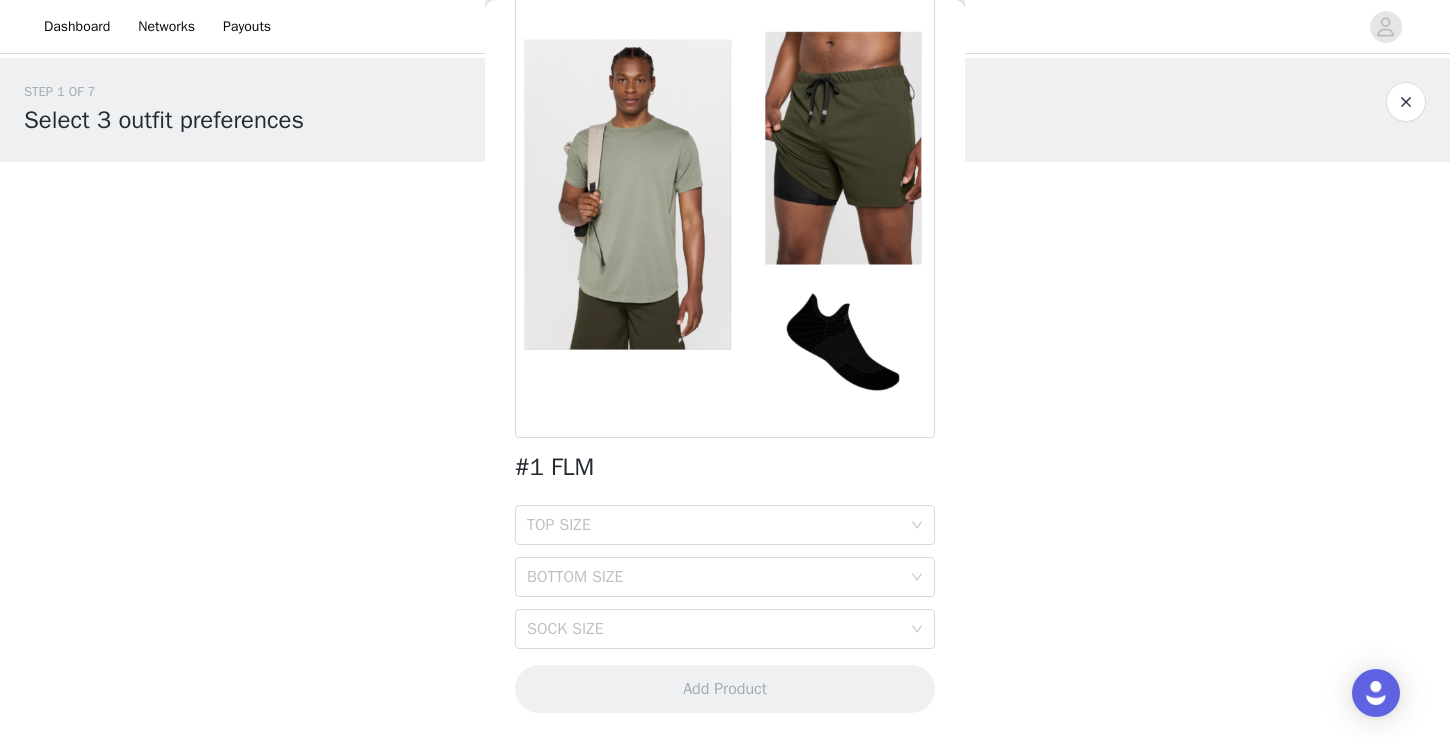 click on "#1 FLM               TOP SIZE BOTTOM SIZE SOCK SIZE     Add Product" at bounding box center (725, 362) 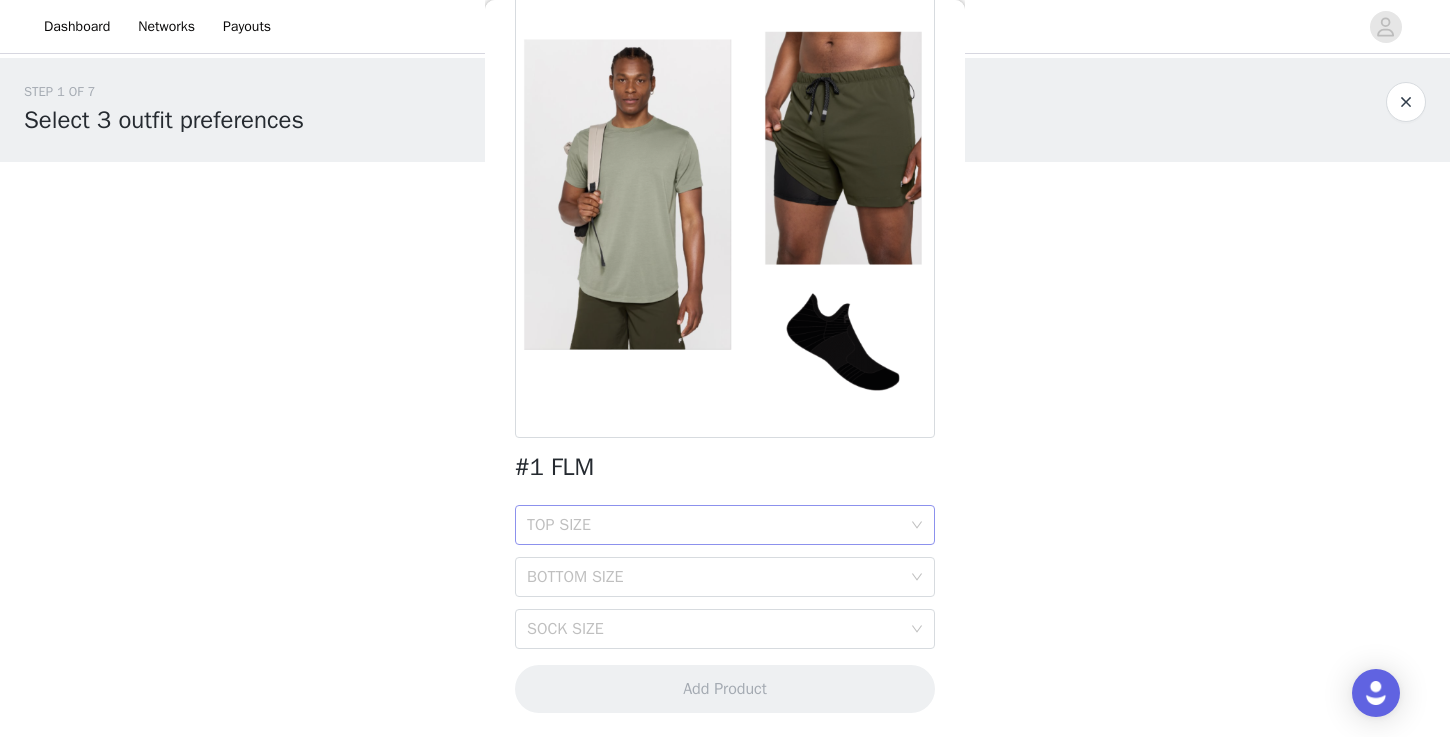 click on "TOP SIZE" at bounding box center (714, 525) 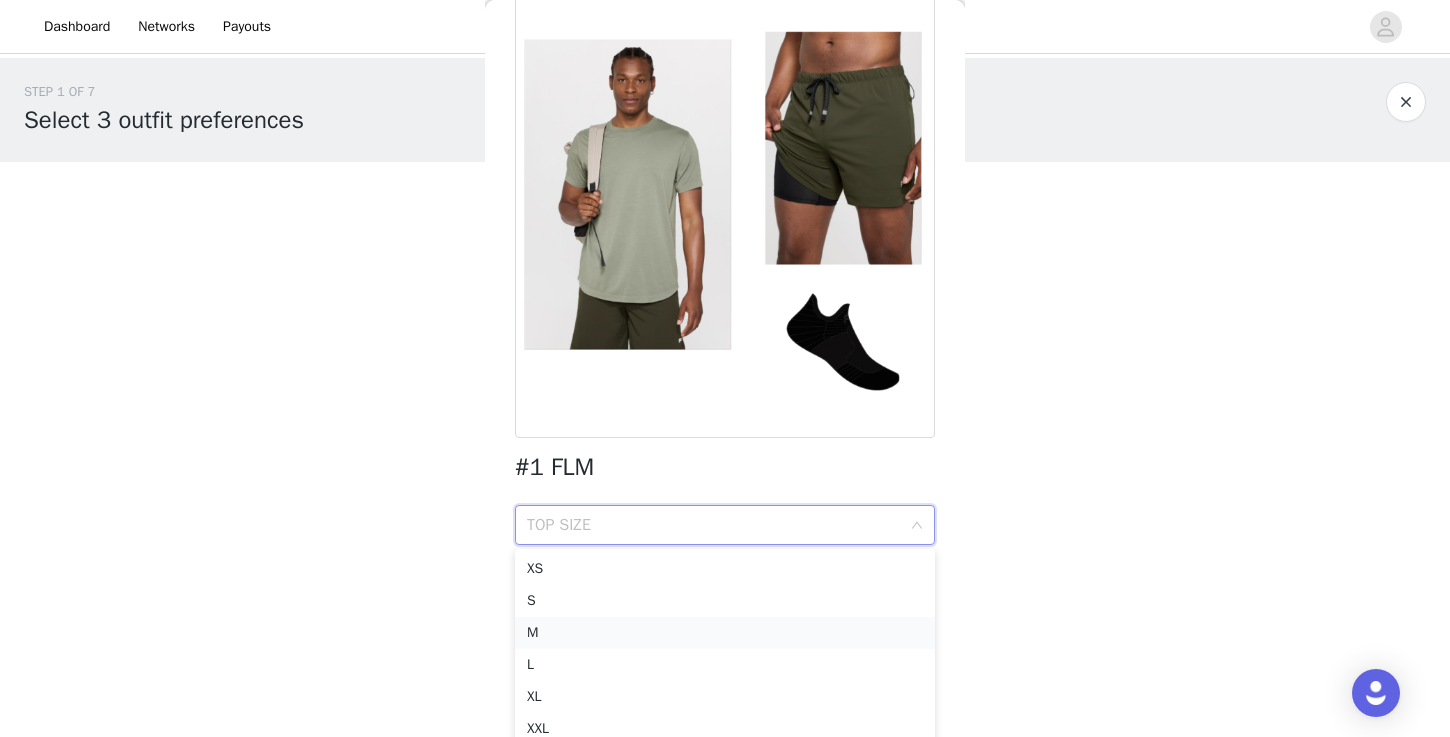 click on "M" at bounding box center (725, 633) 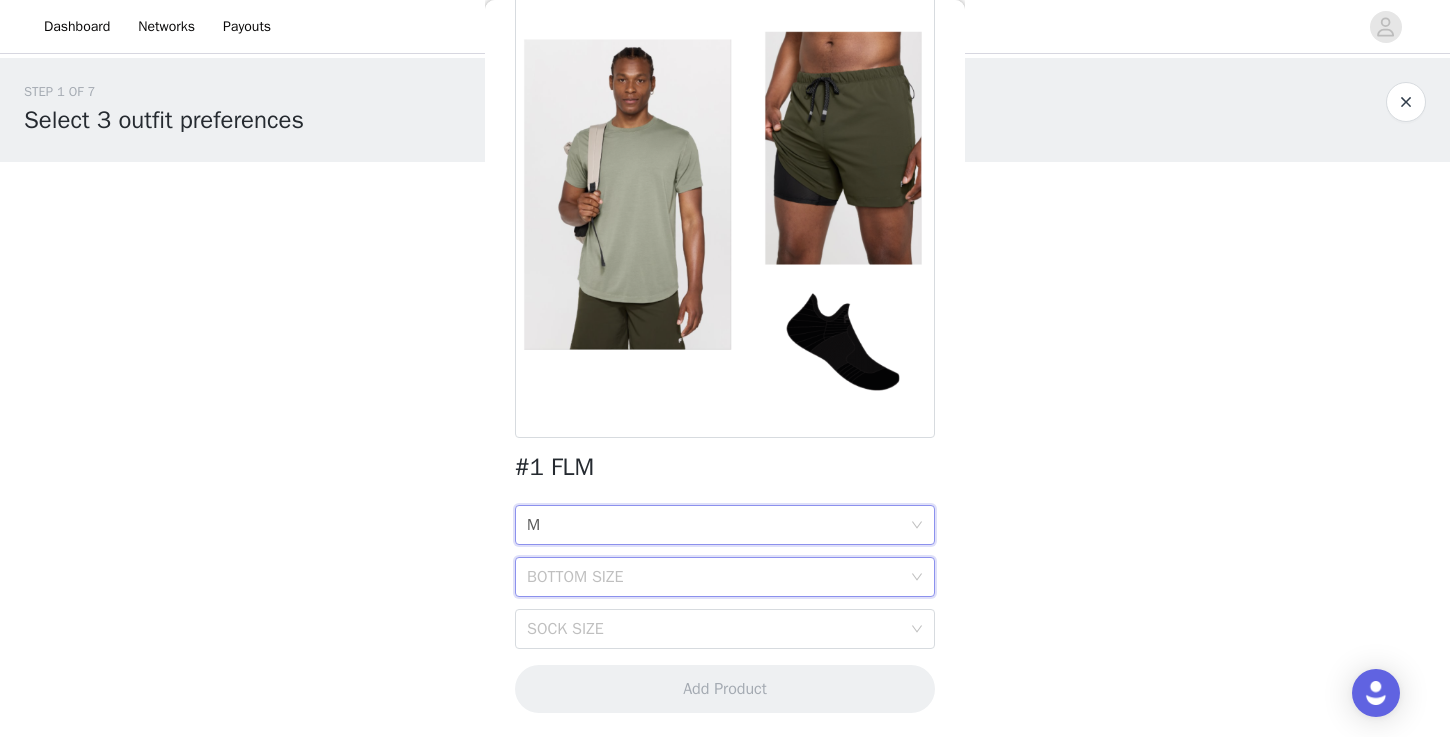 click on "BOTTOM SIZE" at bounding box center (718, 577) 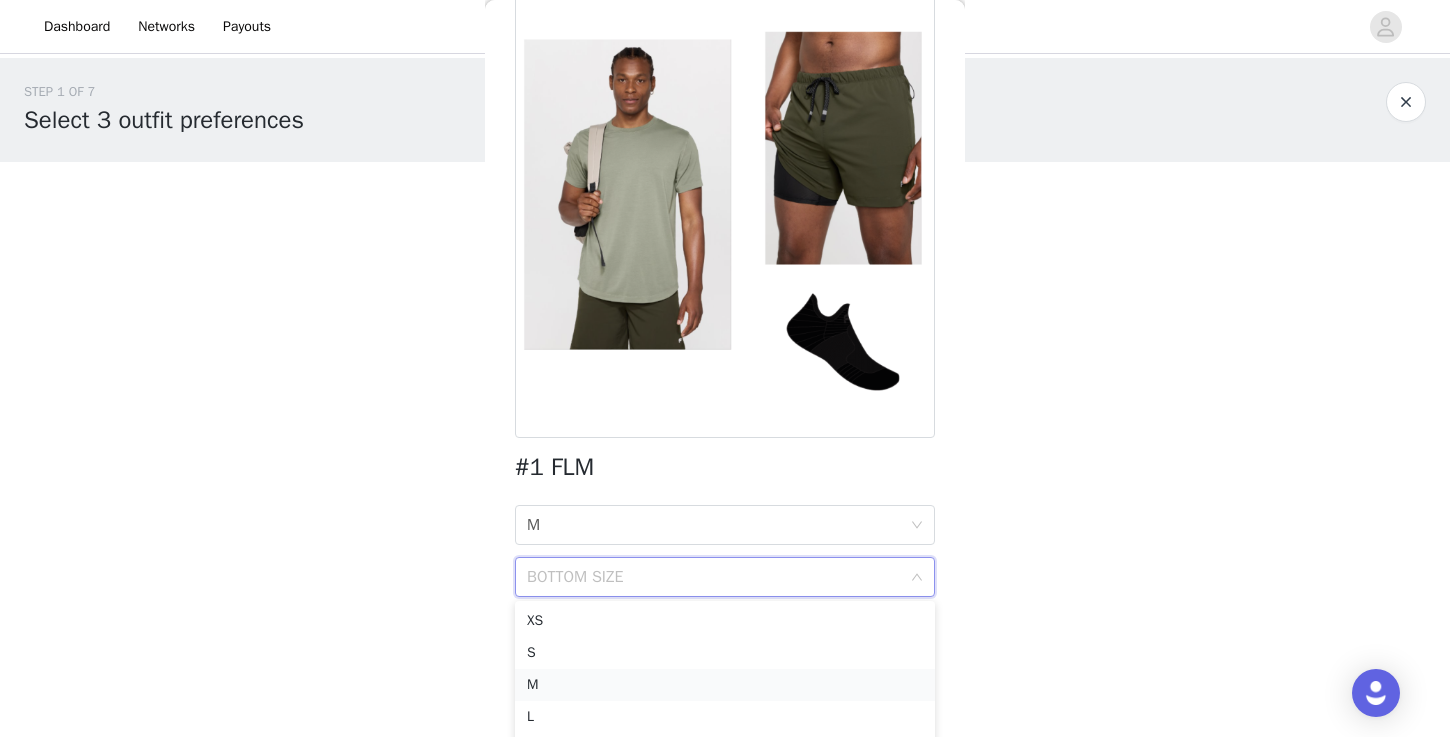 click on "M" at bounding box center [725, 685] 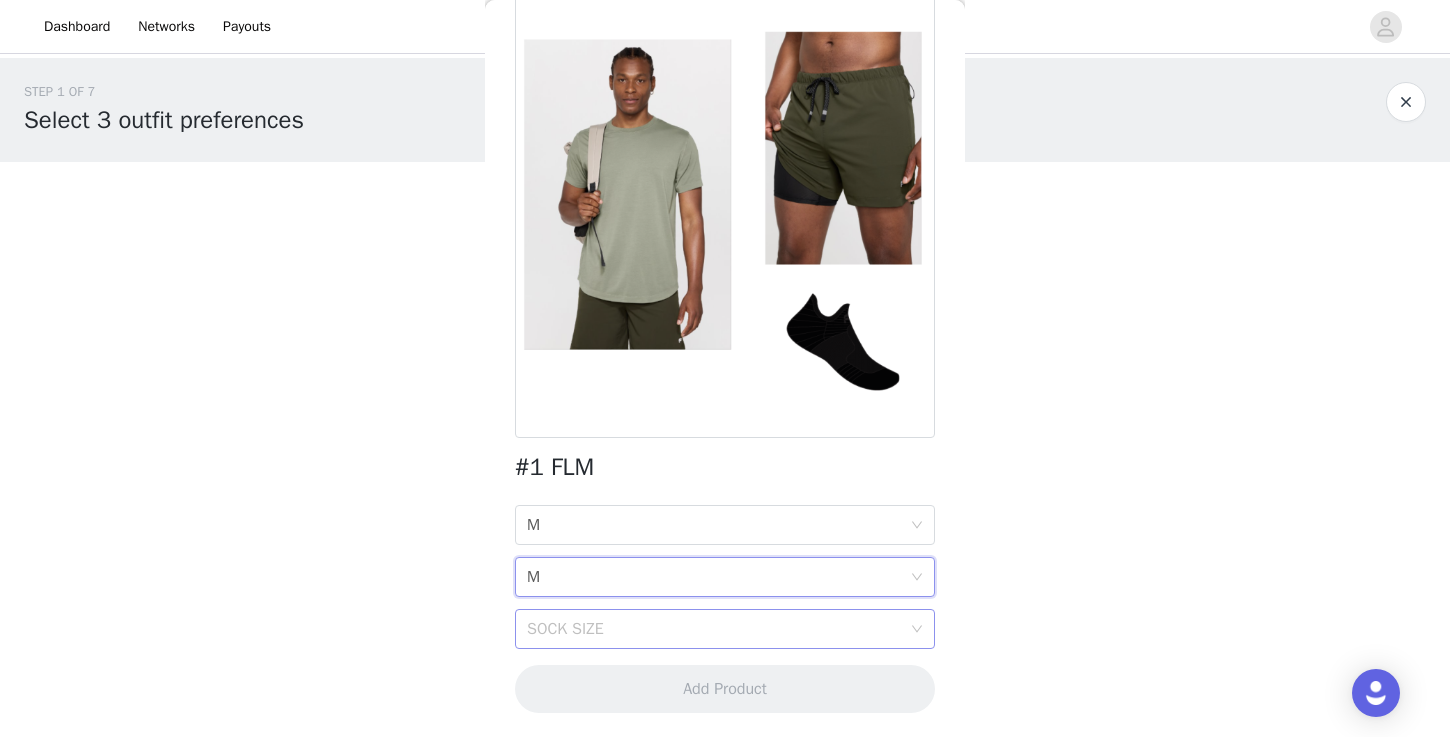 click on "SOCK SIZE" at bounding box center [714, 629] 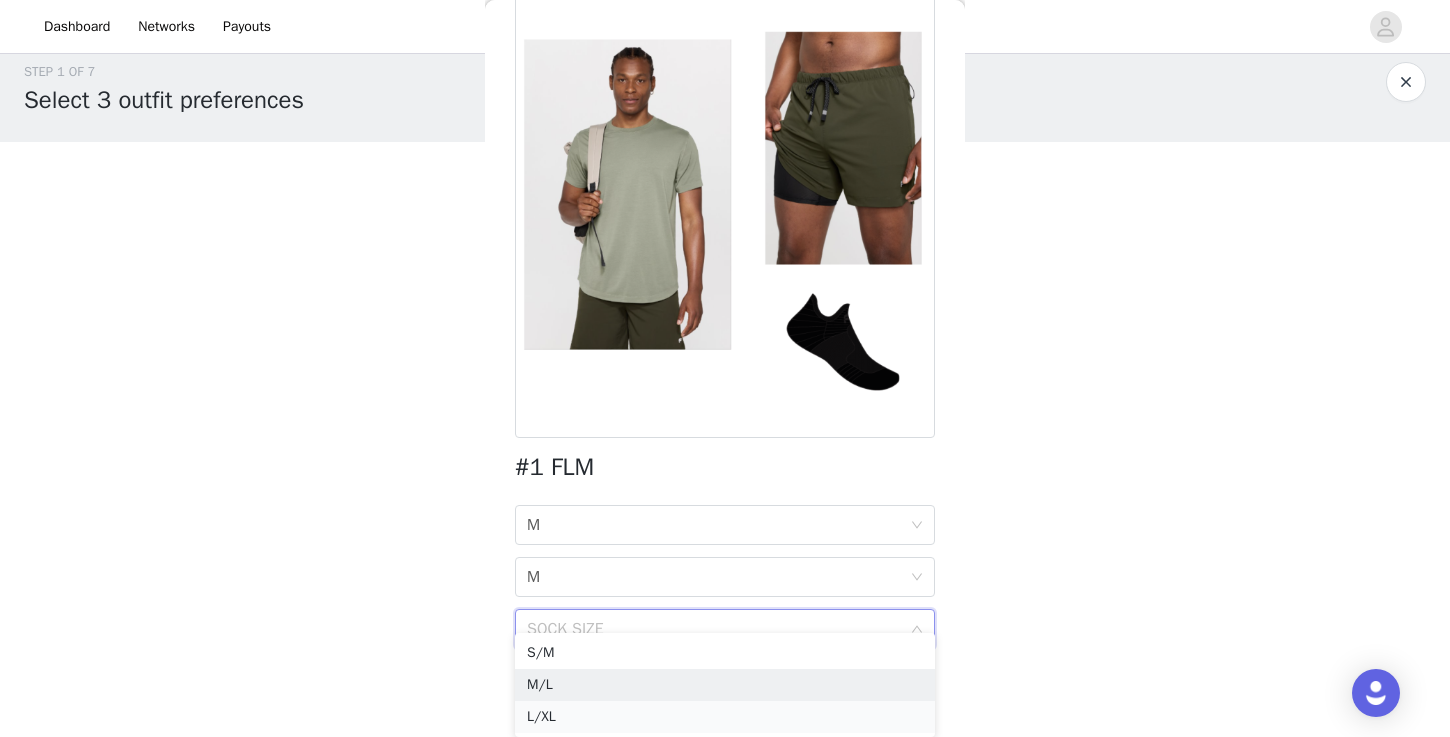 scroll, scrollTop: 20, scrollLeft: 0, axis: vertical 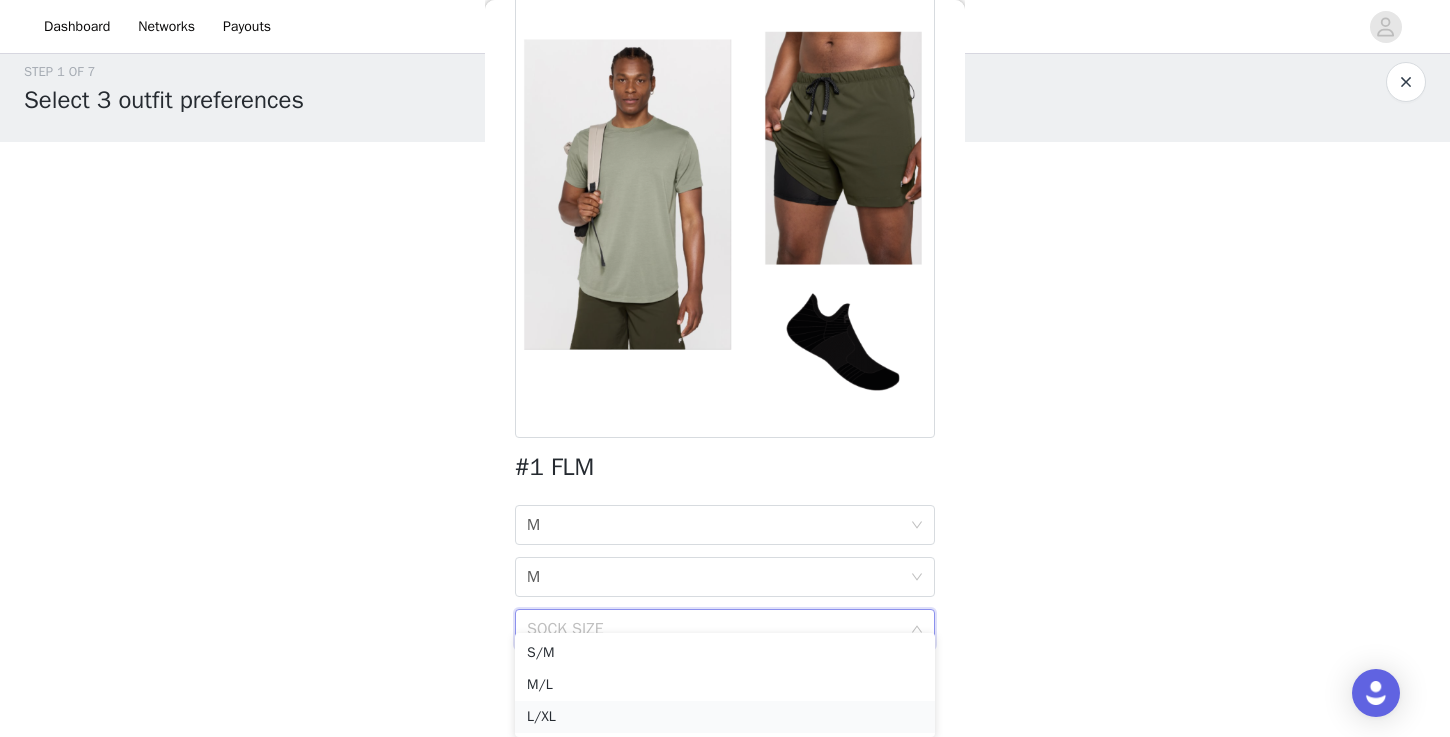 click on "L/XL" at bounding box center (725, 717) 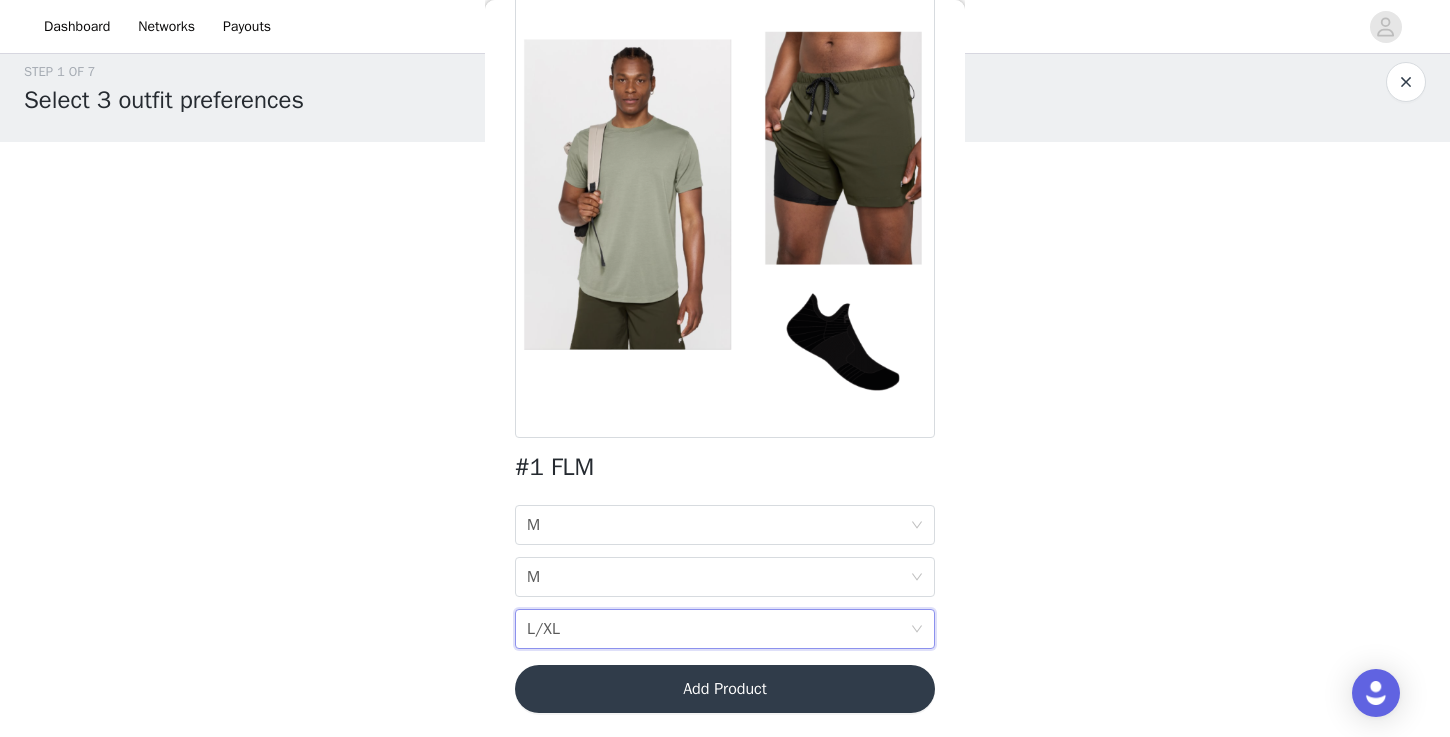 scroll, scrollTop: 0, scrollLeft: 0, axis: both 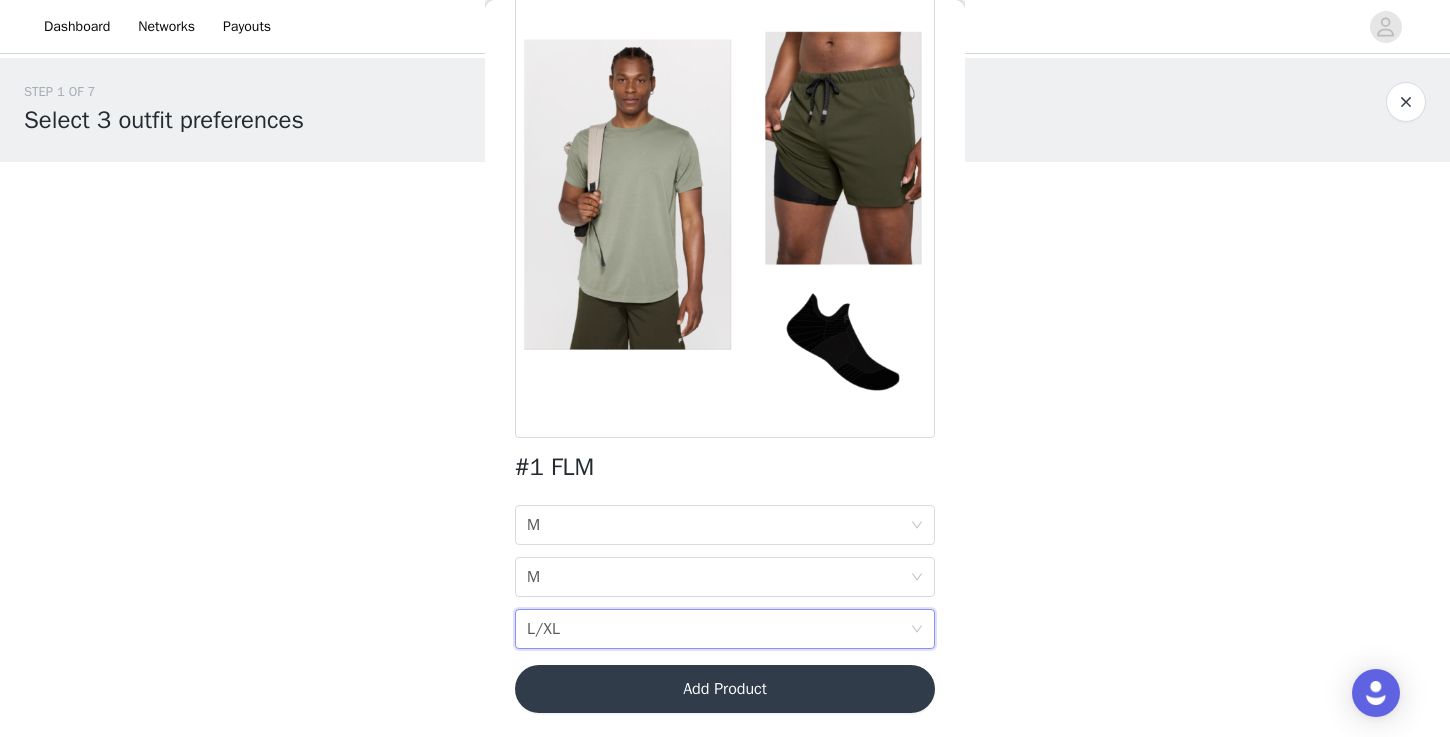 click on "Add Product" at bounding box center [725, 689] 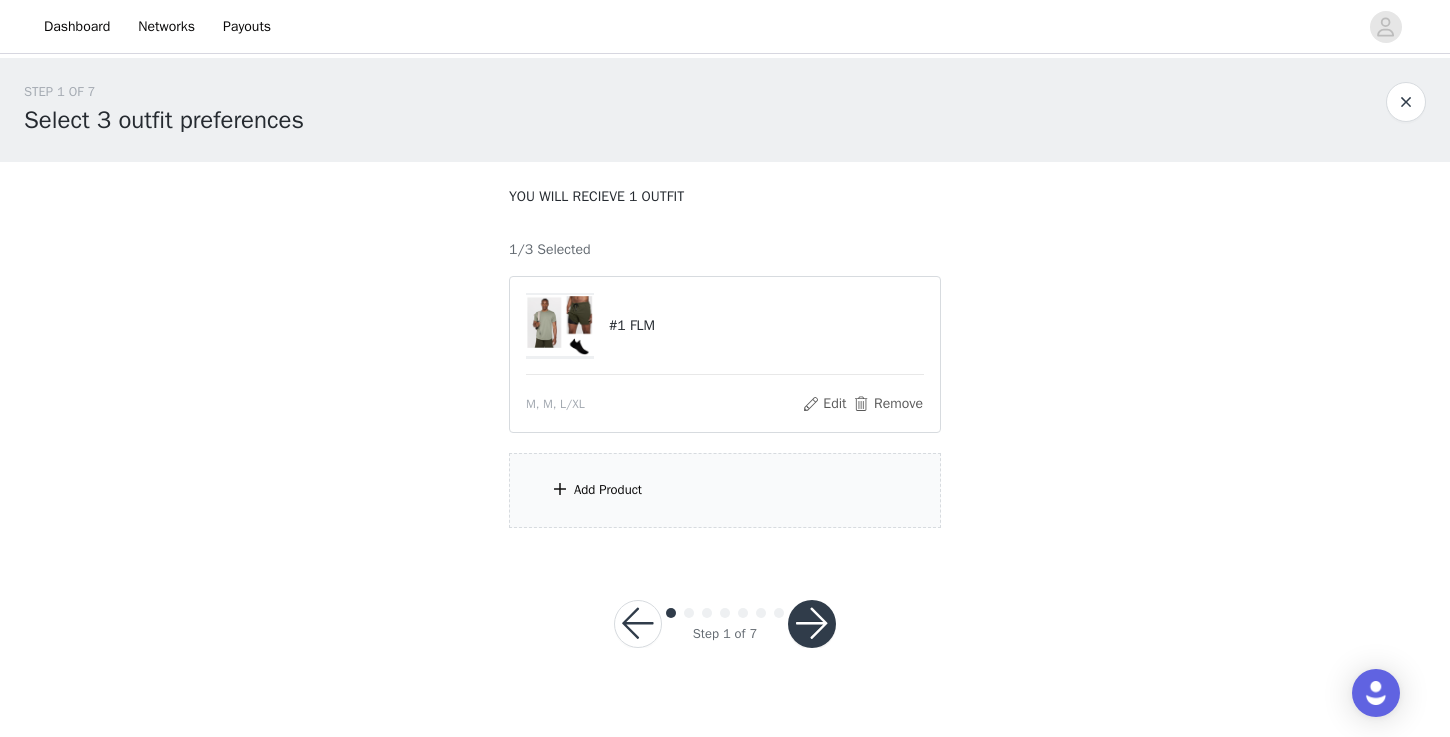 click on "Add Product" at bounding box center (725, 490) 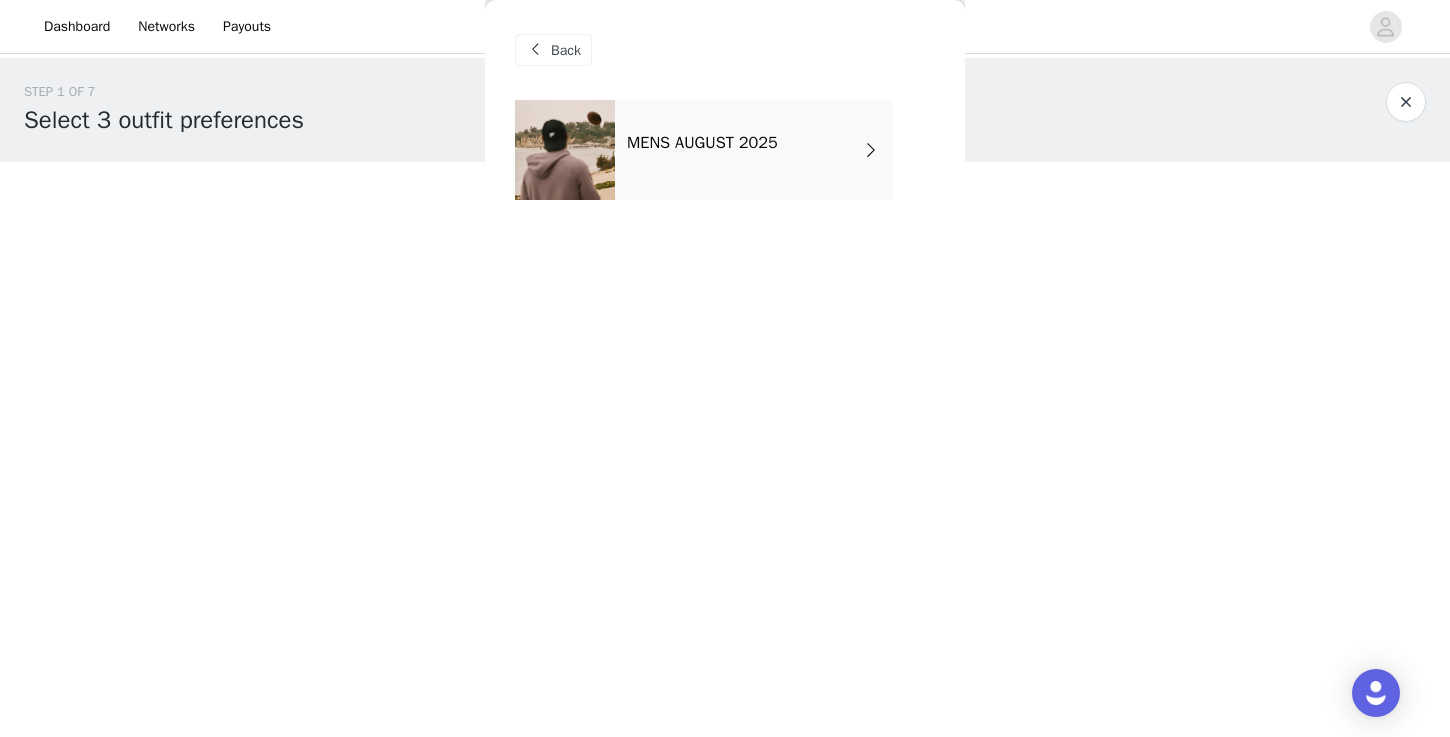 click on "MENS AUGUST 2025" at bounding box center [754, 150] 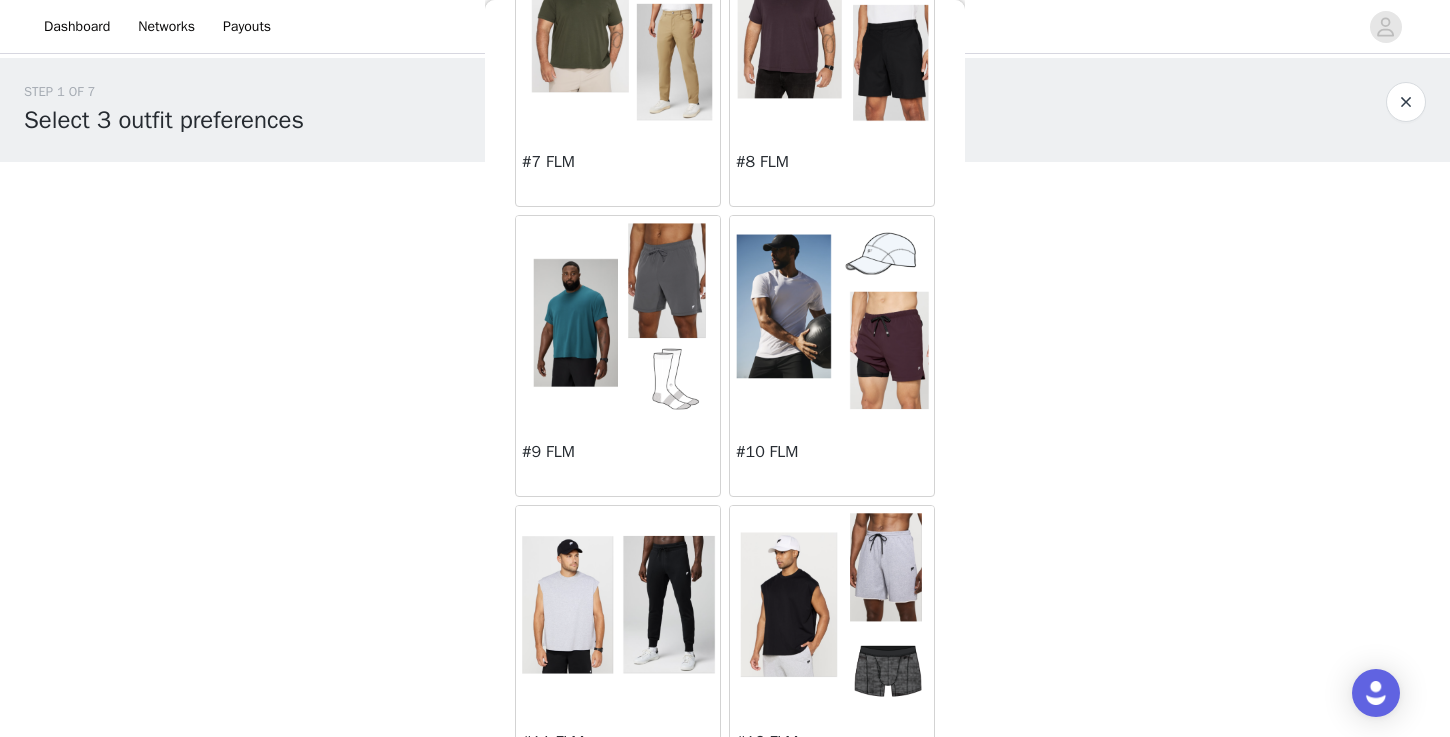 click at bounding box center (832, 315) 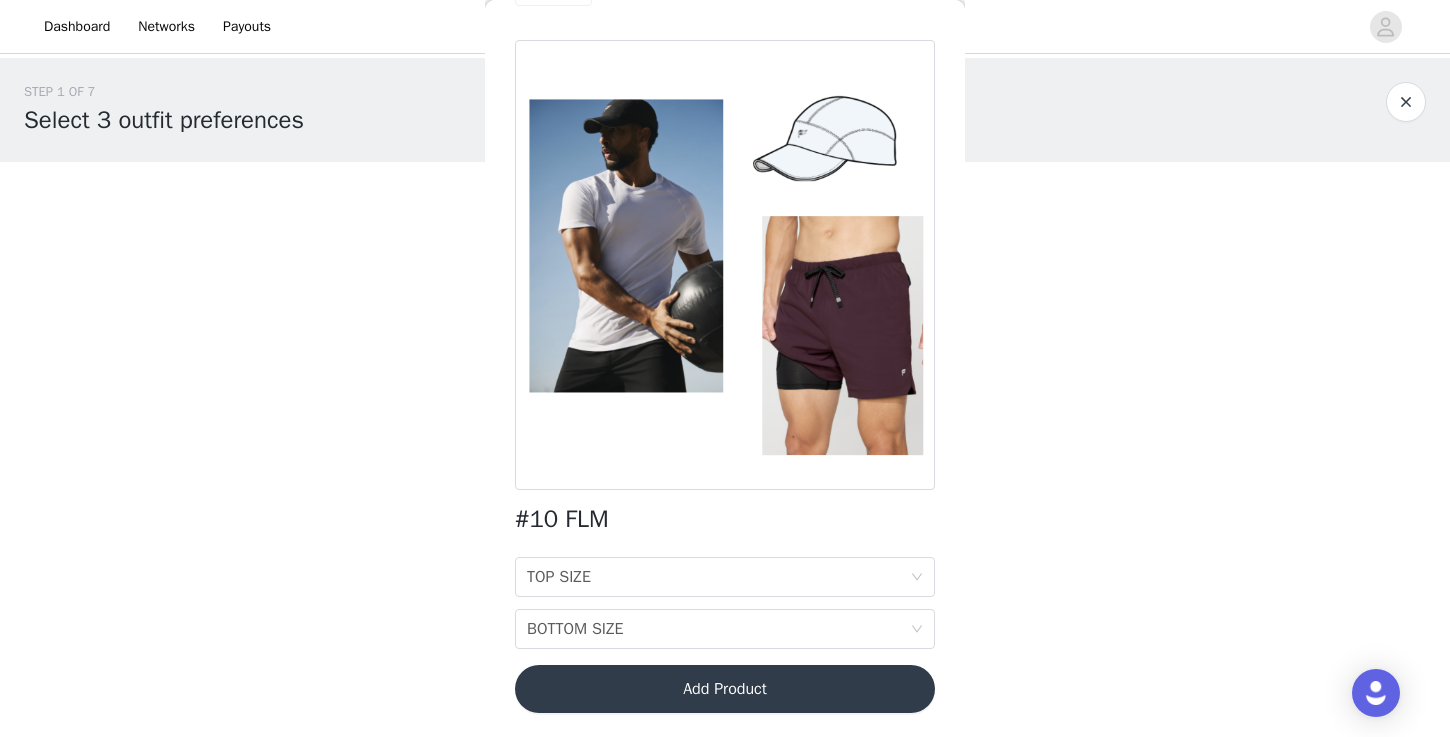 scroll, scrollTop: 60, scrollLeft: 0, axis: vertical 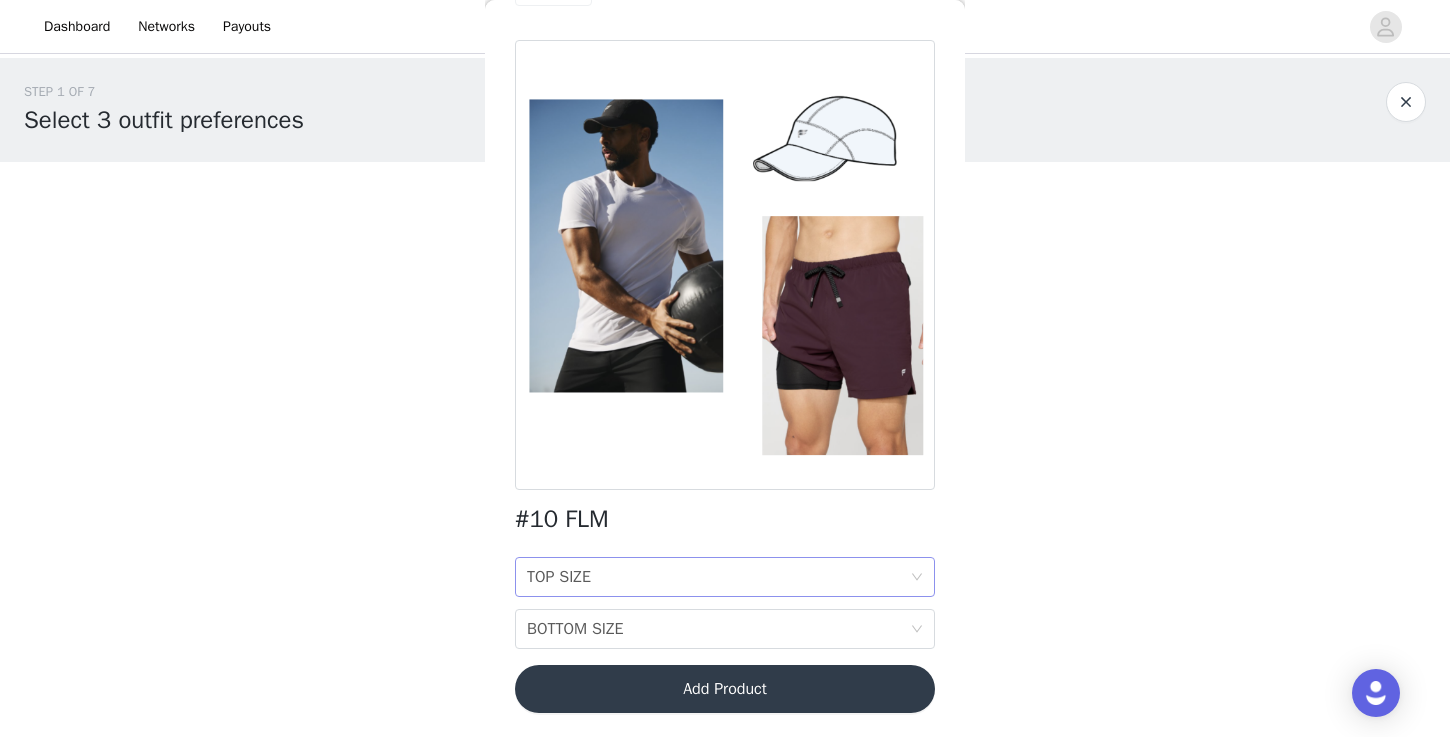 click on "TOP SIZE TOP SIZE" at bounding box center [718, 577] 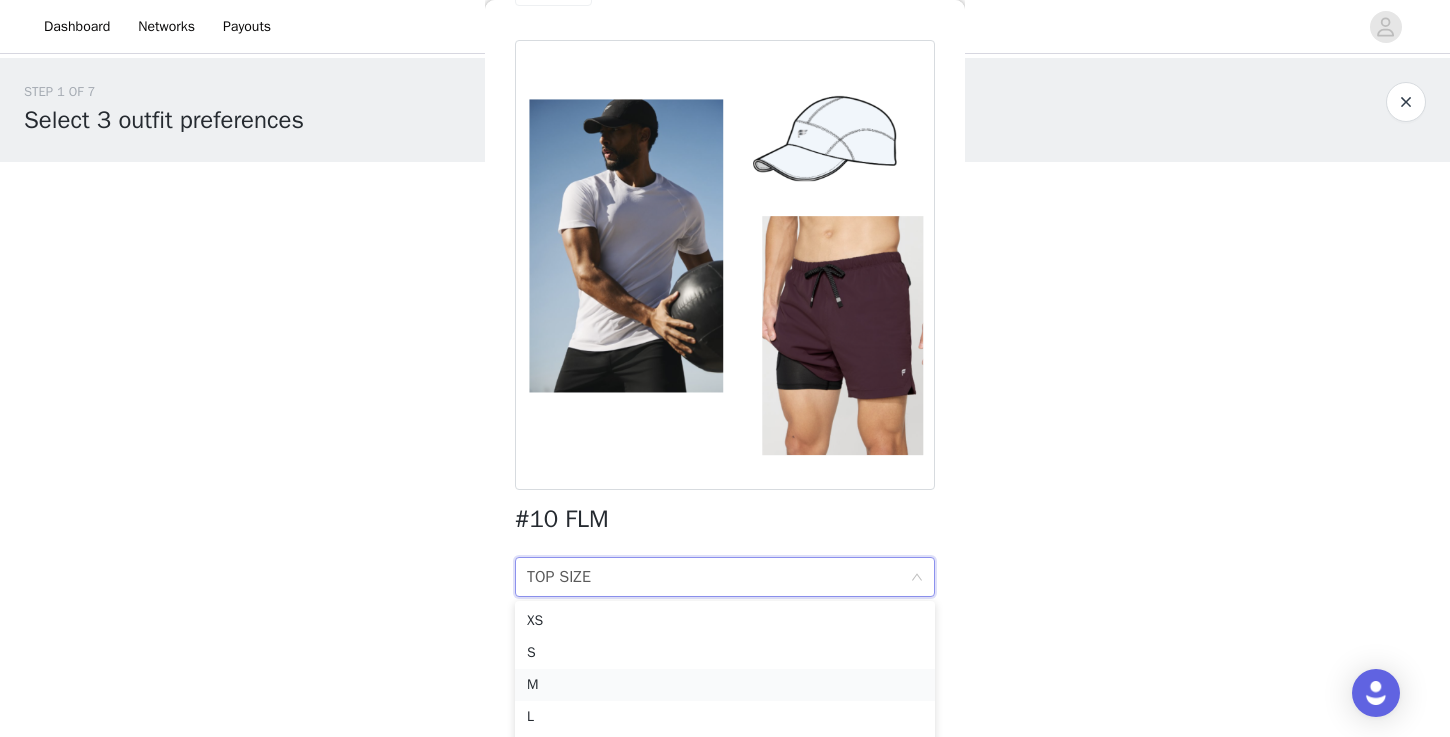 click on "M" at bounding box center (725, 685) 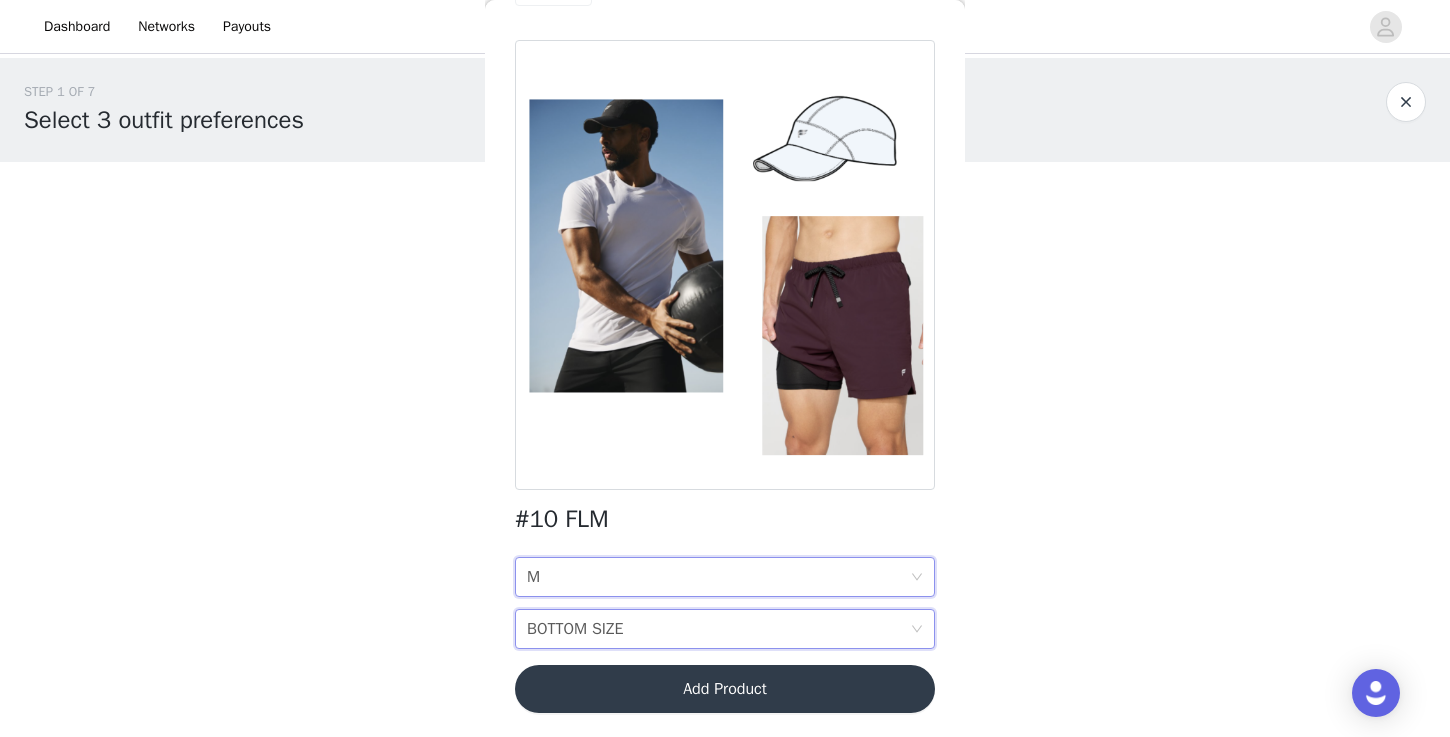 click on "BOTTOM SIZE" at bounding box center (575, 629) 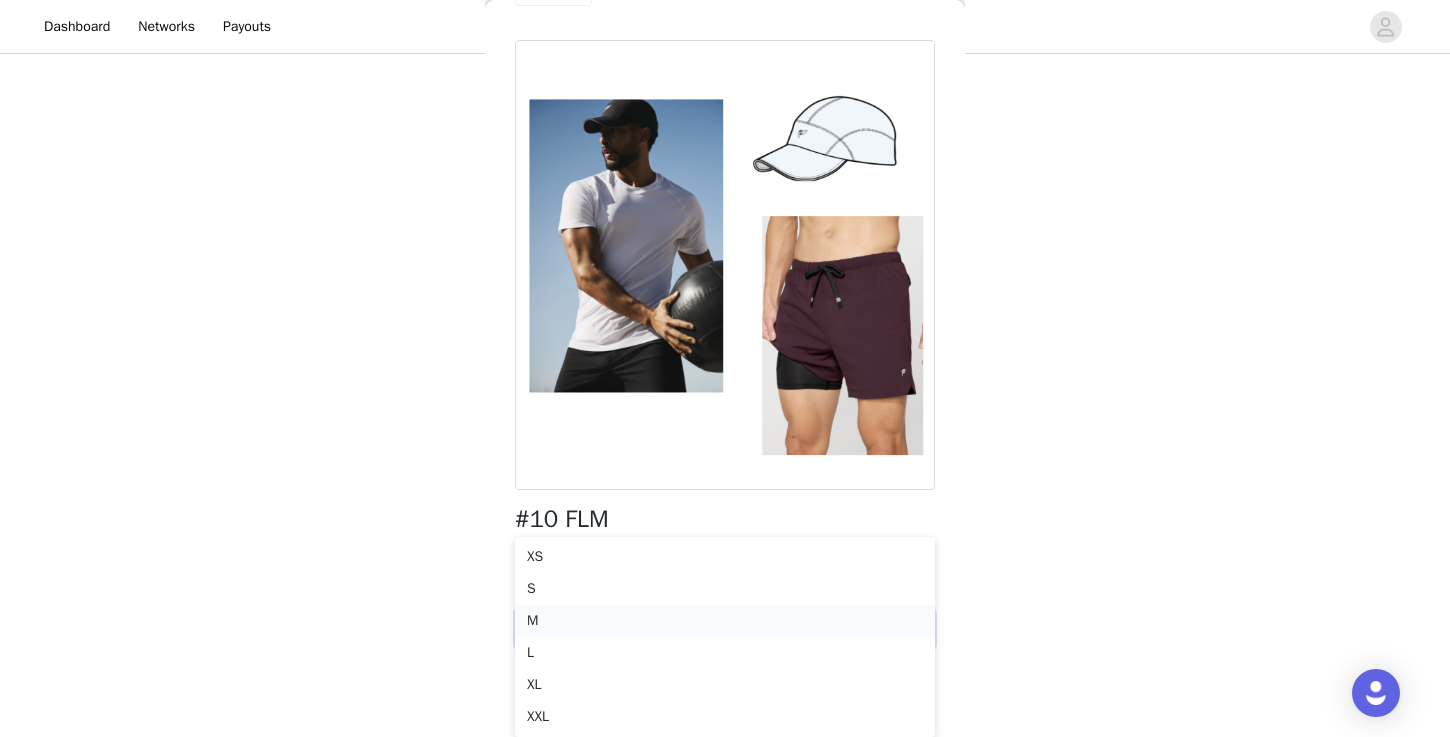scroll, scrollTop: 116, scrollLeft: 0, axis: vertical 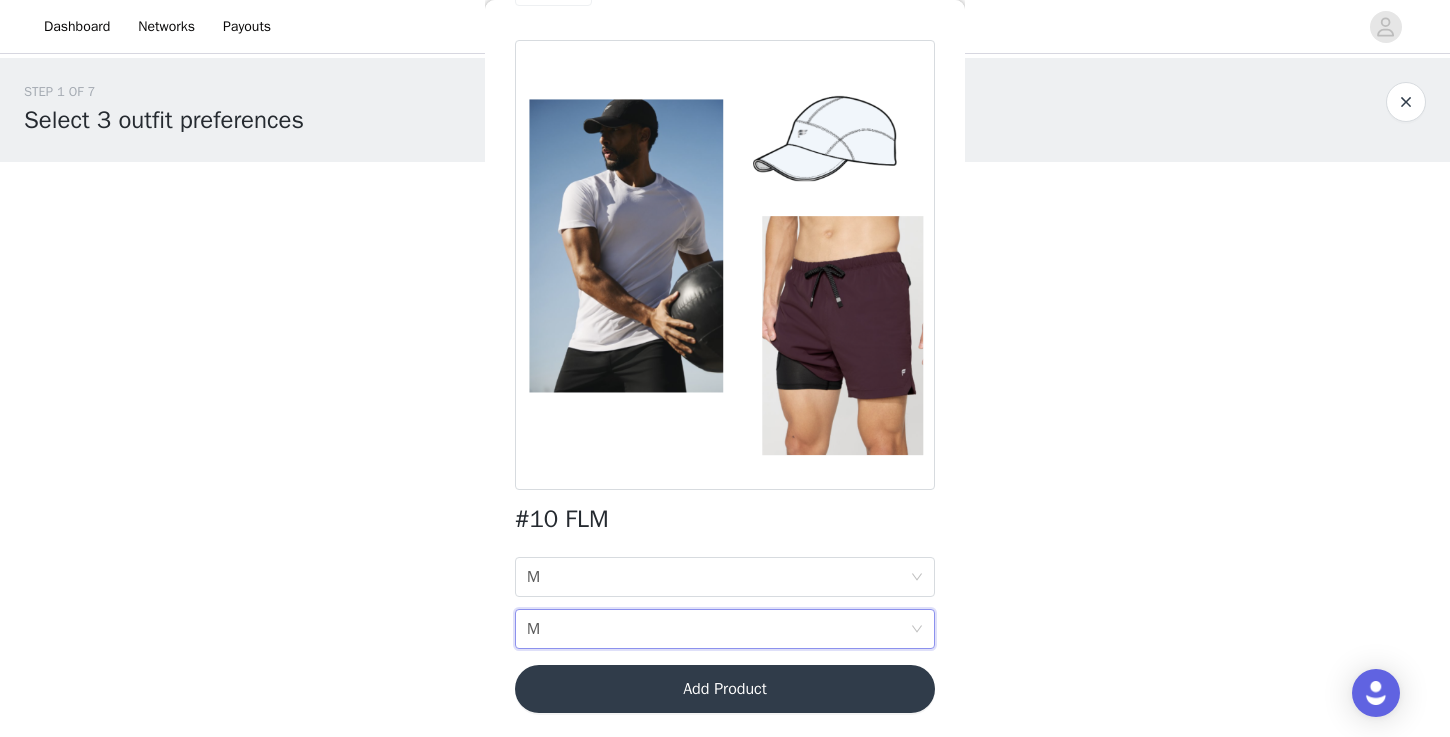 click on "Add Product" at bounding box center (725, 689) 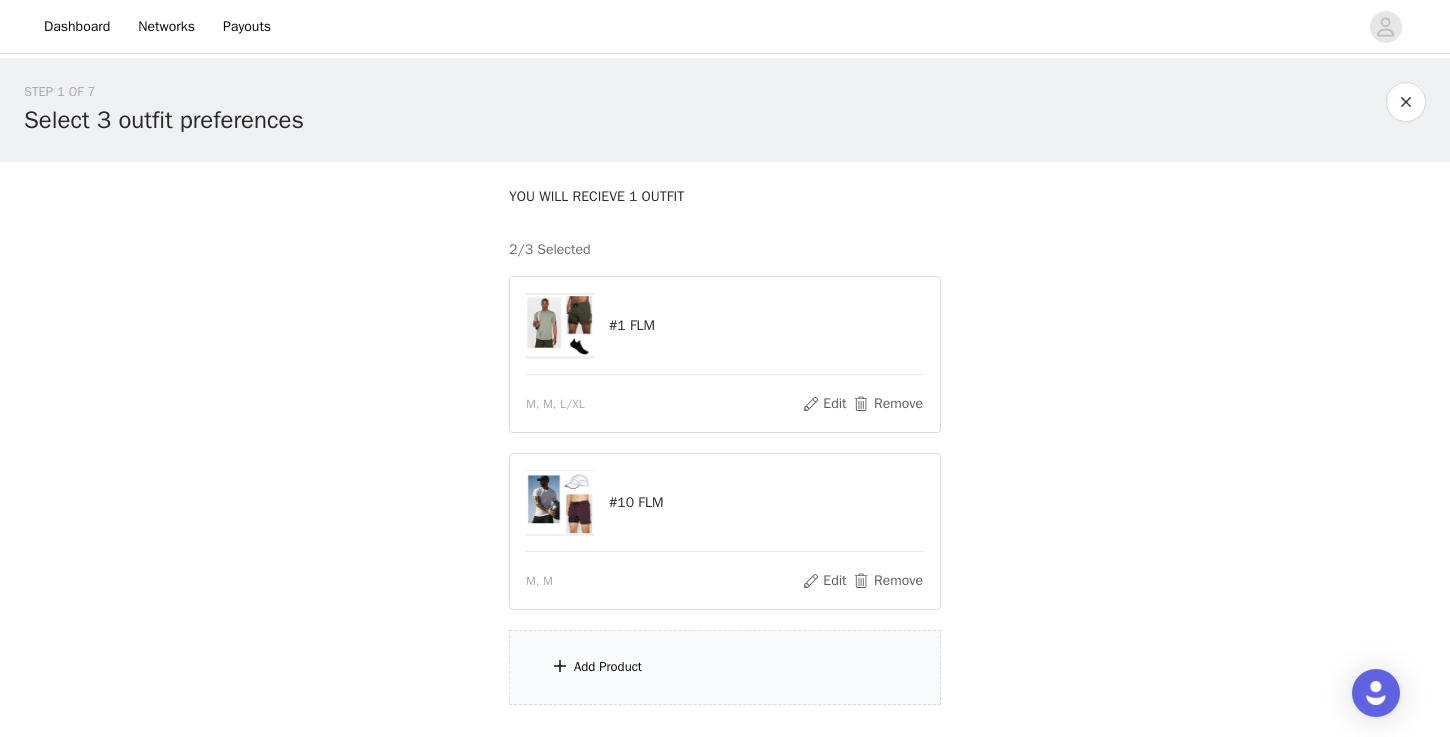 click on "Add Product" at bounding box center (608, 667) 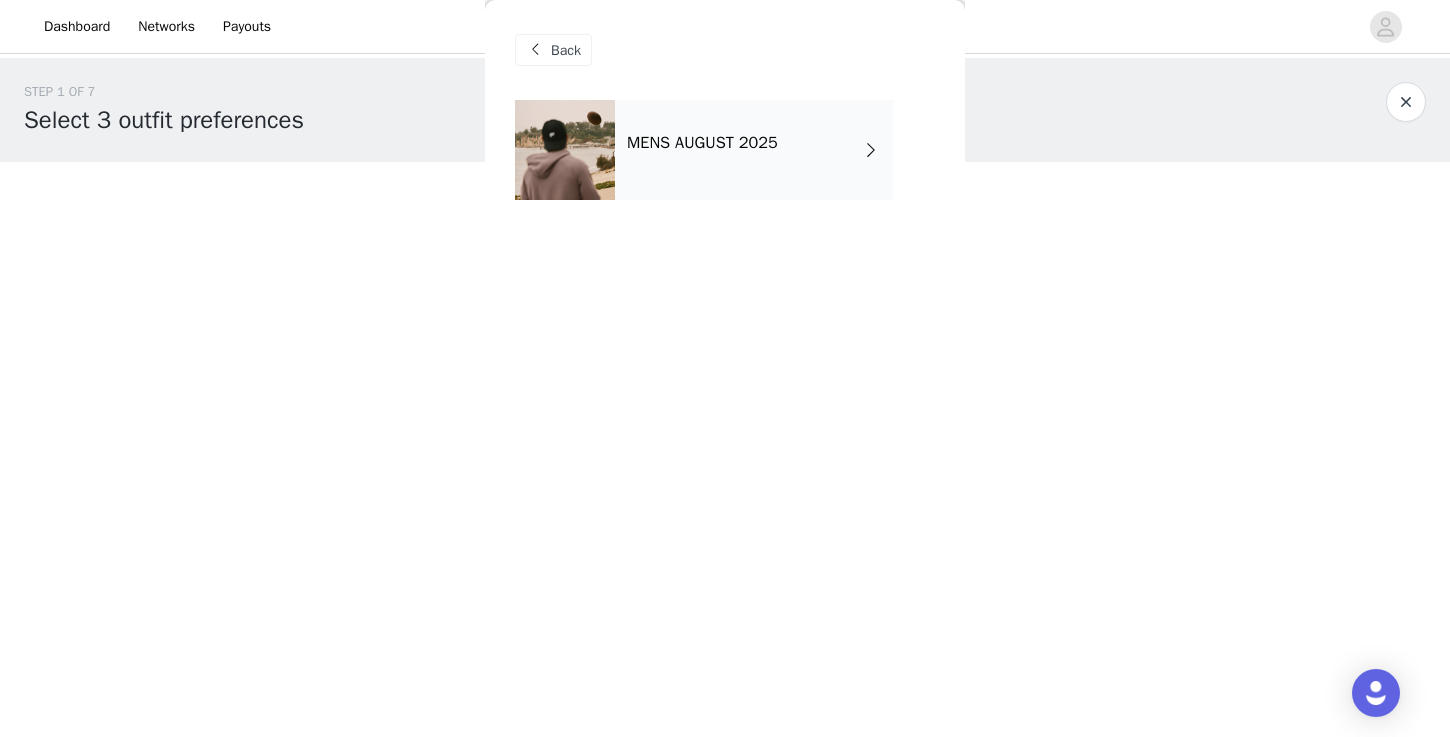 click on "MENS AUGUST 2025" at bounding box center (702, 143) 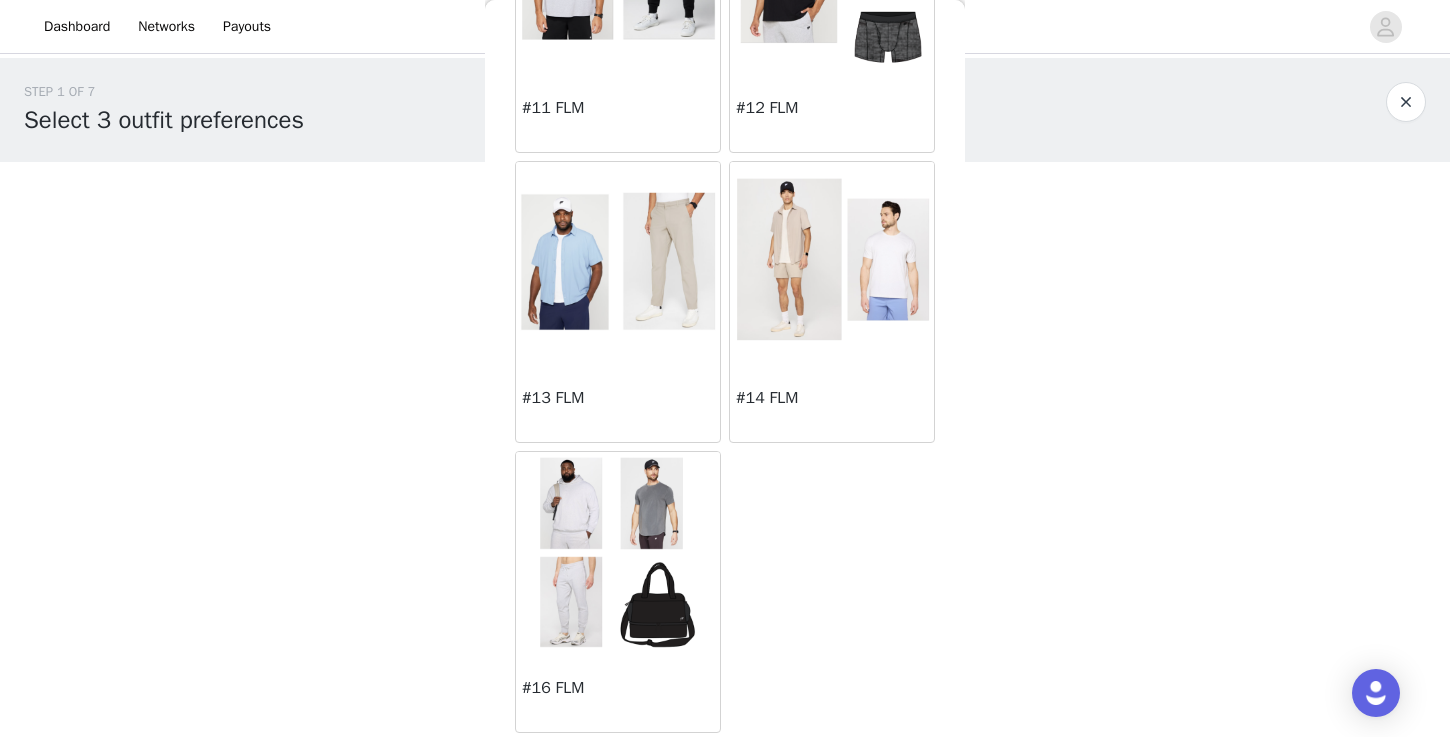 click at bounding box center (617, 552) 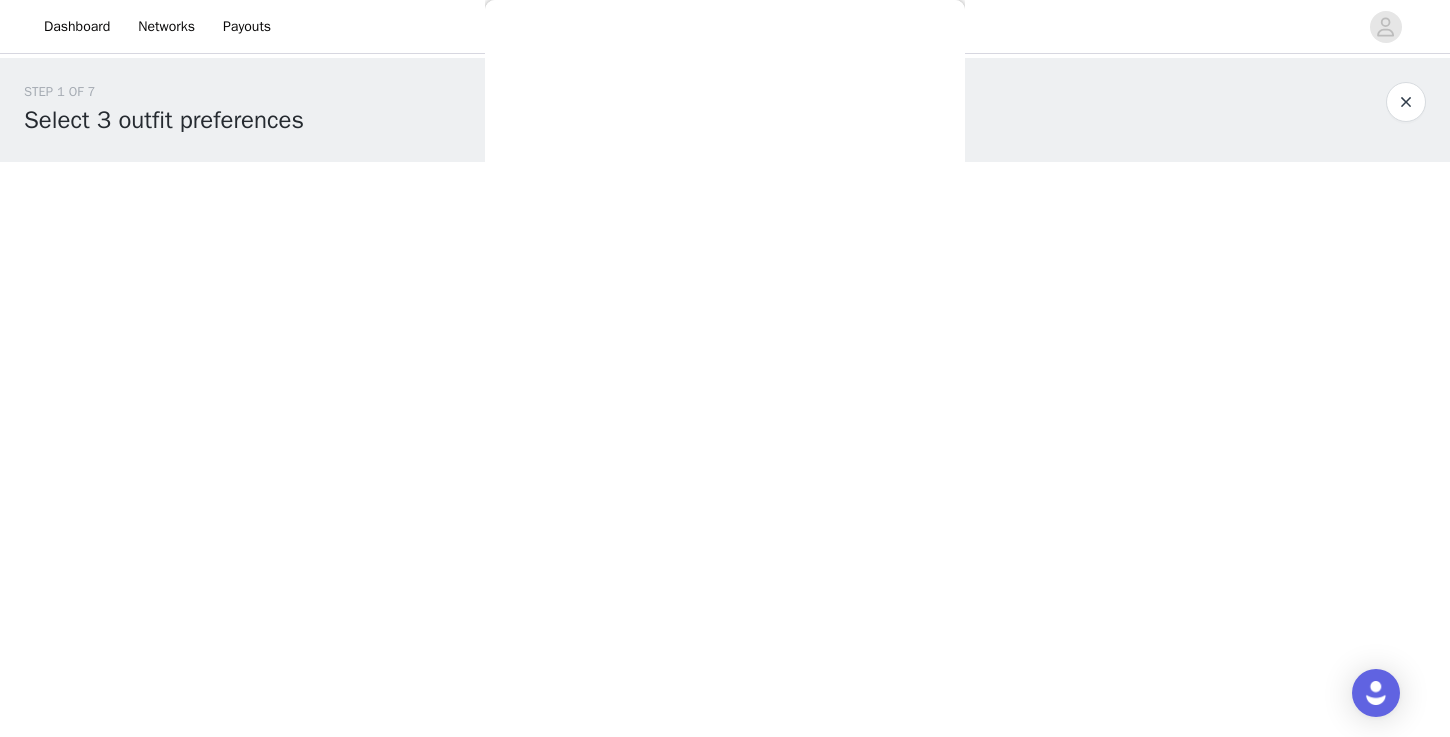 scroll, scrollTop: 164, scrollLeft: 0, axis: vertical 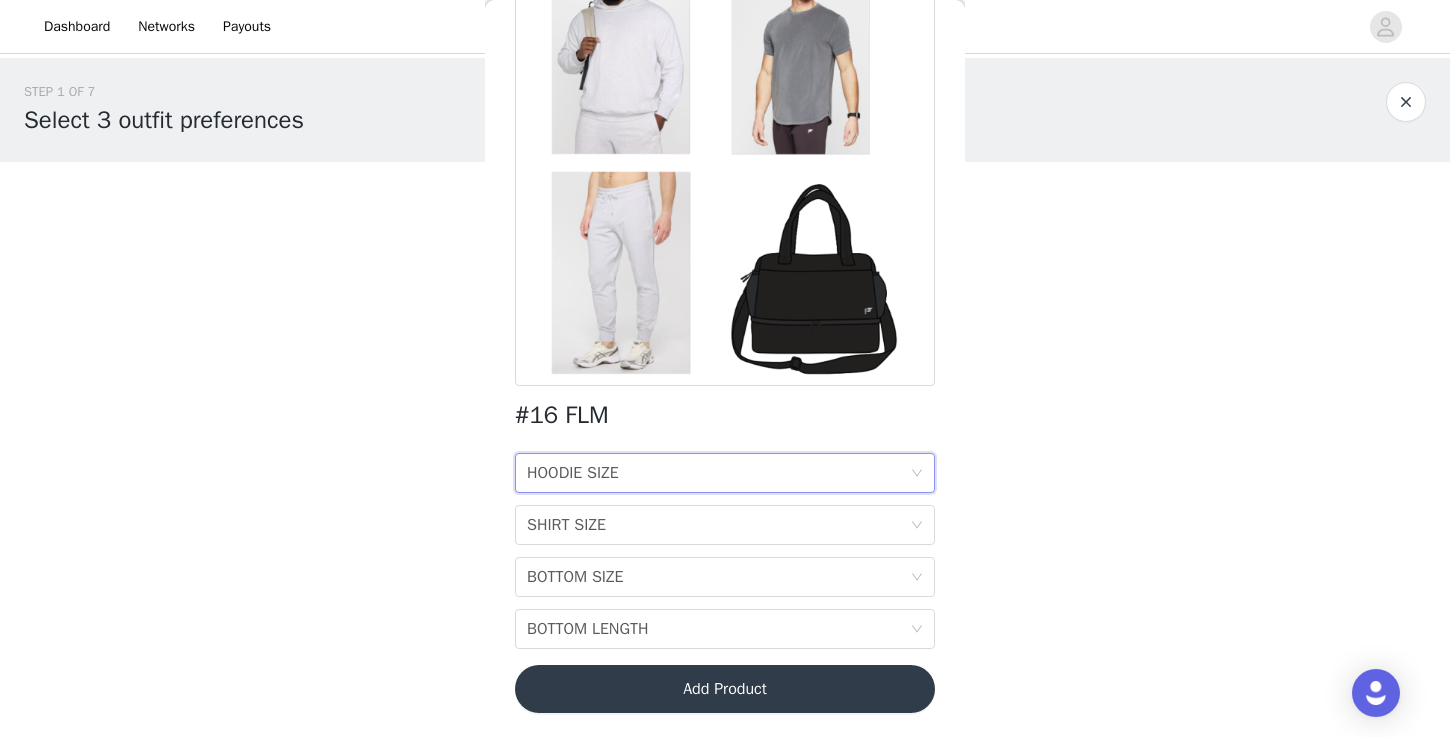 click on "HOODIE SIZE" at bounding box center [573, 473] 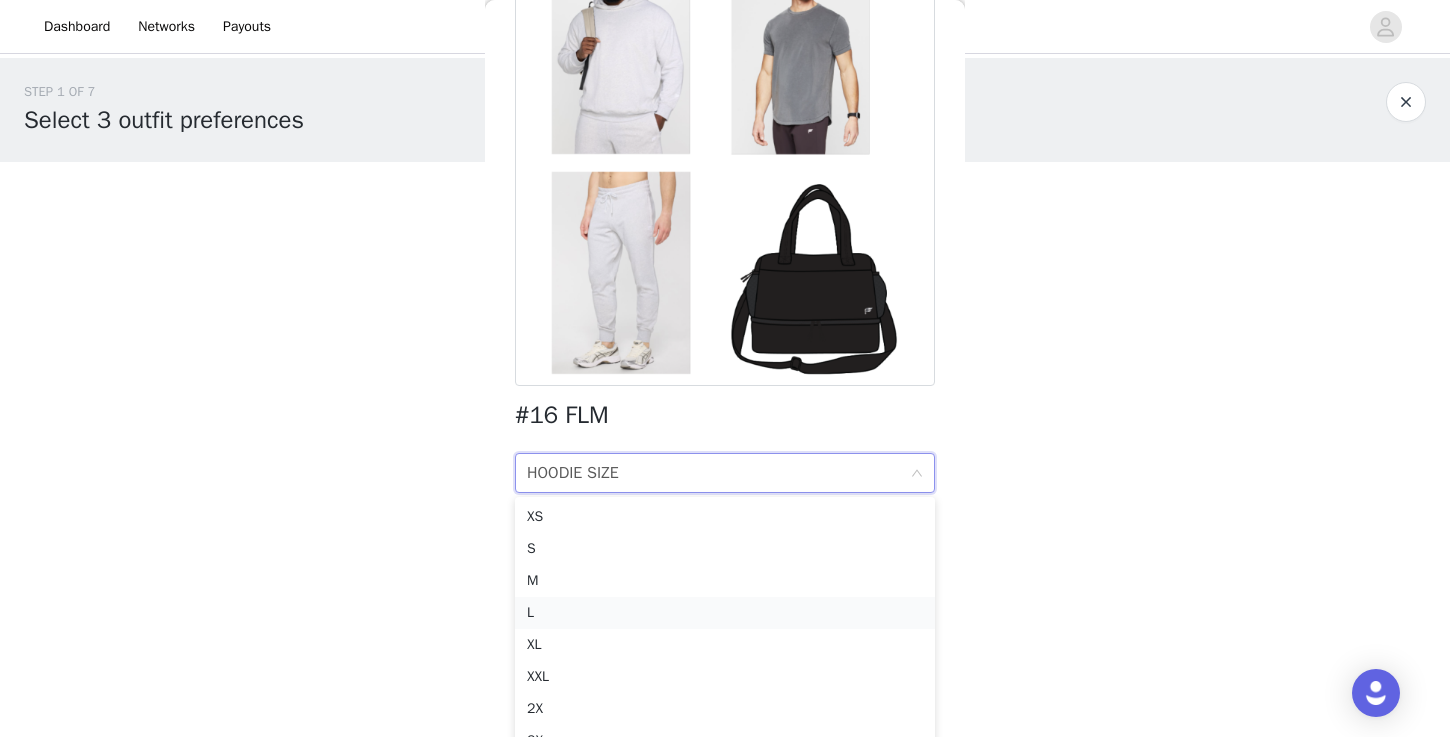 click on "L" at bounding box center (725, 613) 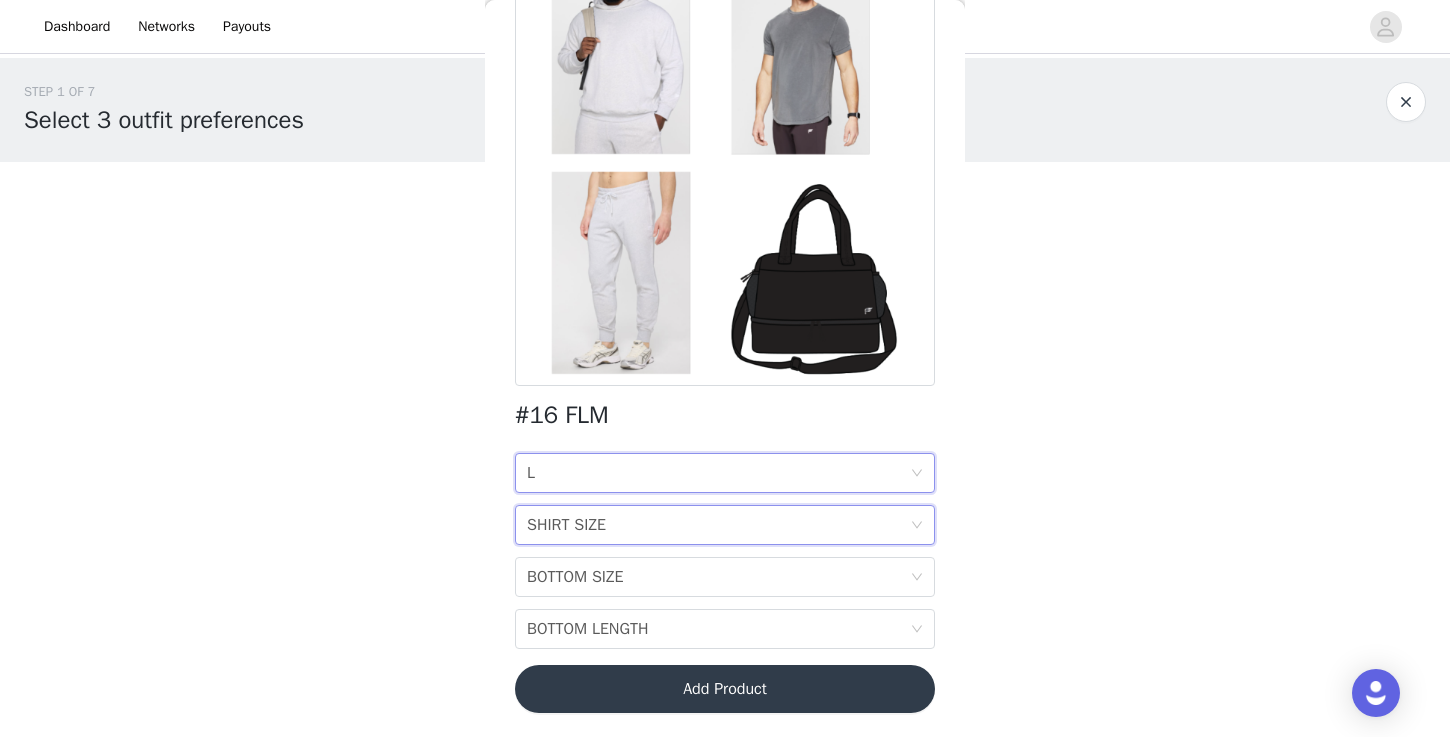 click on "SHIRT SIZE" at bounding box center (566, 525) 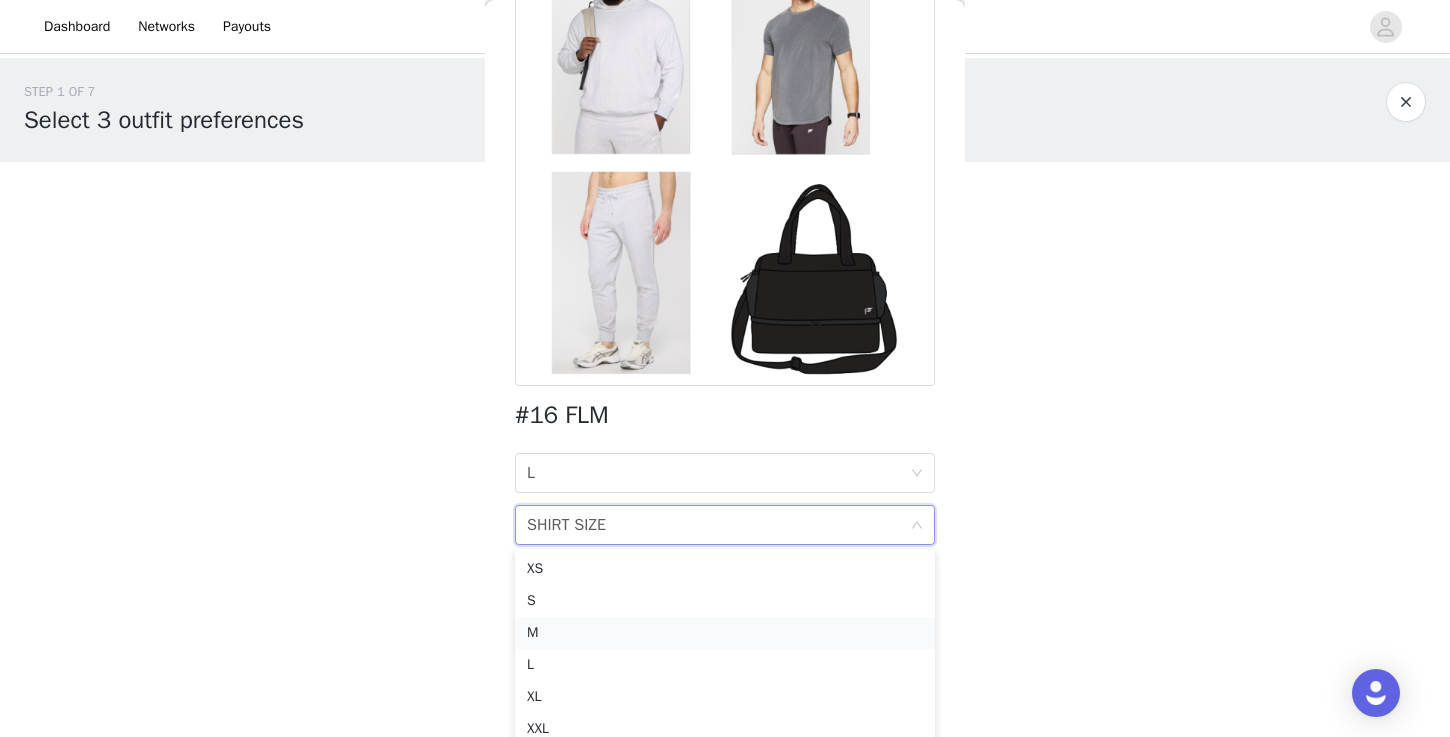 click on "M" at bounding box center [725, 633] 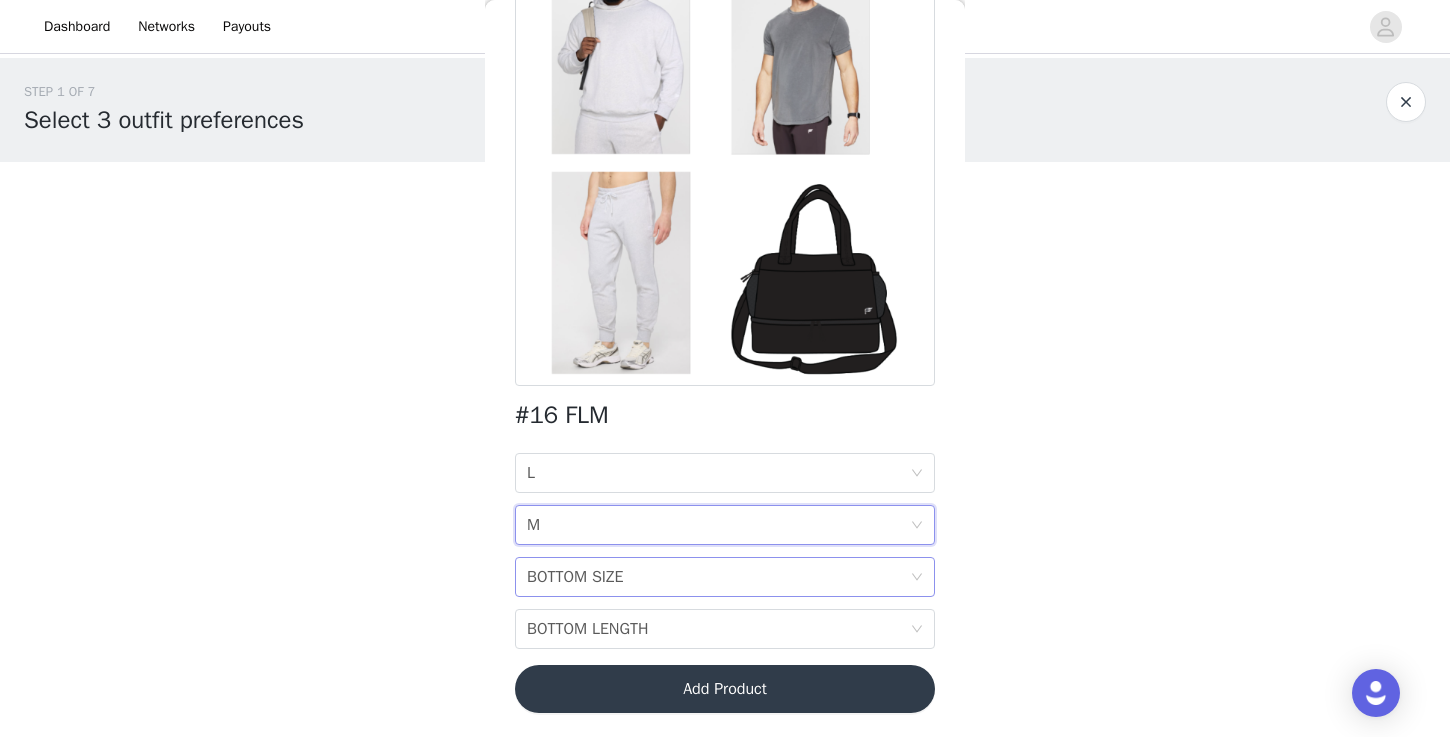 click on "BOTTOM SIZE" at bounding box center [575, 577] 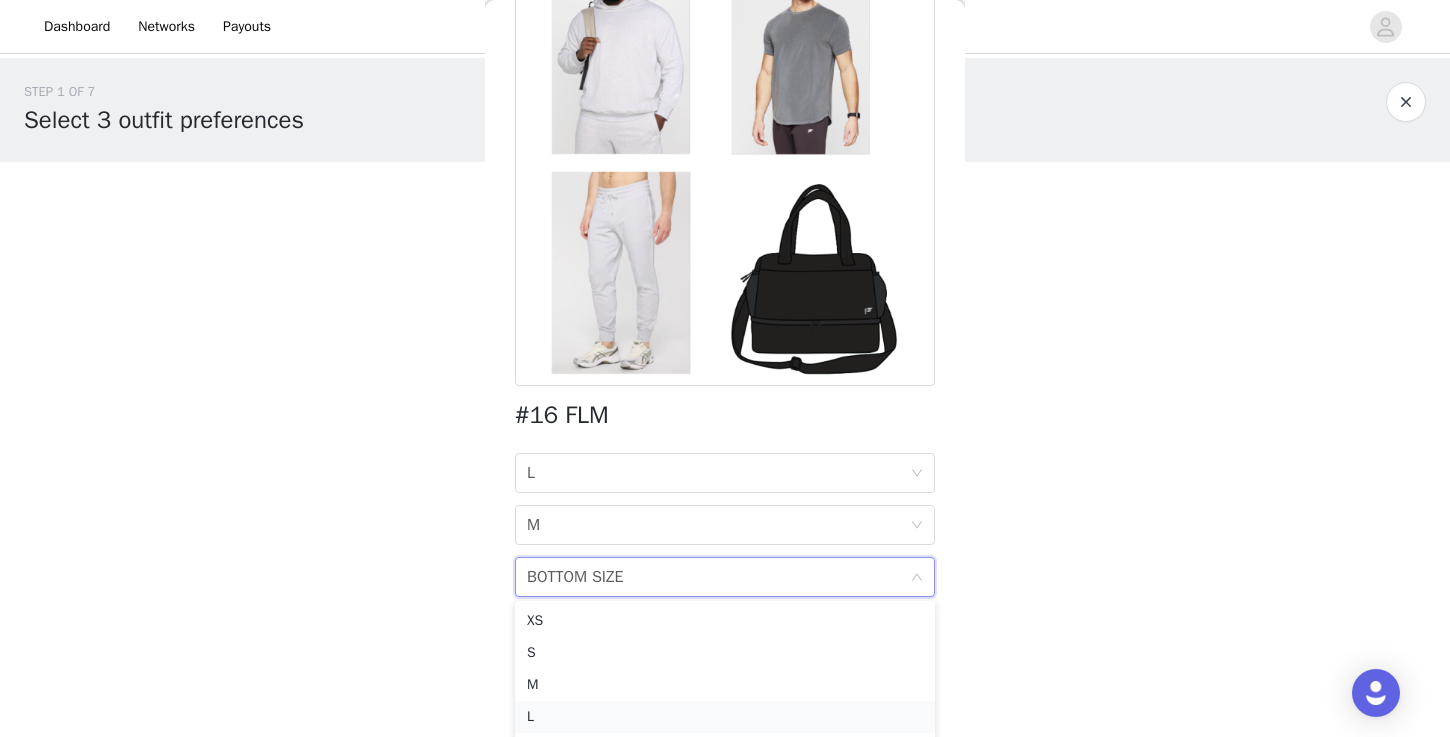 click on "L" at bounding box center (725, 717) 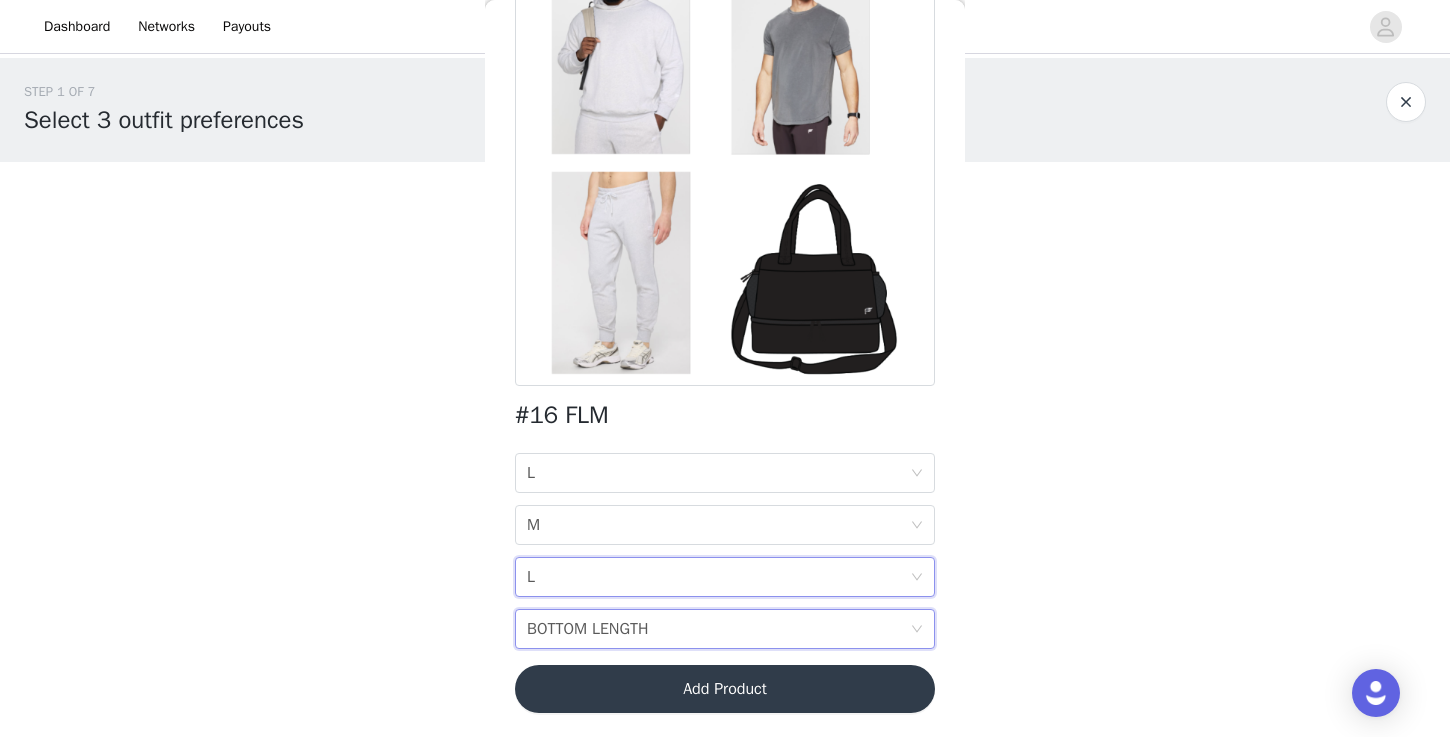 click on "BOTTOM LENGTH" at bounding box center (588, 629) 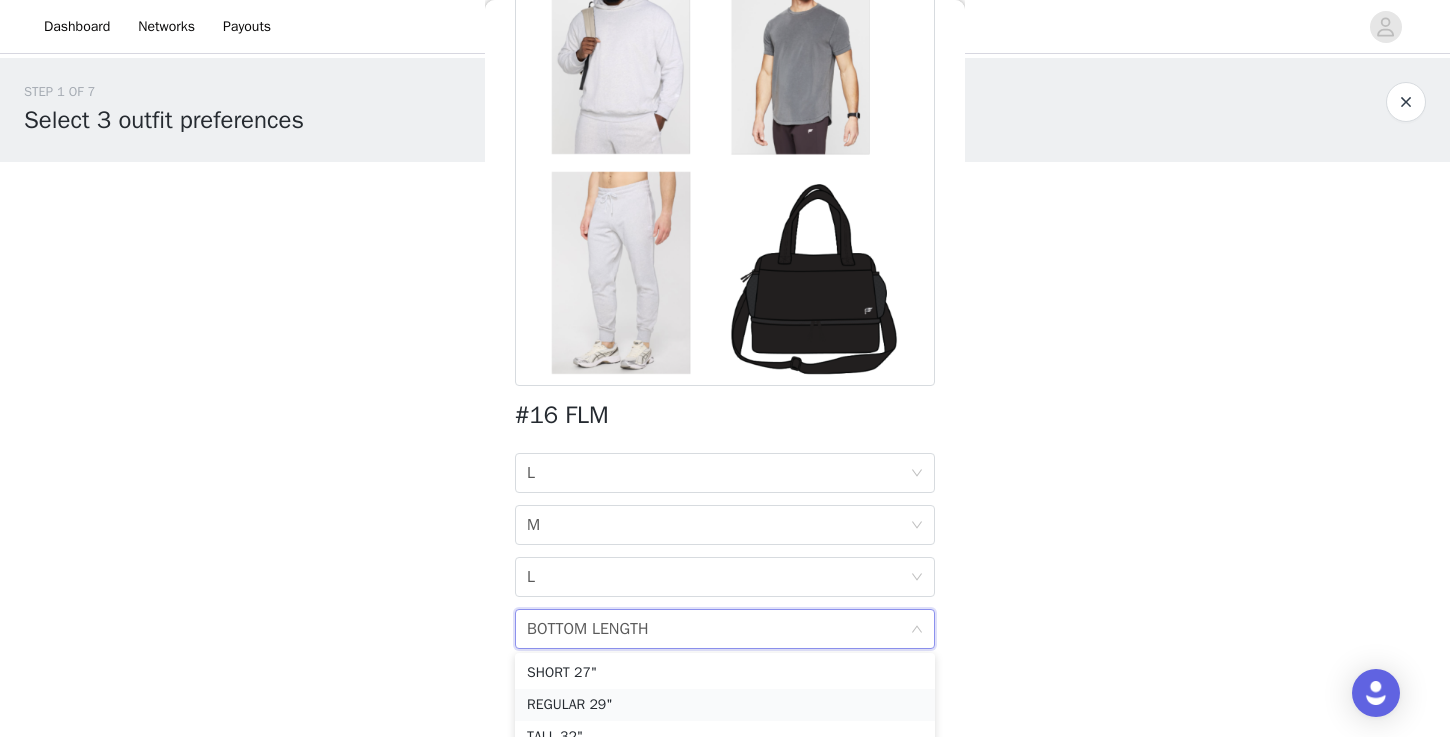 click on "REGULAR 29"" at bounding box center (725, 705) 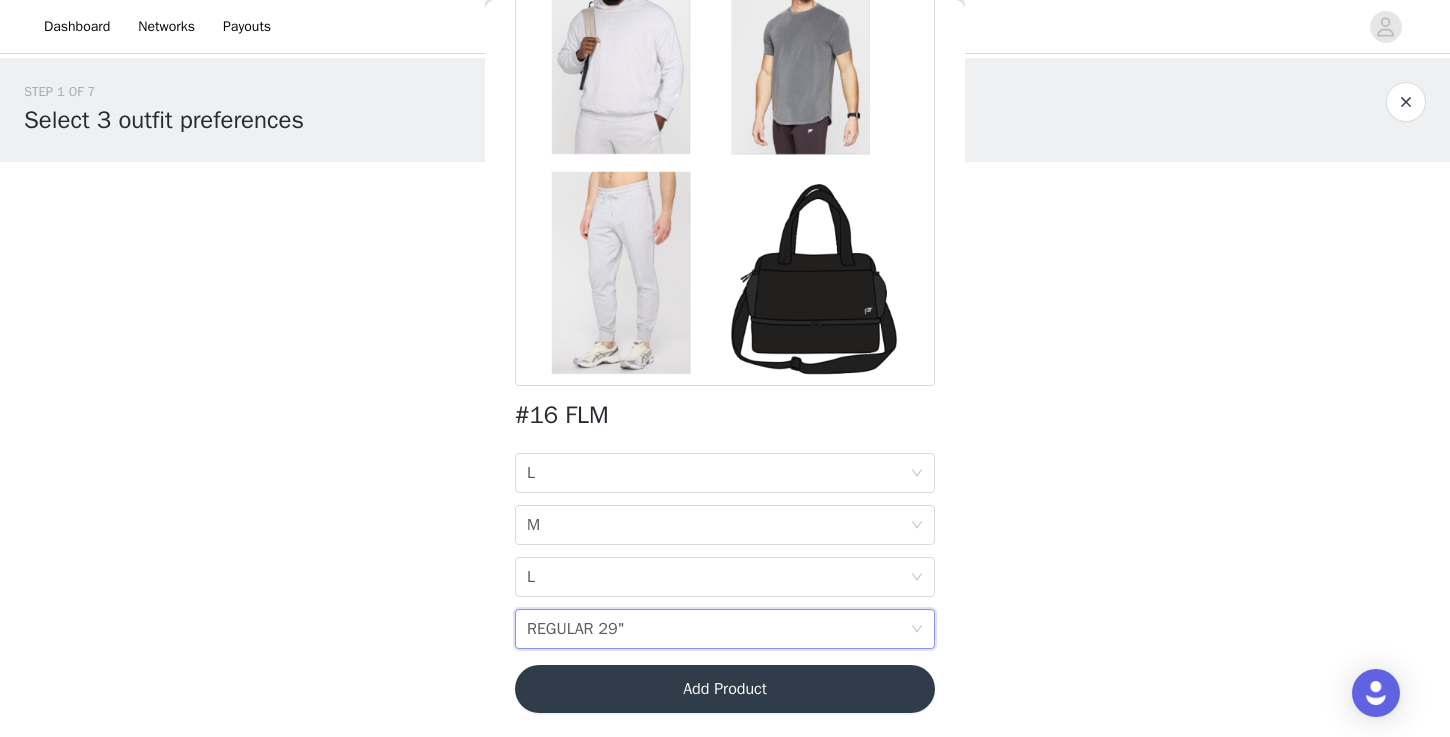 click on "Add Product" at bounding box center [725, 689] 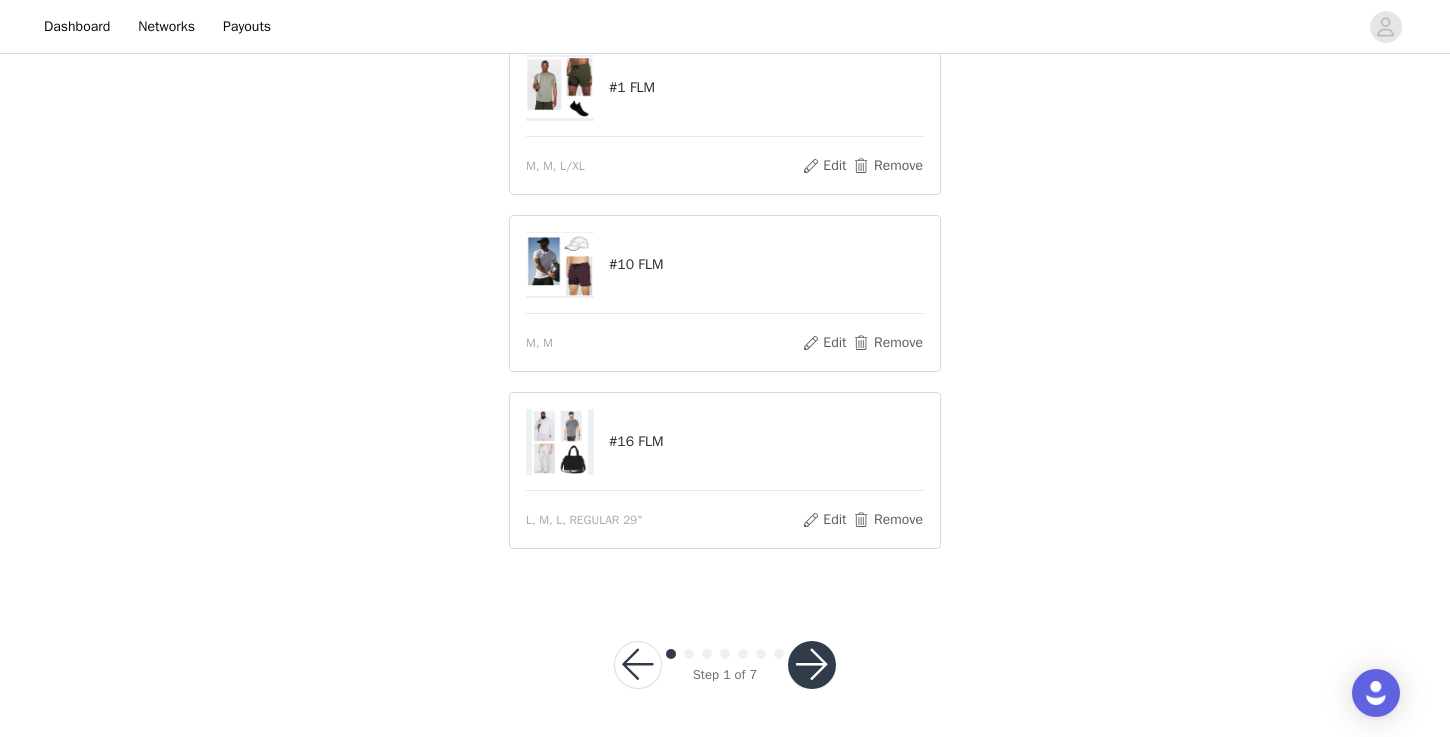 scroll, scrollTop: 183, scrollLeft: 0, axis: vertical 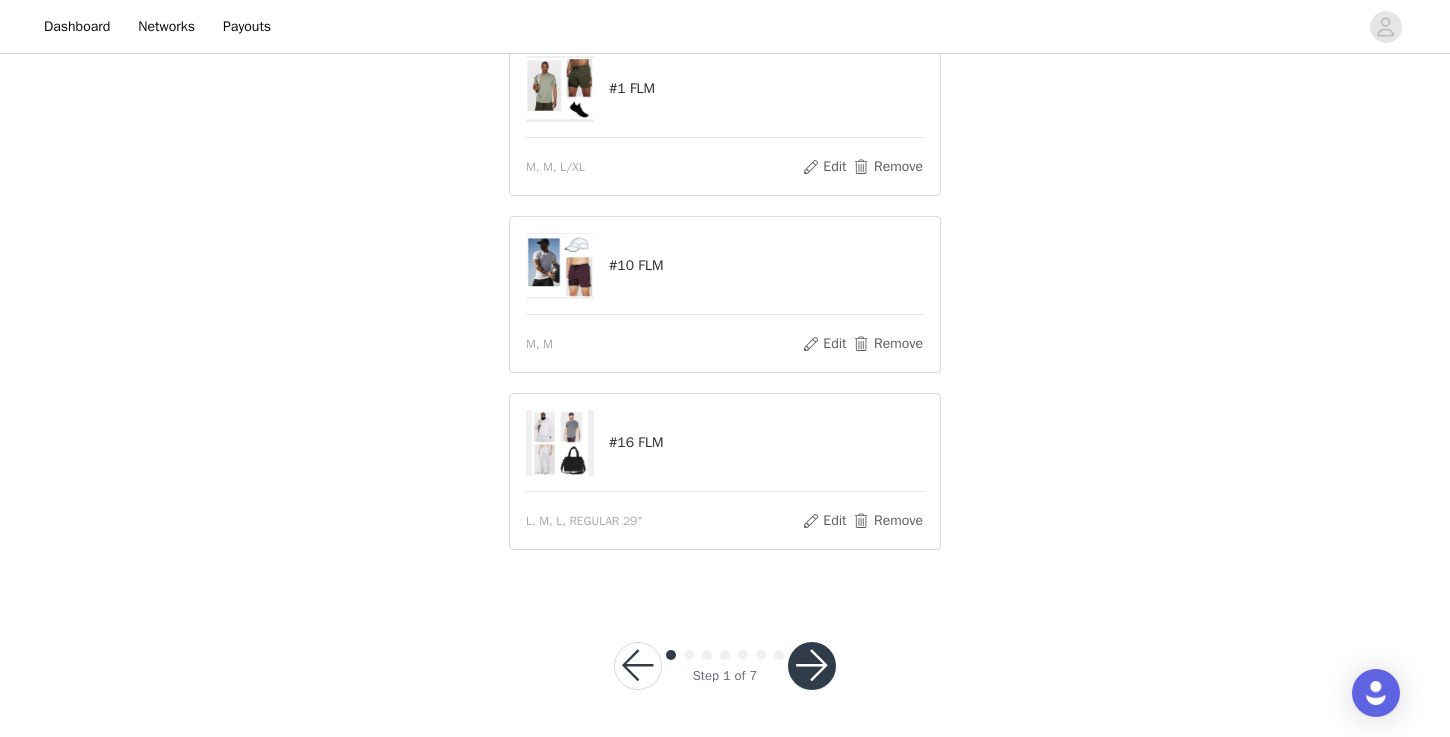 click at bounding box center (812, 666) 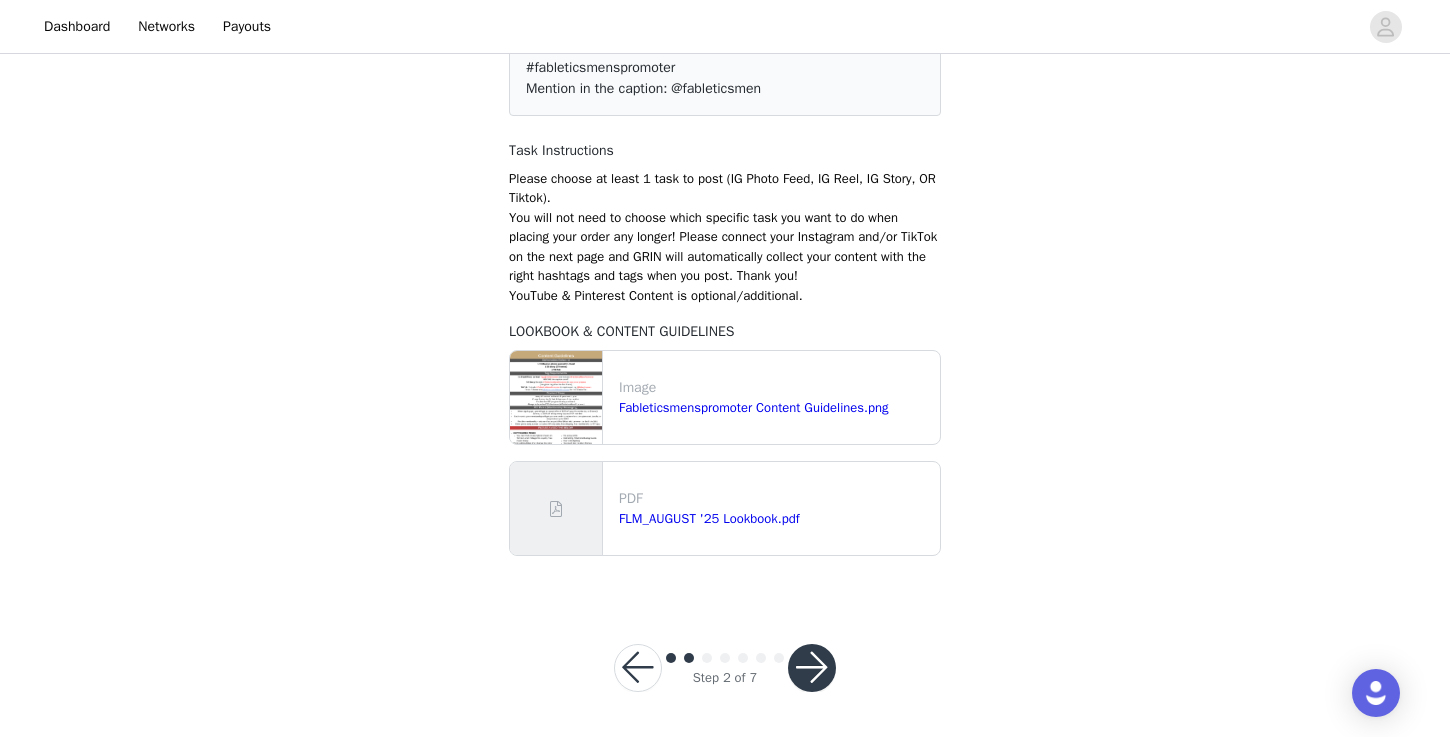 scroll, scrollTop: 195, scrollLeft: 0, axis: vertical 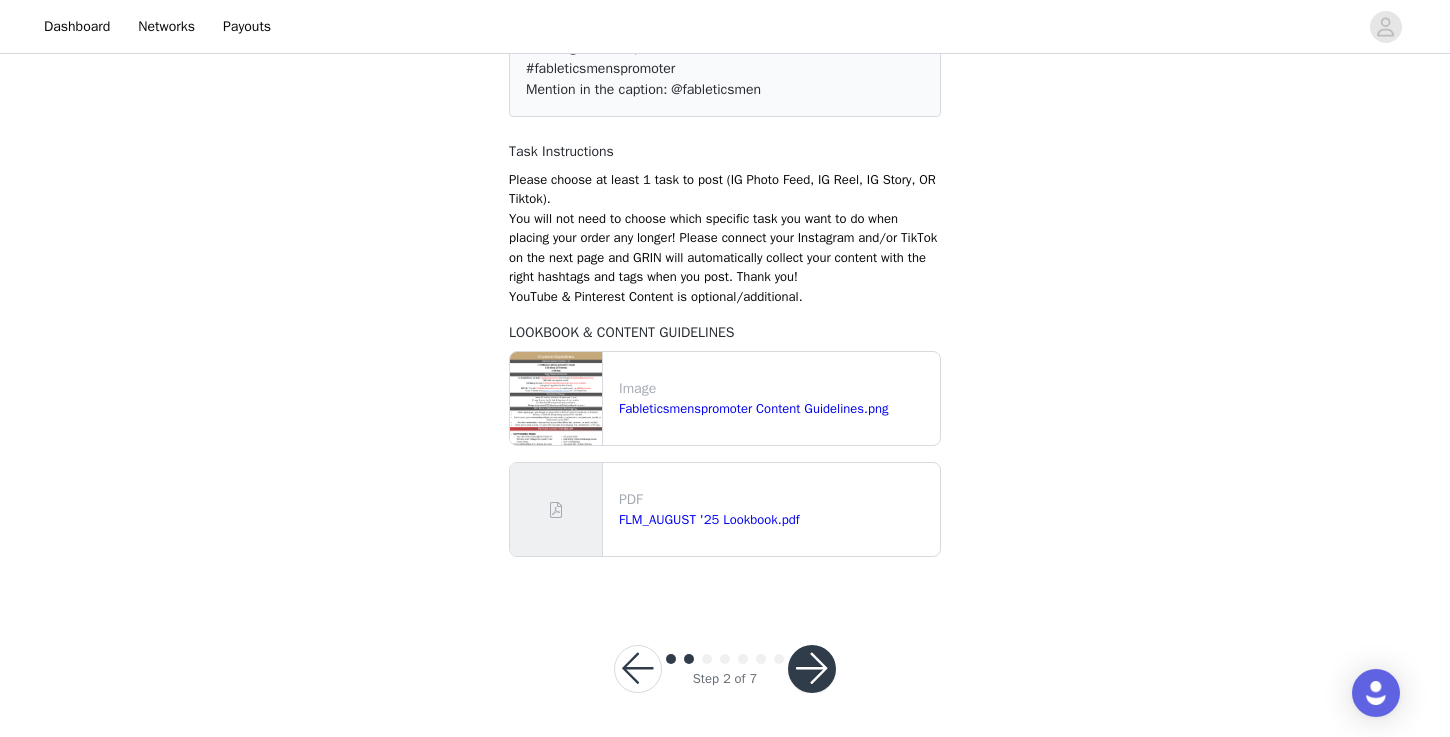 click at bounding box center (812, 669) 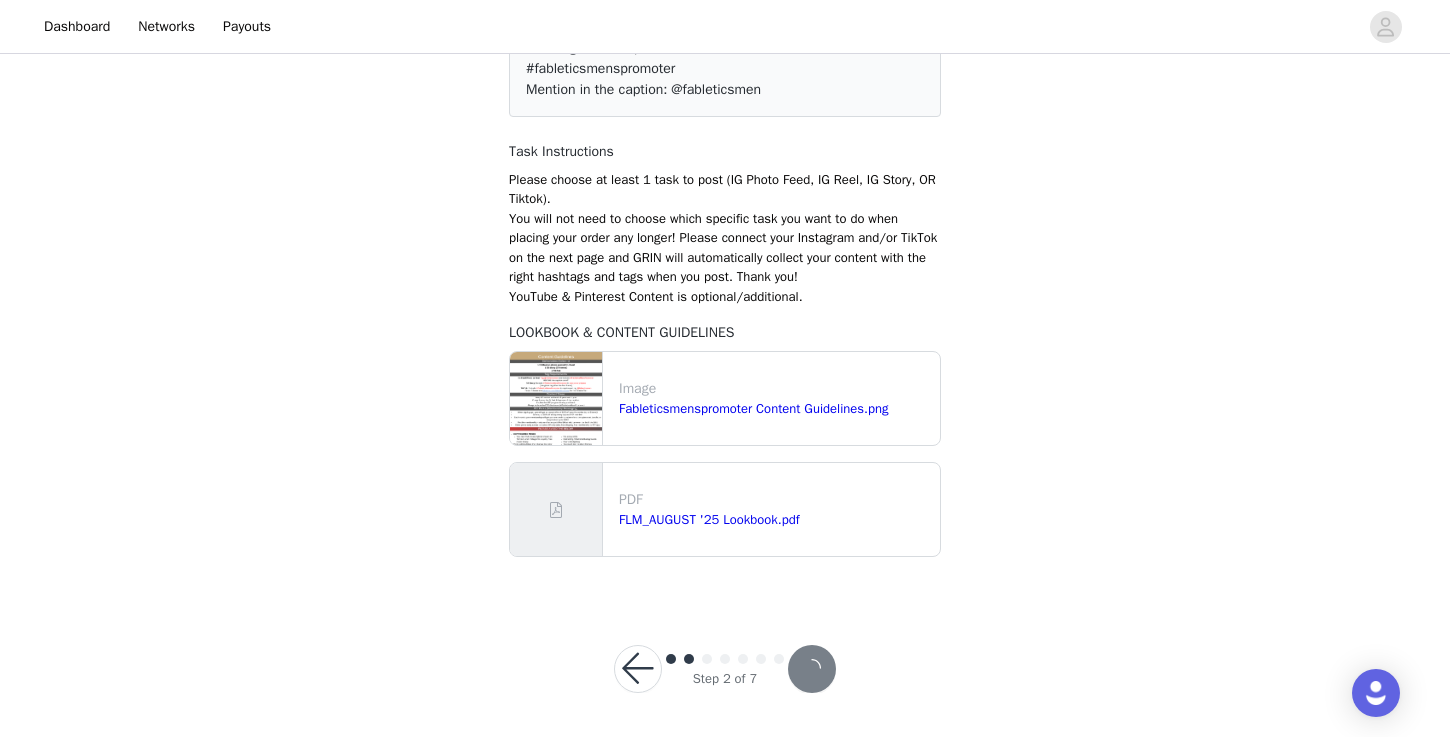 scroll, scrollTop: 0, scrollLeft: 0, axis: both 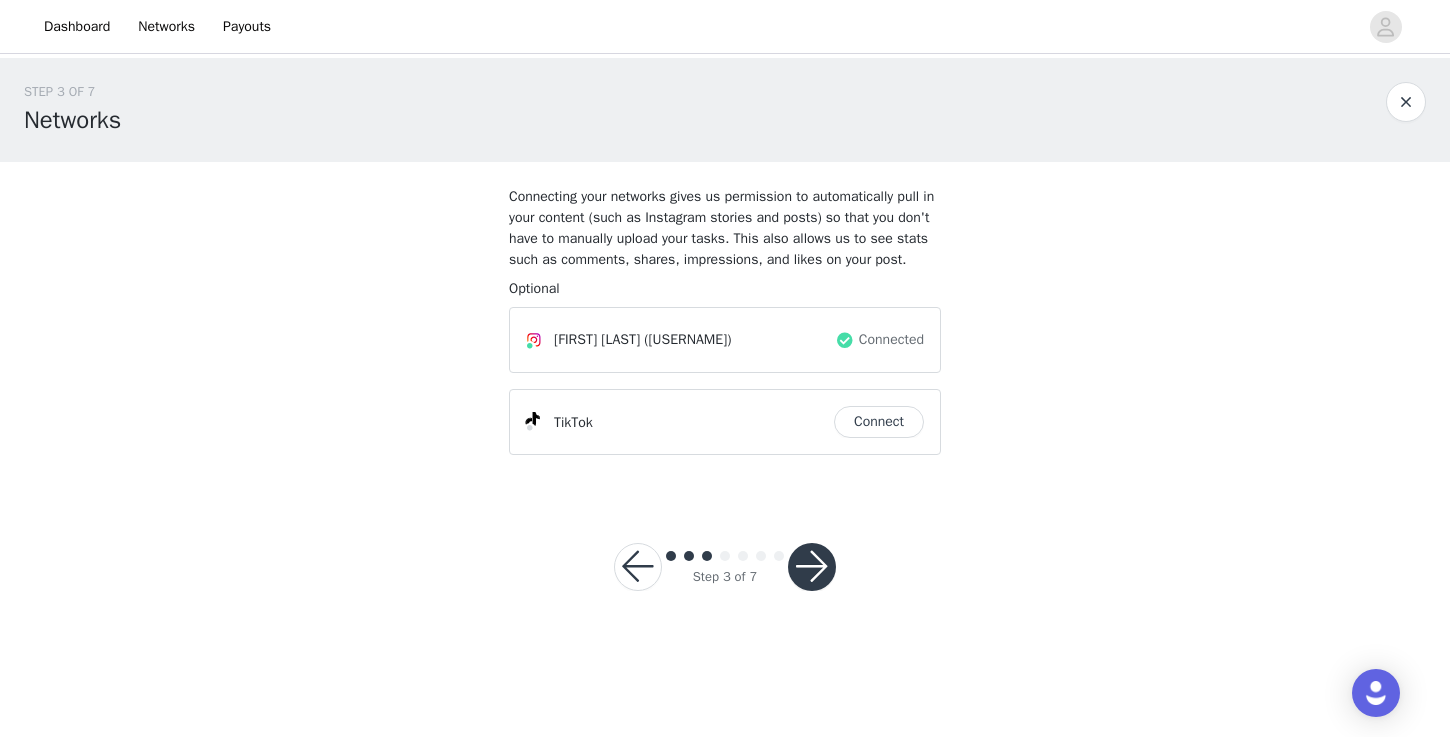 click at bounding box center (812, 567) 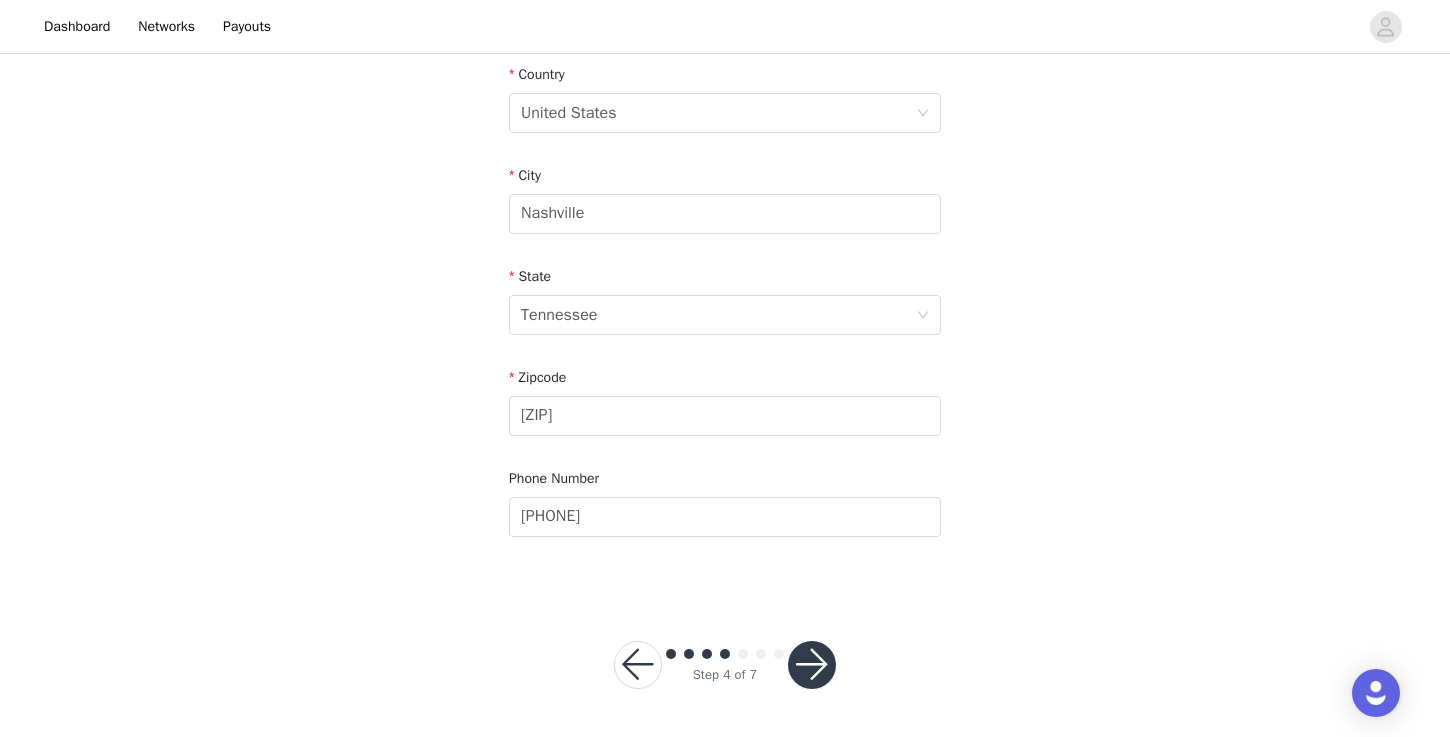 scroll, scrollTop: 626, scrollLeft: 0, axis: vertical 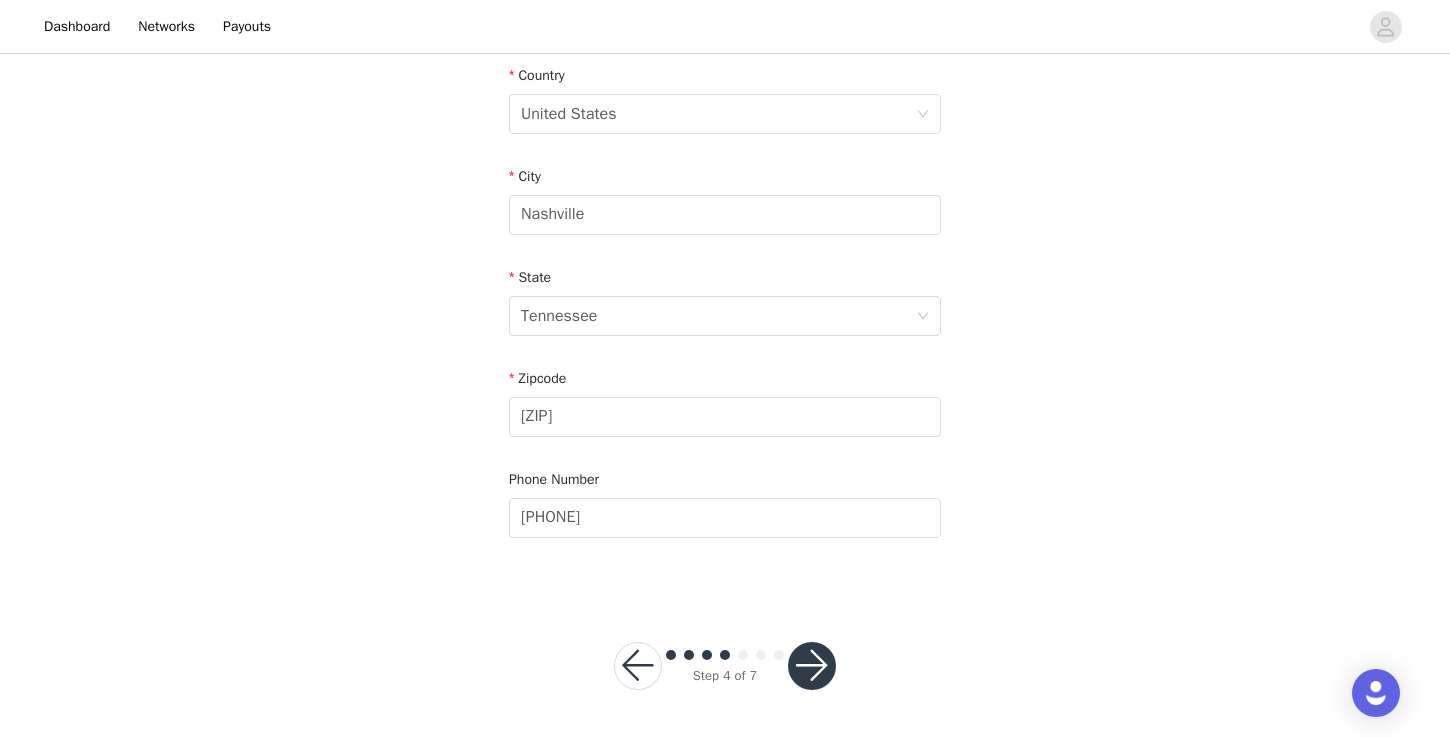 click at bounding box center [812, 666] 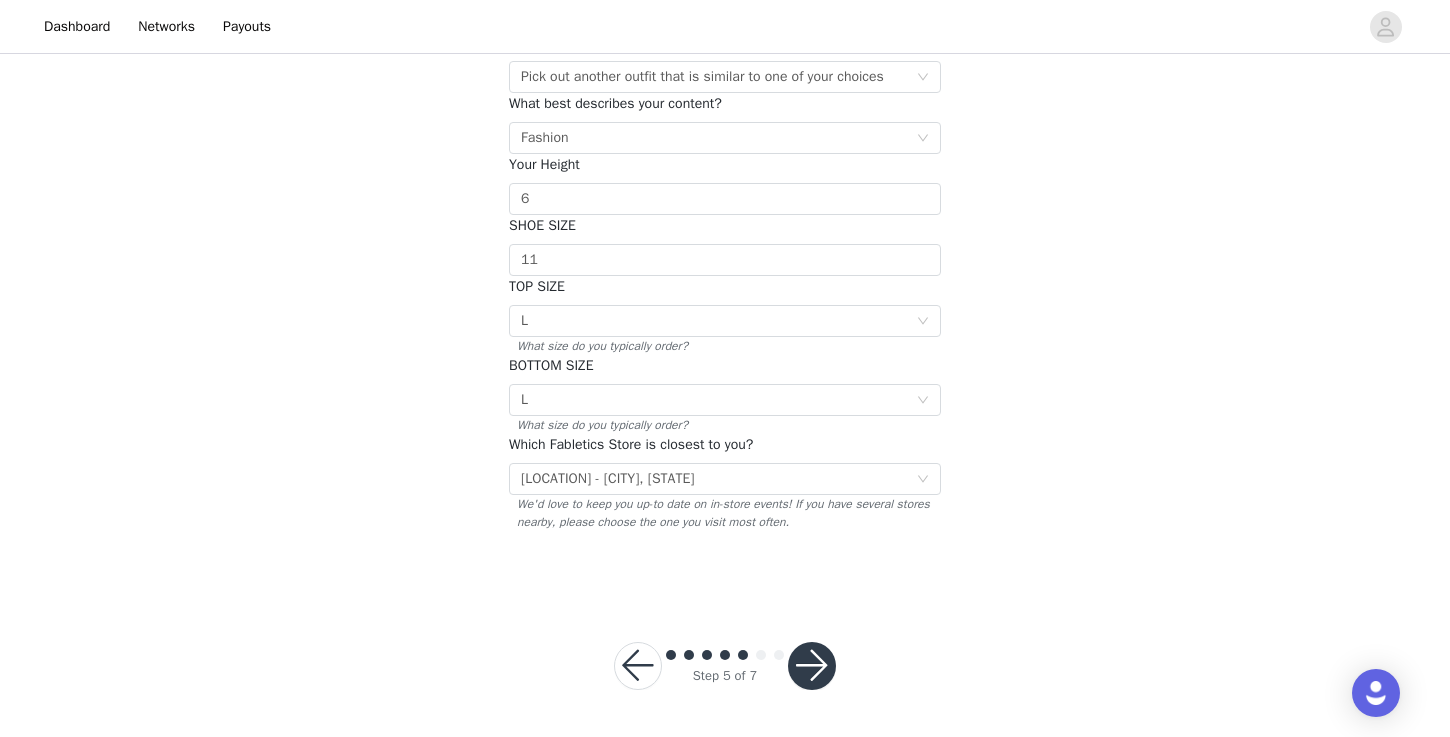 scroll, scrollTop: 259, scrollLeft: 0, axis: vertical 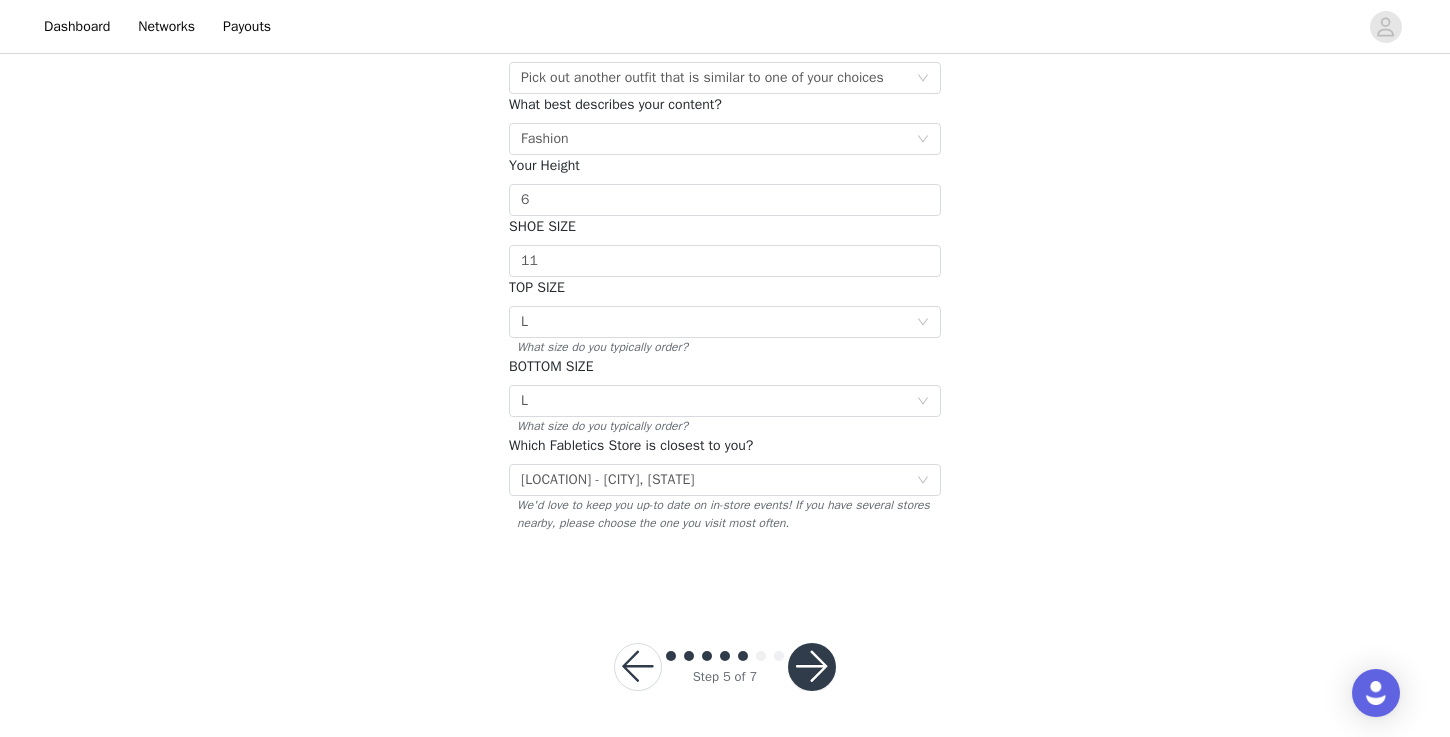 click at bounding box center (812, 667) 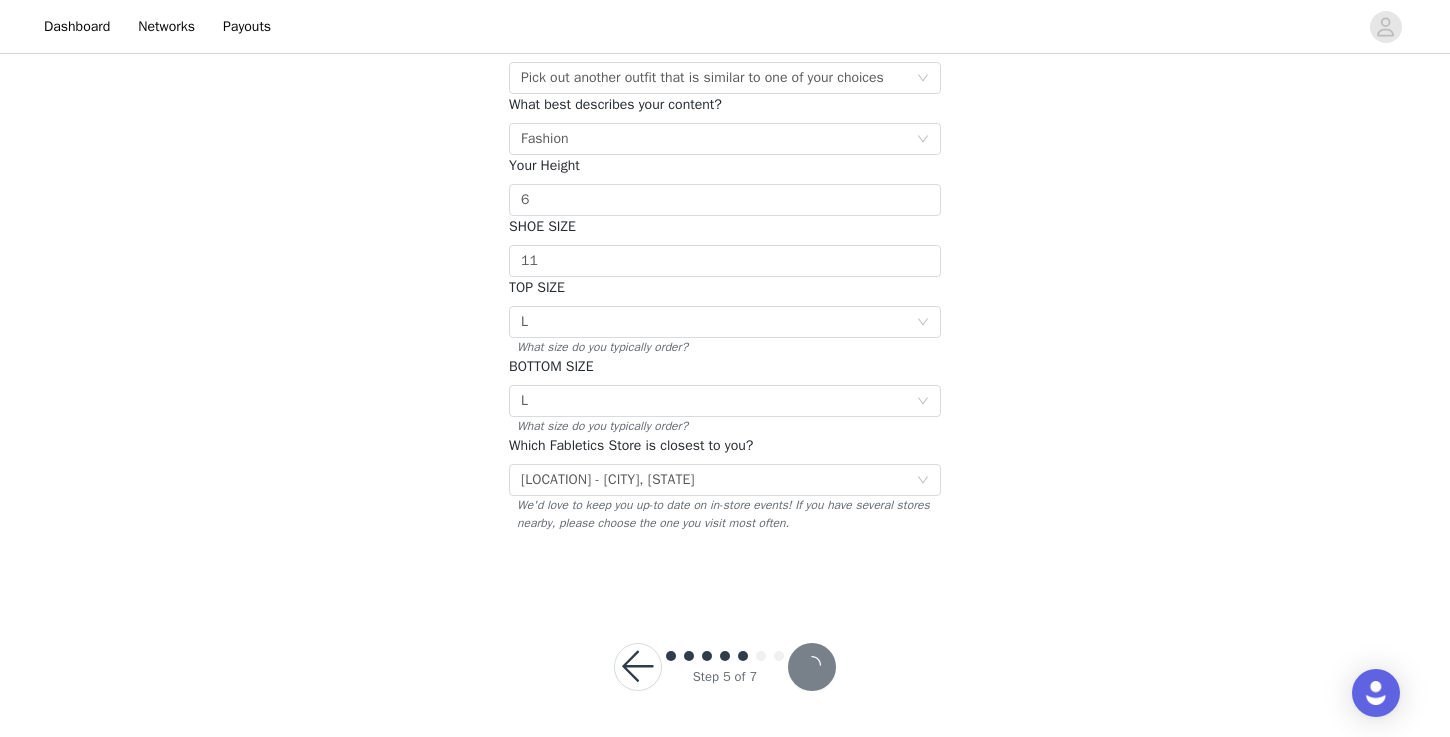 scroll, scrollTop: 0, scrollLeft: 0, axis: both 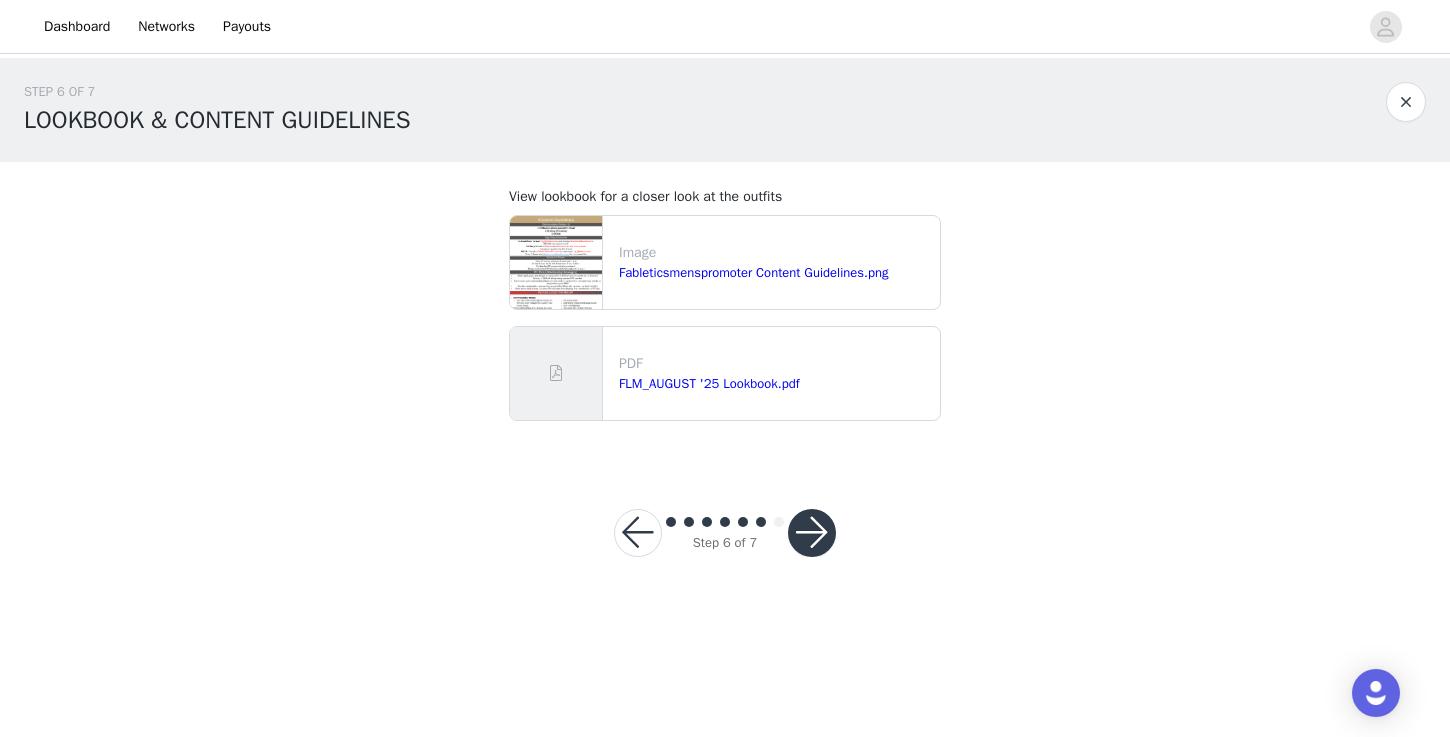 click at bounding box center [812, 533] 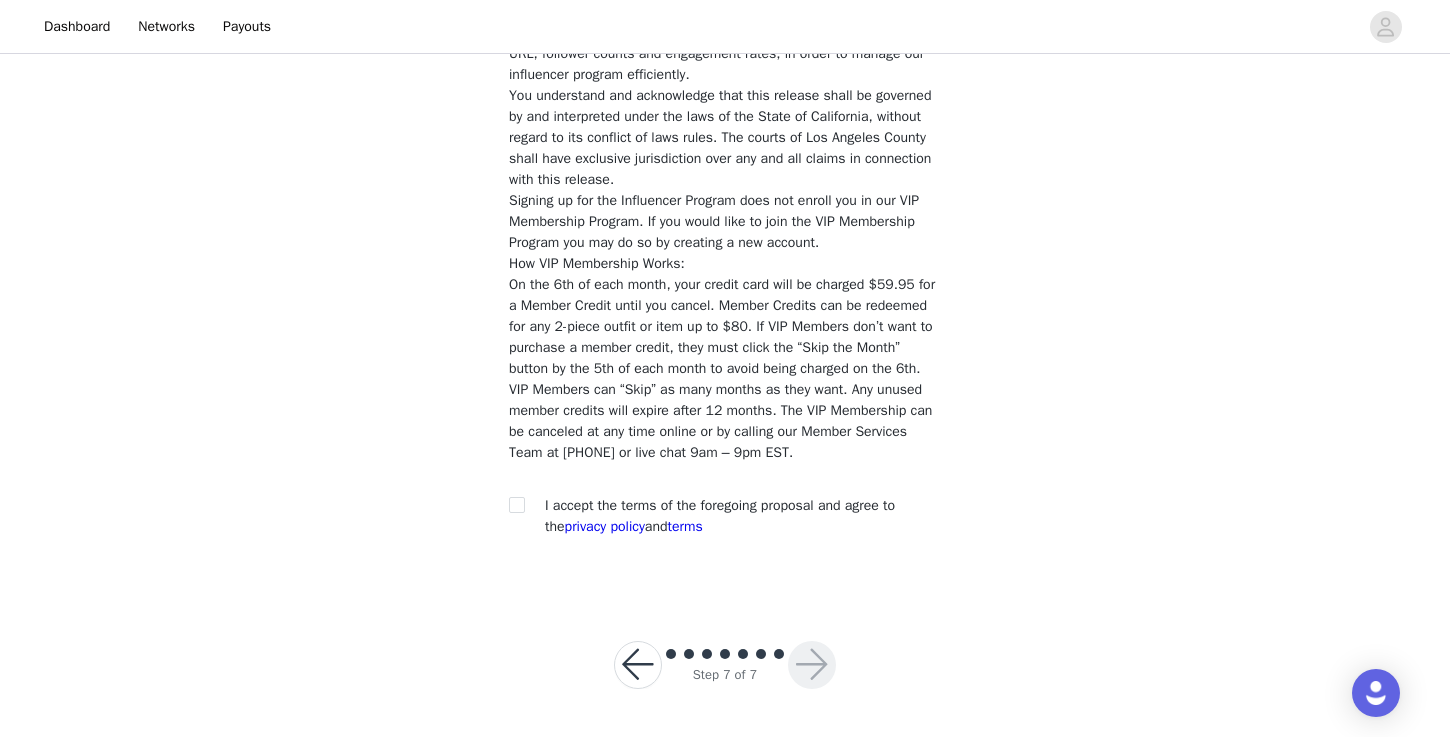 scroll, scrollTop: 1678, scrollLeft: 0, axis: vertical 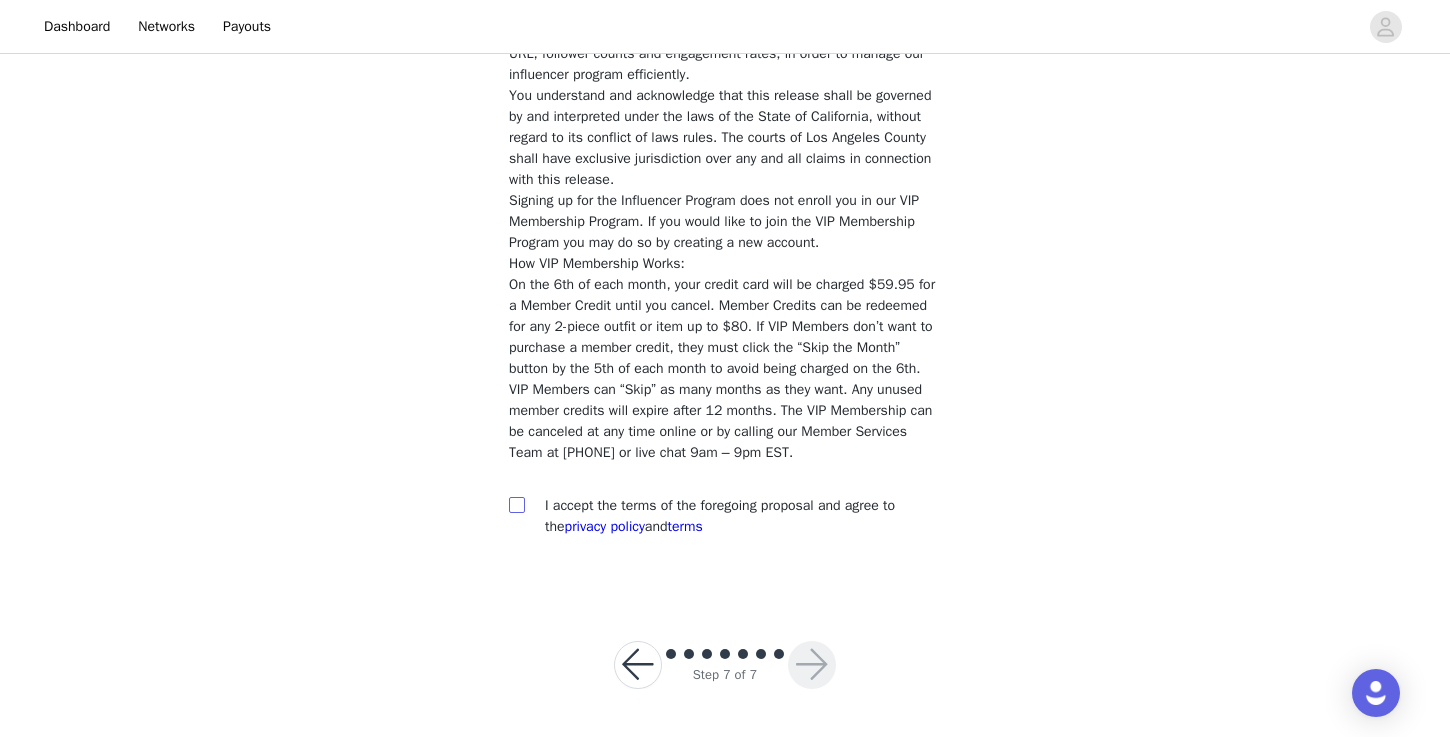 click at bounding box center [517, 505] 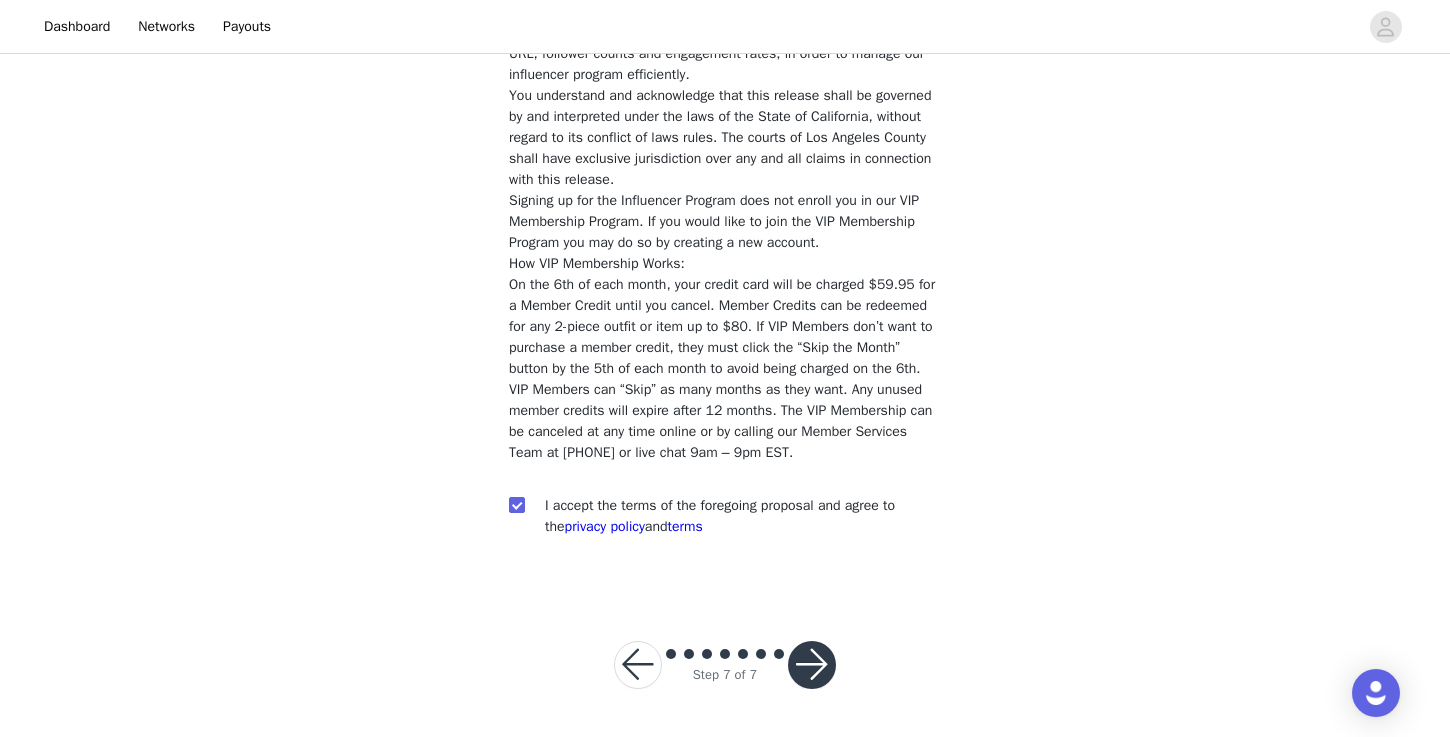 click at bounding box center (812, 665) 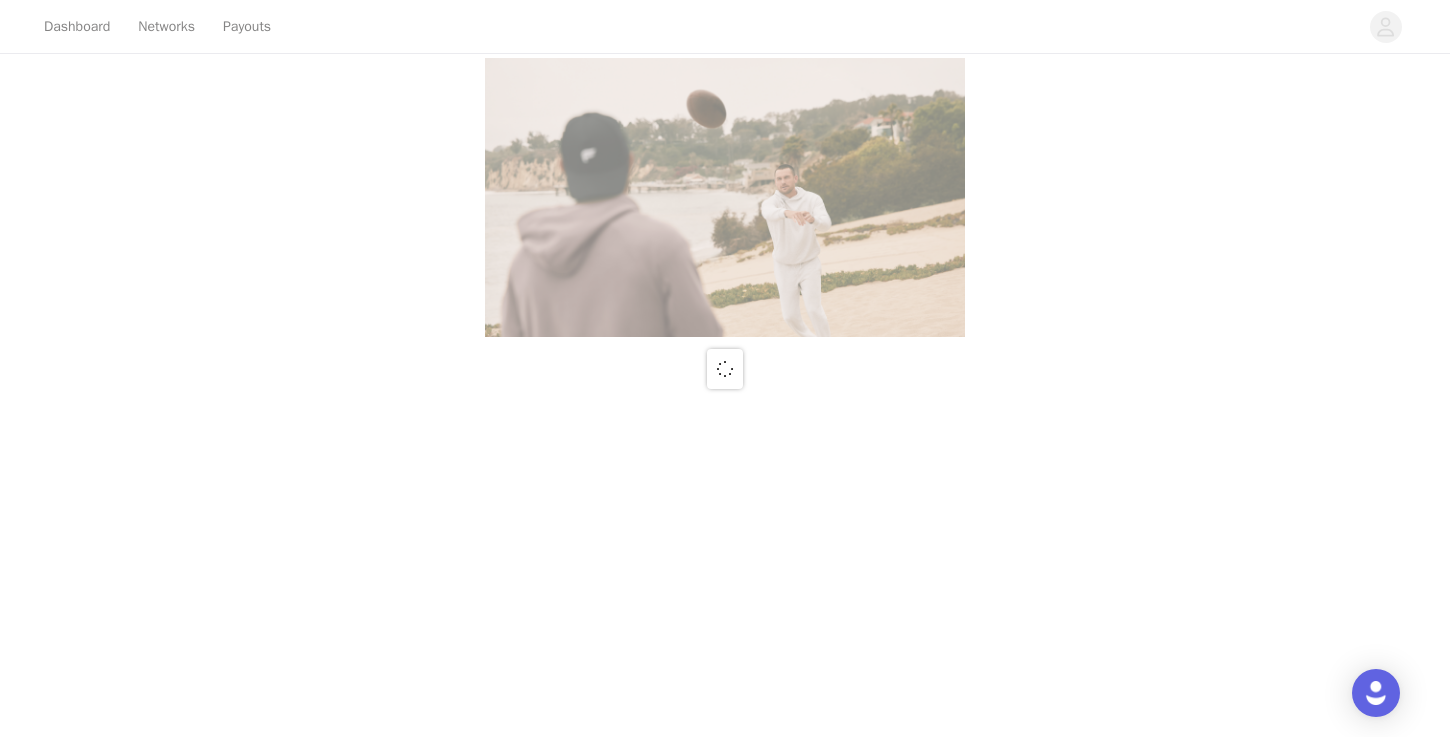 scroll, scrollTop: 0, scrollLeft: 0, axis: both 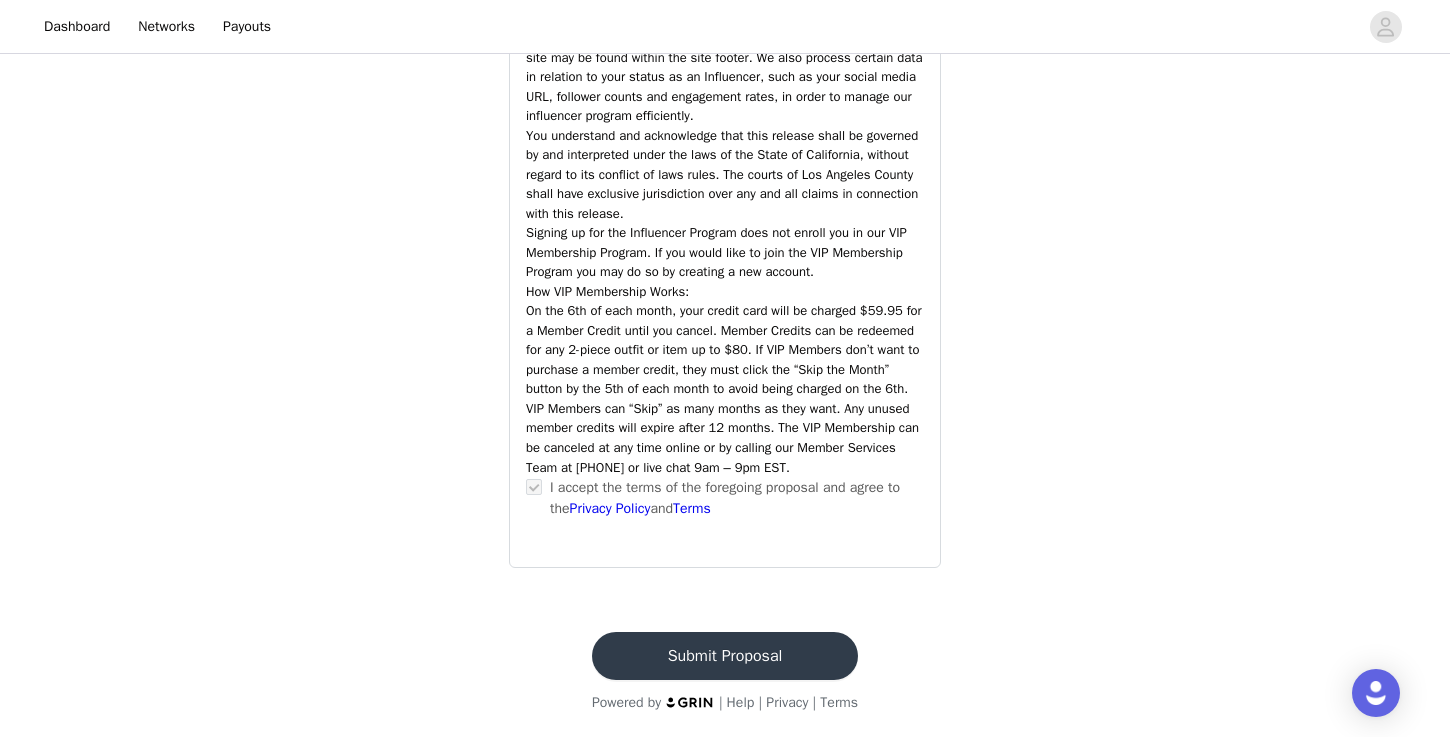 click on "Submit Proposal" at bounding box center [725, 656] 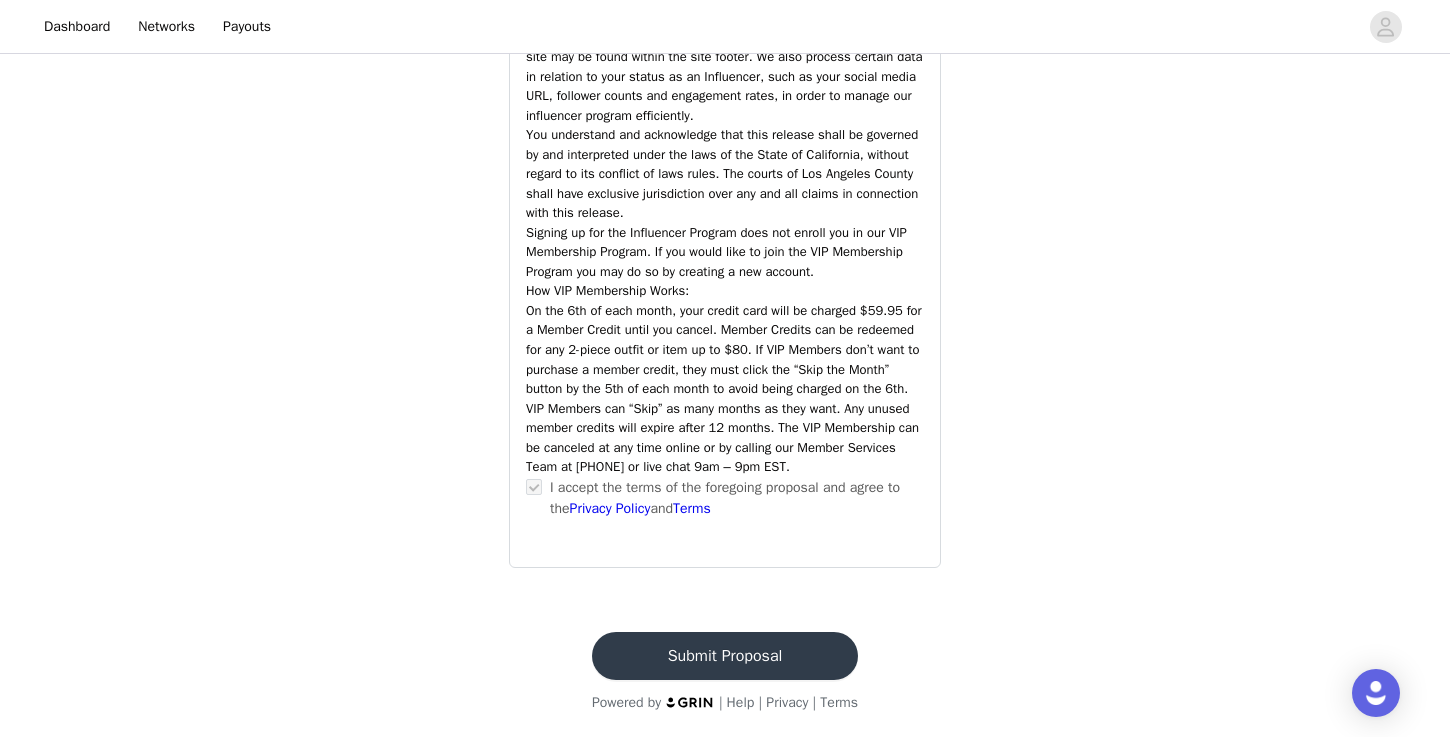 scroll, scrollTop: 0, scrollLeft: 0, axis: both 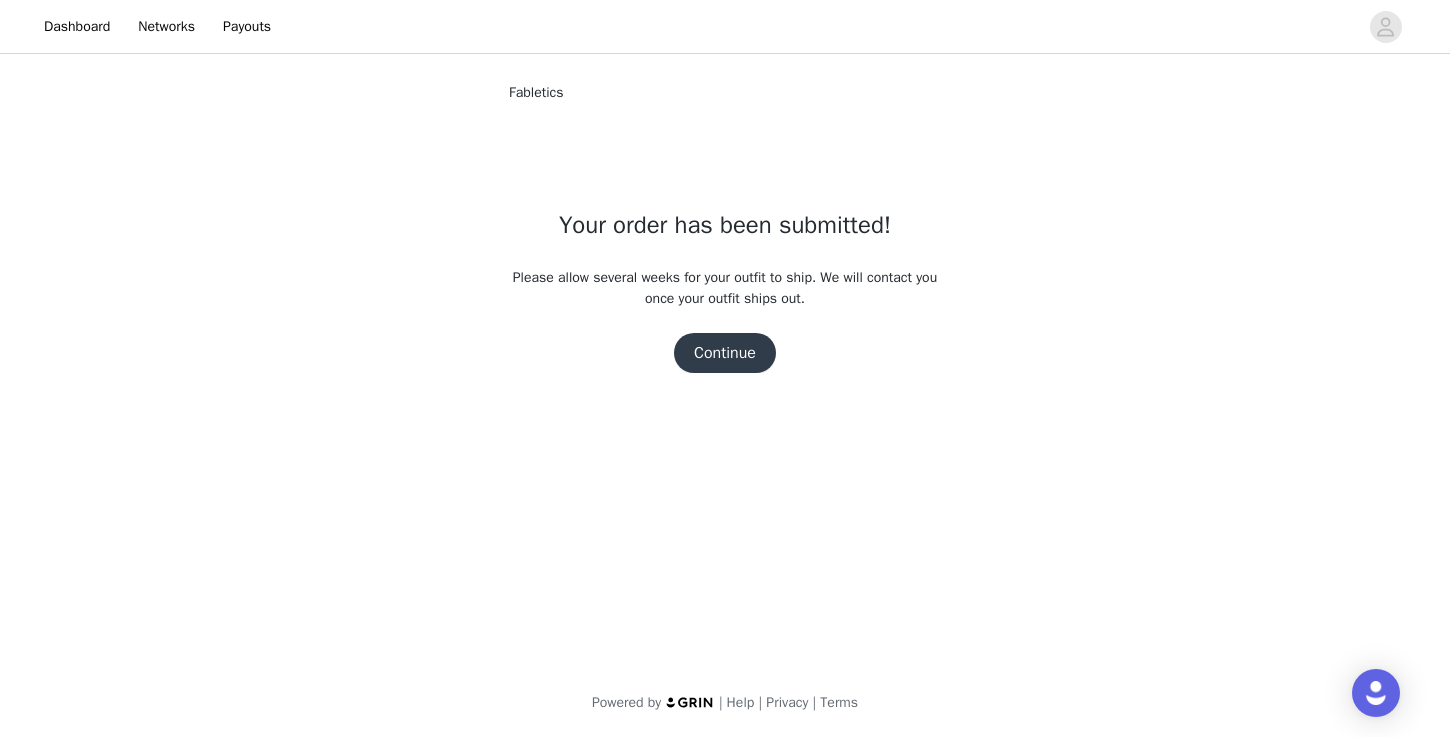 click on "Continue" at bounding box center (725, 353) 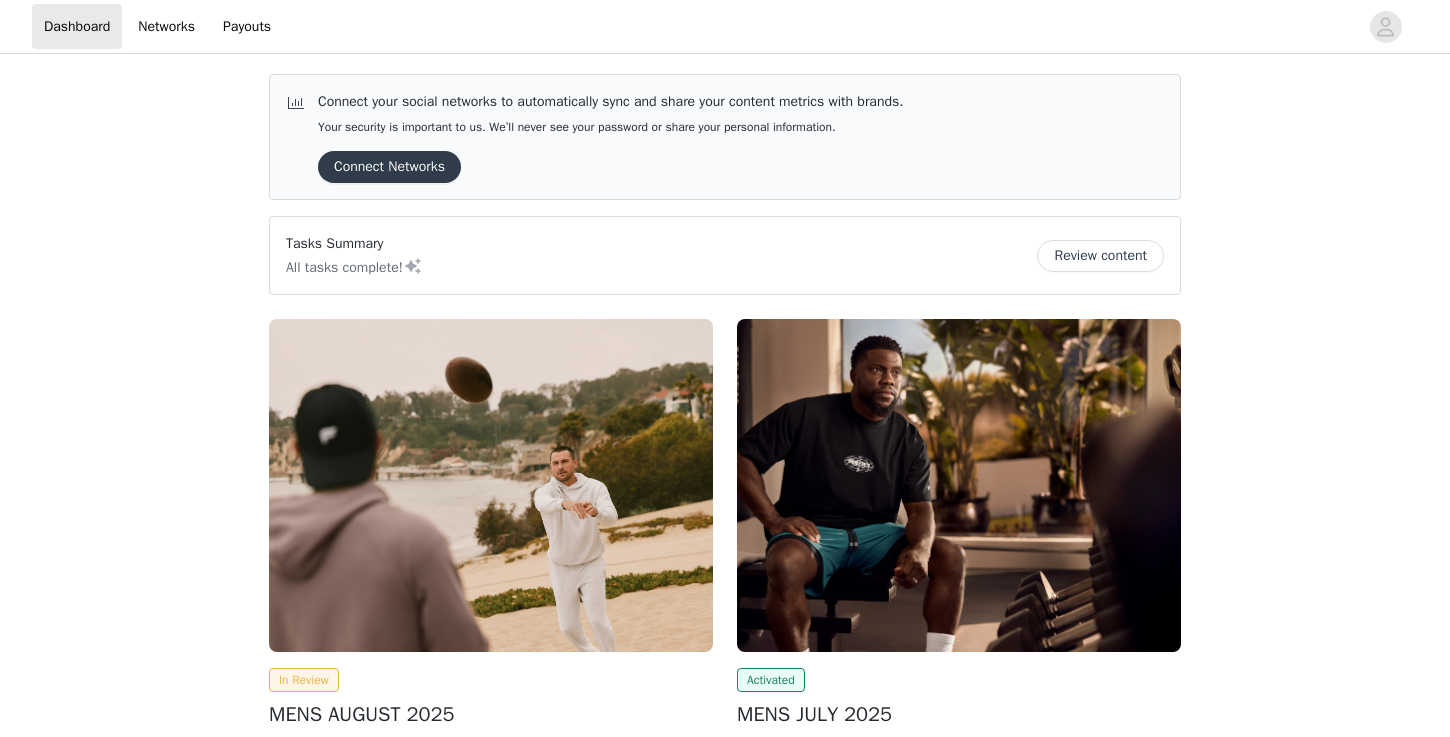 scroll, scrollTop: 0, scrollLeft: 0, axis: both 